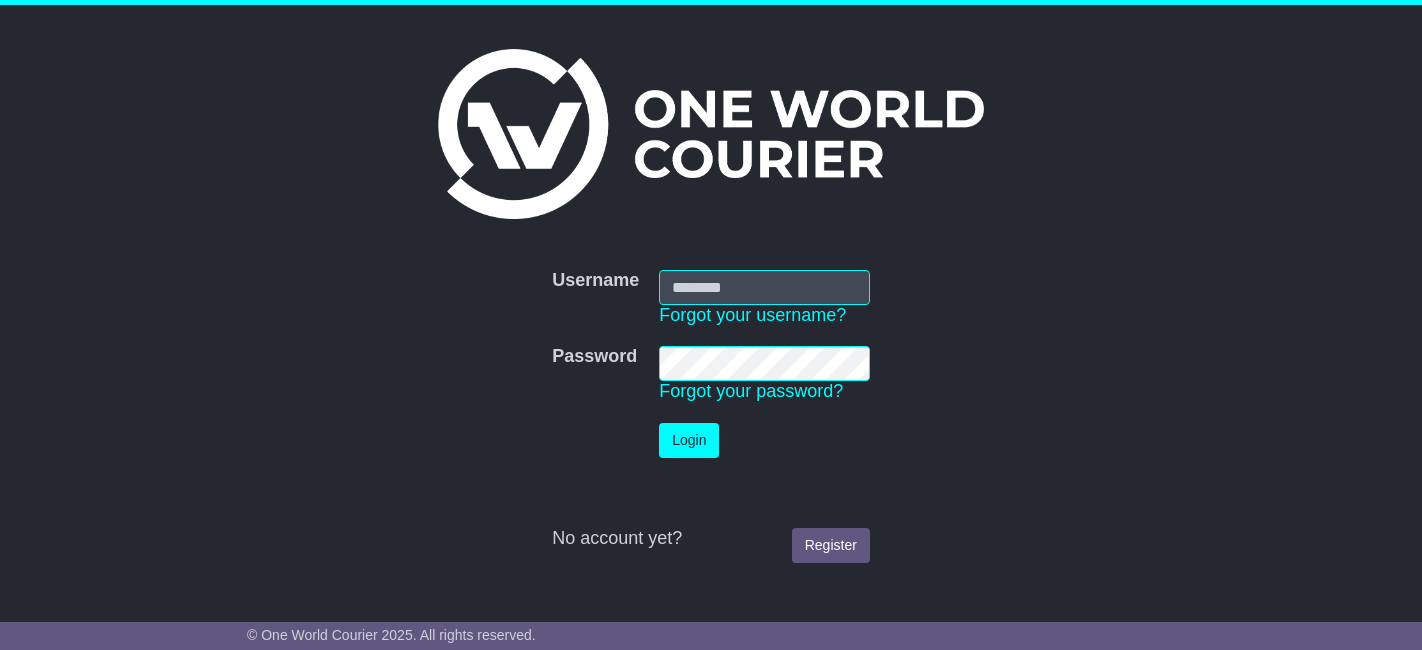 scroll, scrollTop: 0, scrollLeft: 0, axis: both 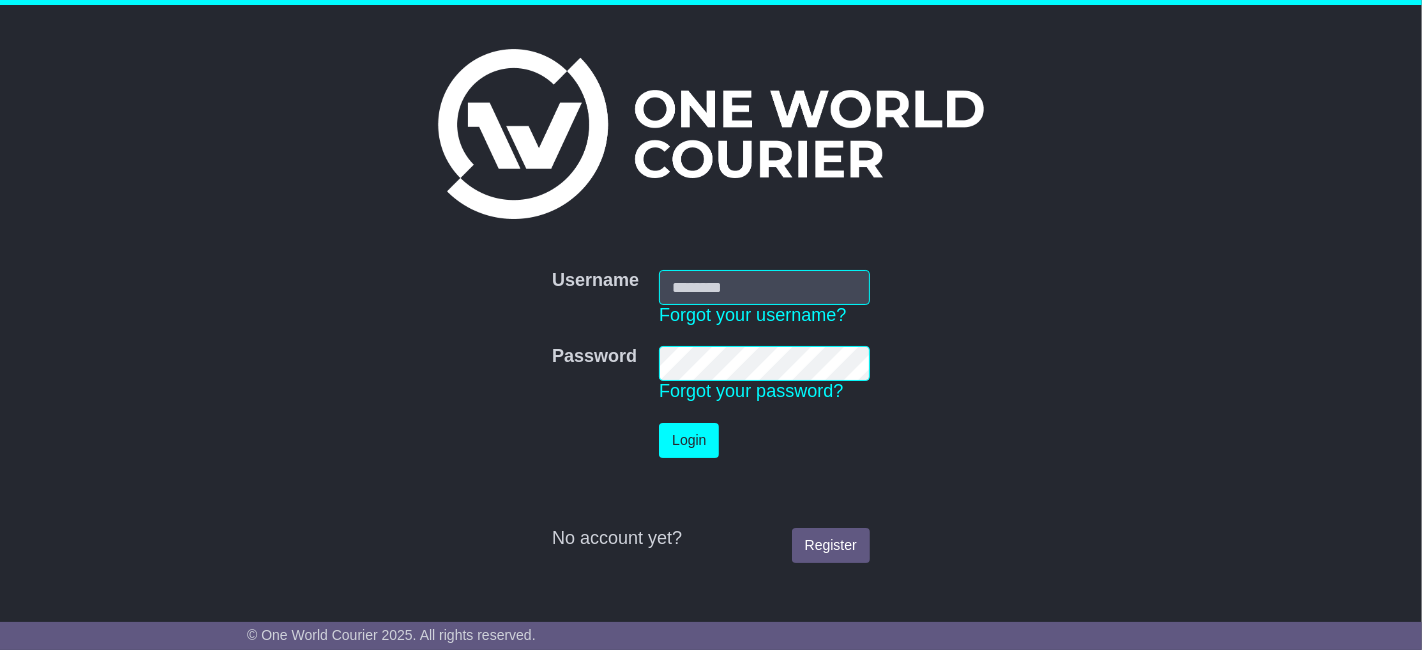 click on "Username" at bounding box center (764, 287) 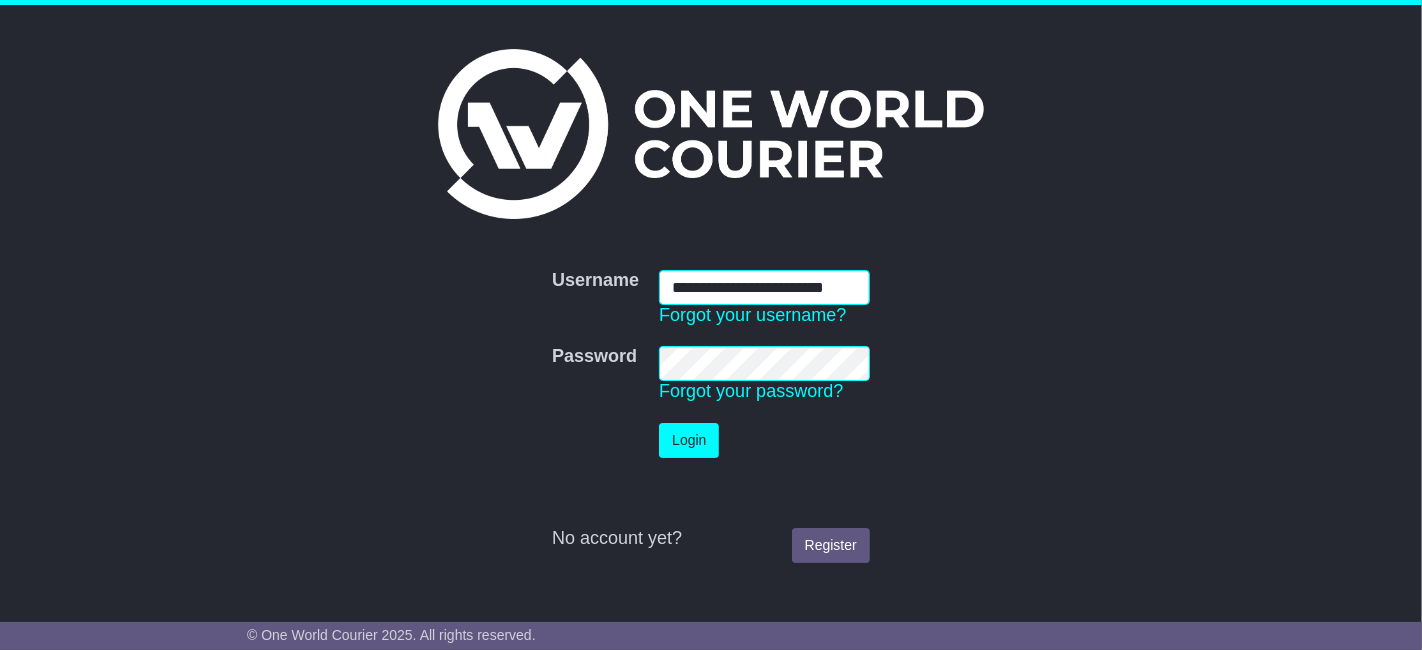 scroll, scrollTop: 0, scrollLeft: 23, axis: horizontal 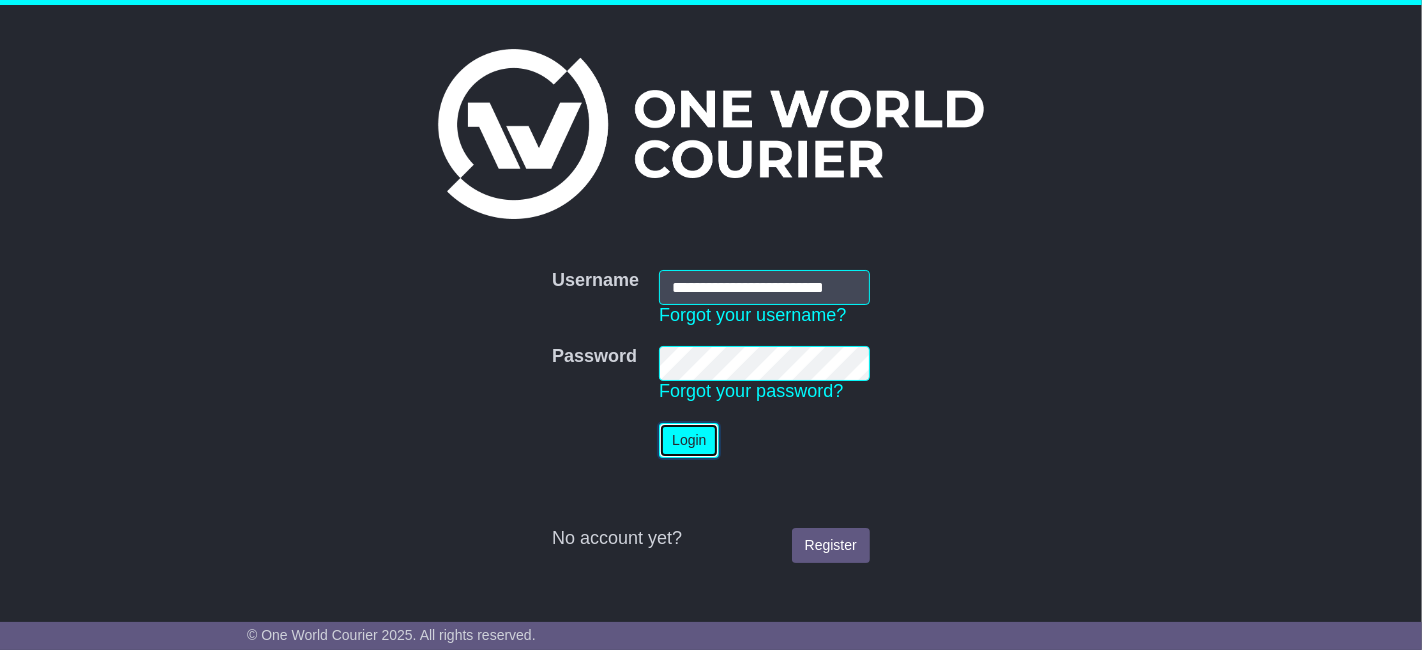 click on "Login" at bounding box center (689, 440) 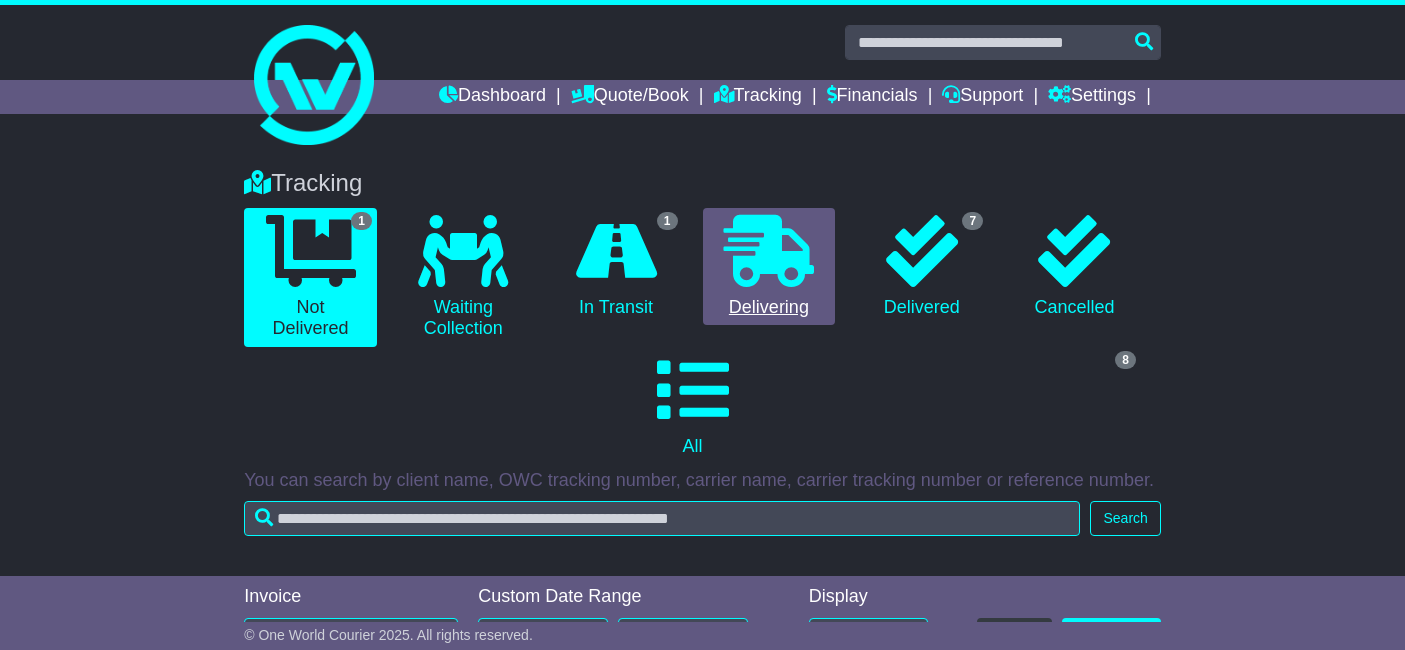 scroll, scrollTop: 0, scrollLeft: 0, axis: both 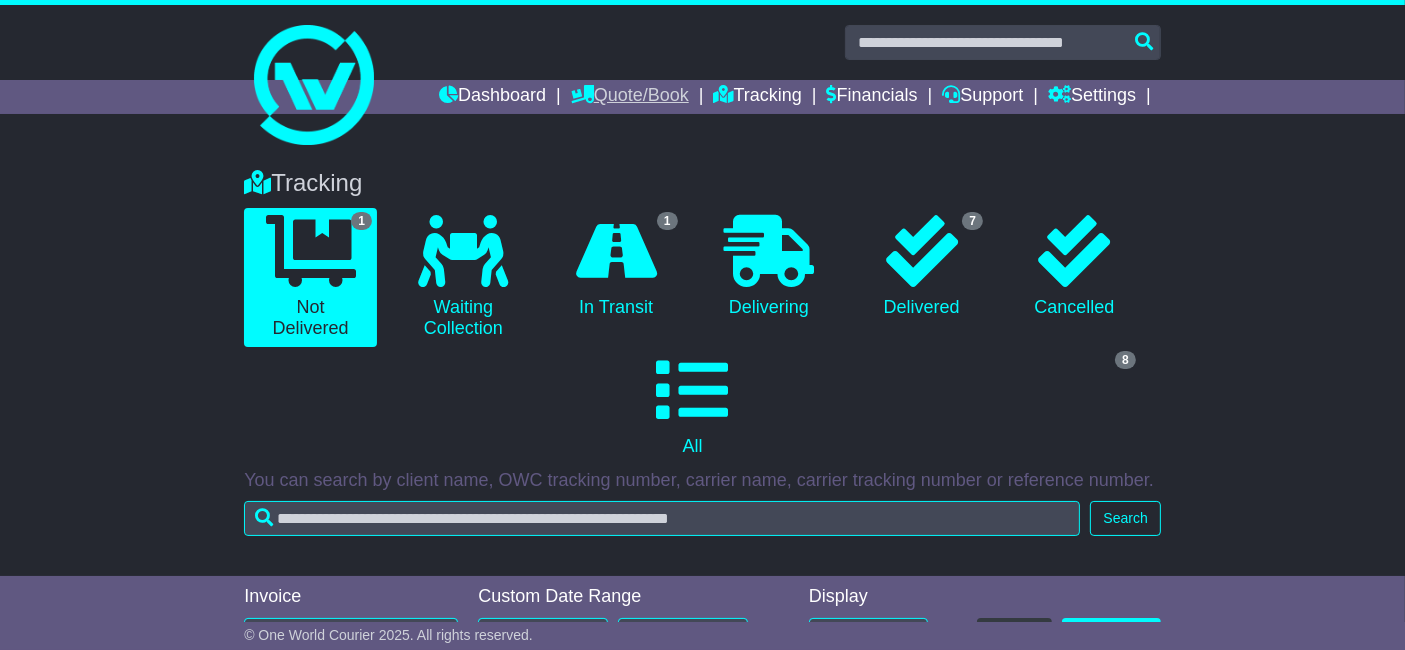 click on "Quote/Book" at bounding box center [630, 97] 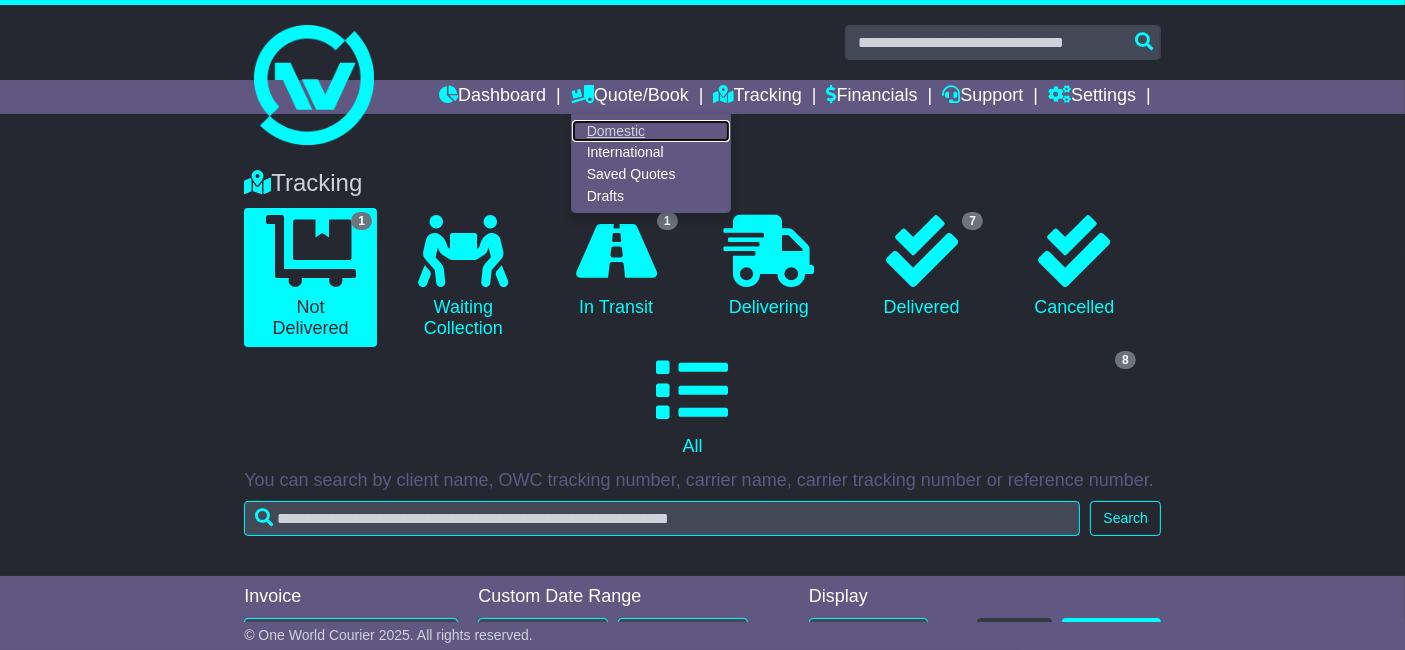click on "Domestic" at bounding box center [651, 131] 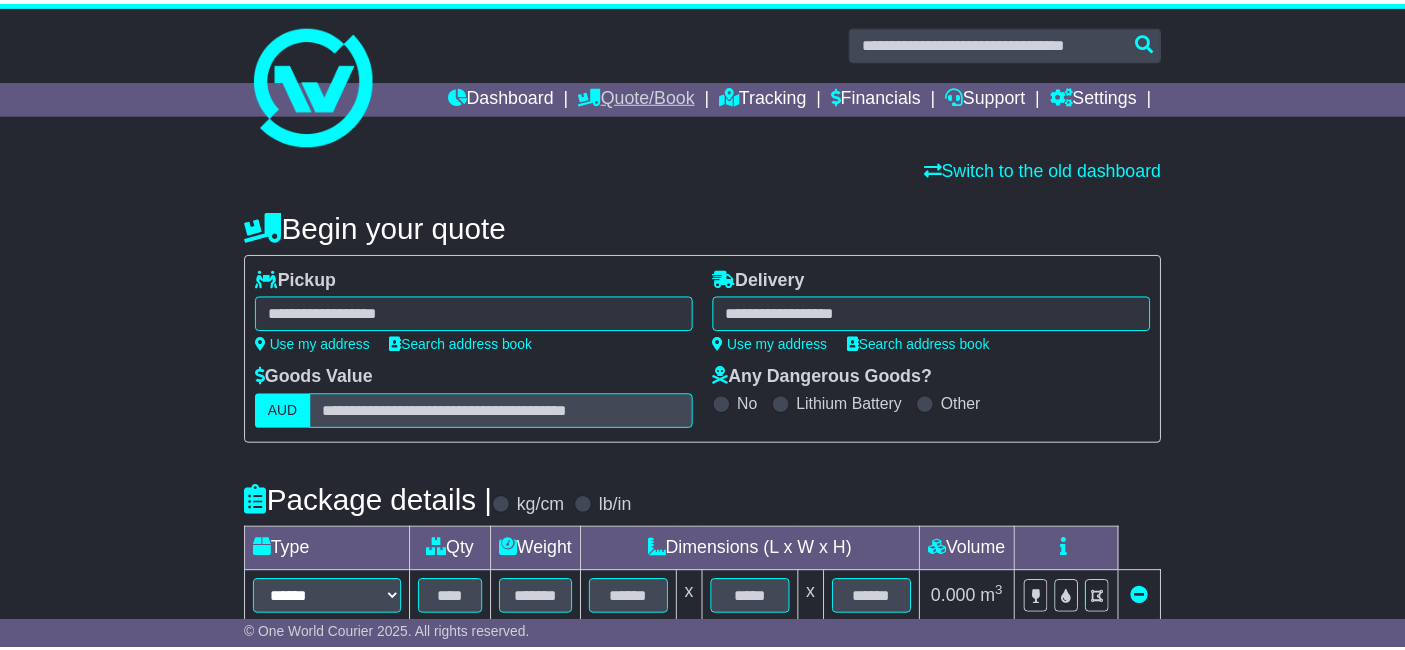 scroll, scrollTop: 0, scrollLeft: 0, axis: both 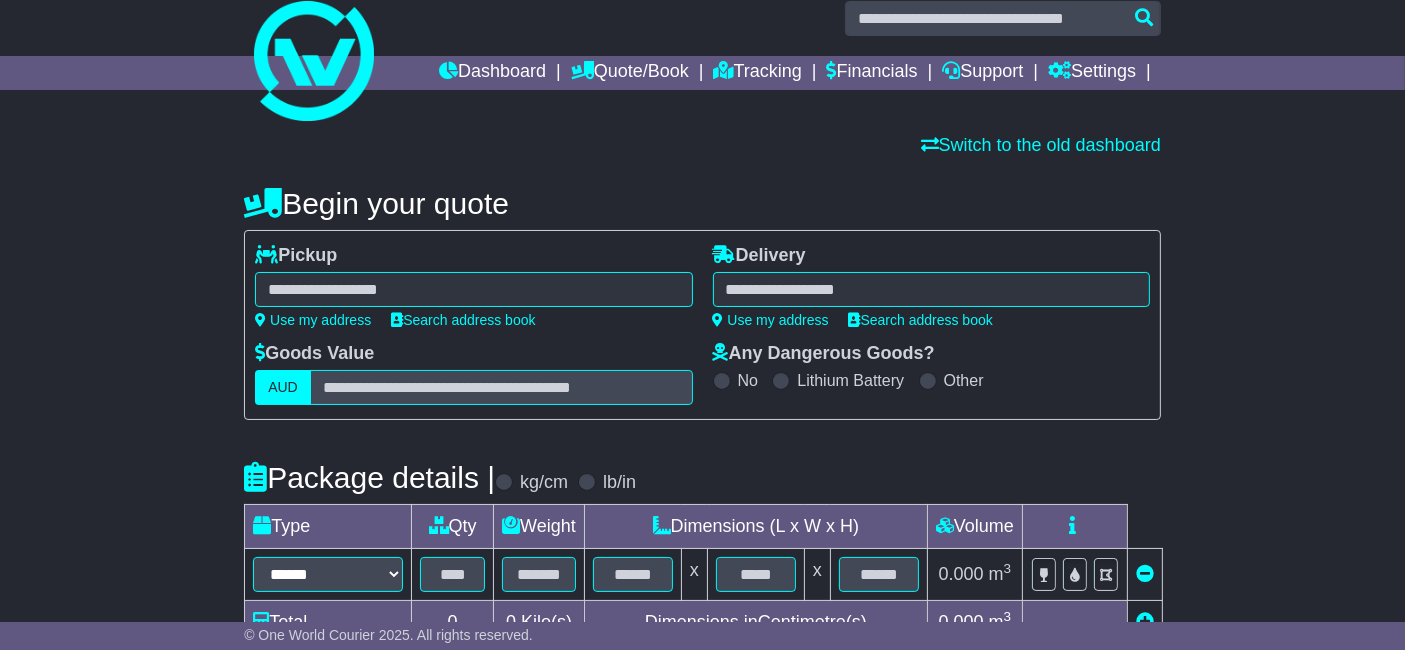 click at bounding box center [473, 289] 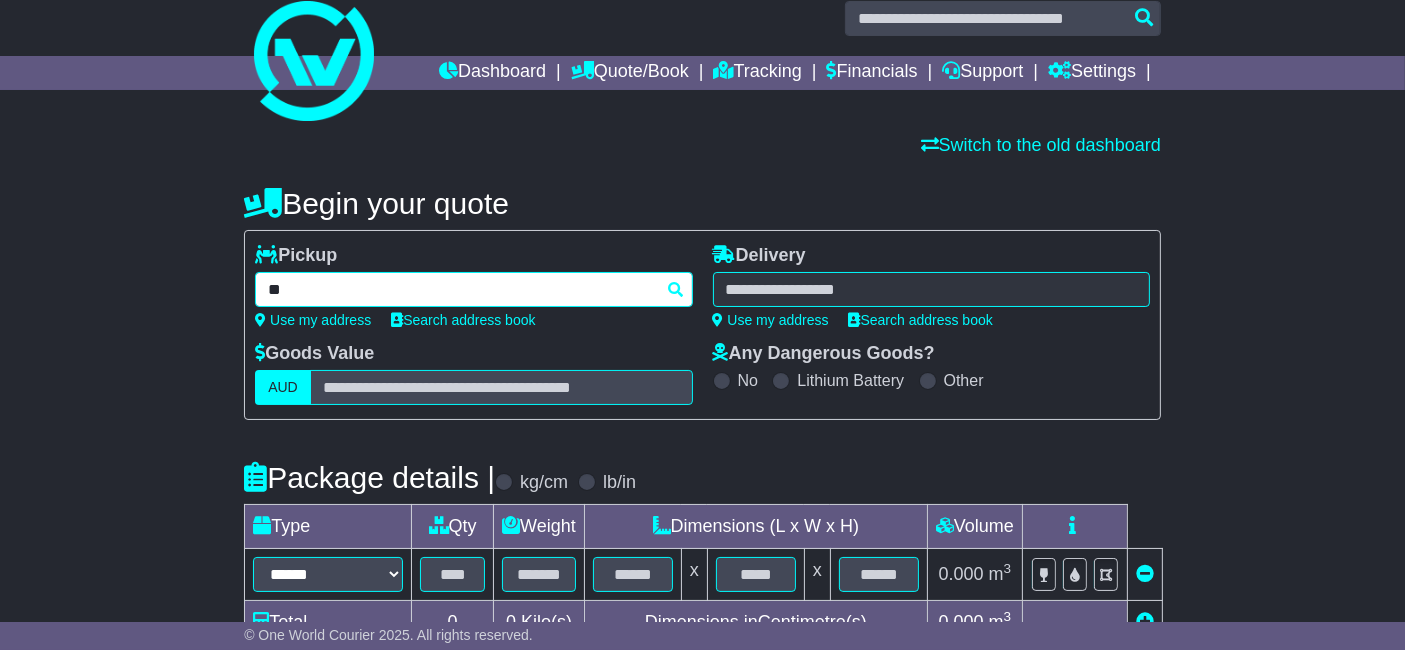 type on "*" 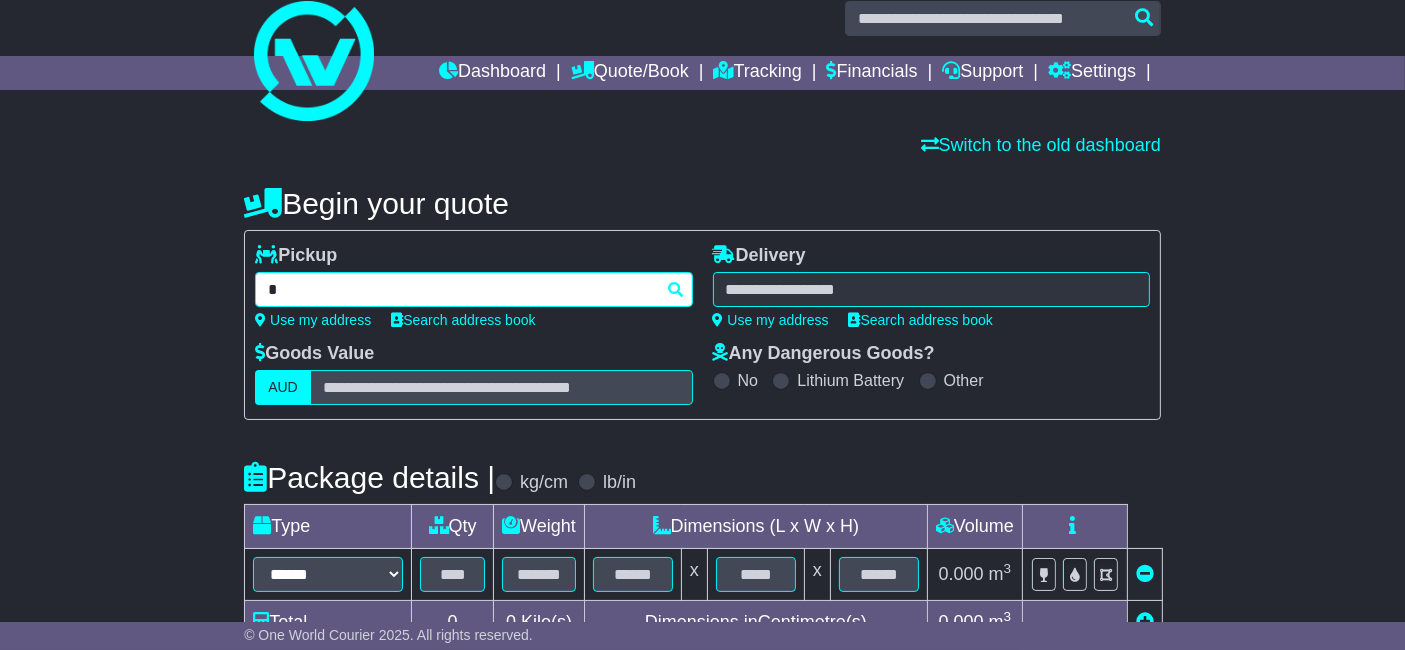 type 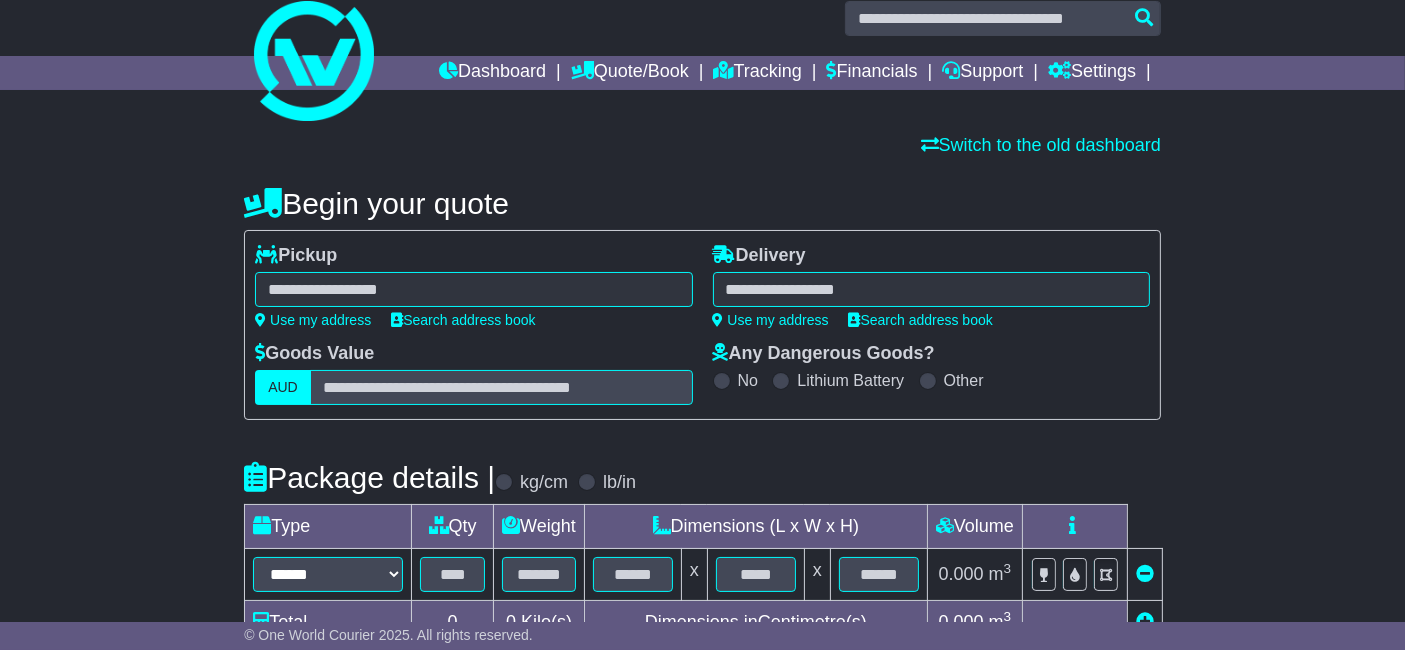 click on "**********" at bounding box center (702, 325) 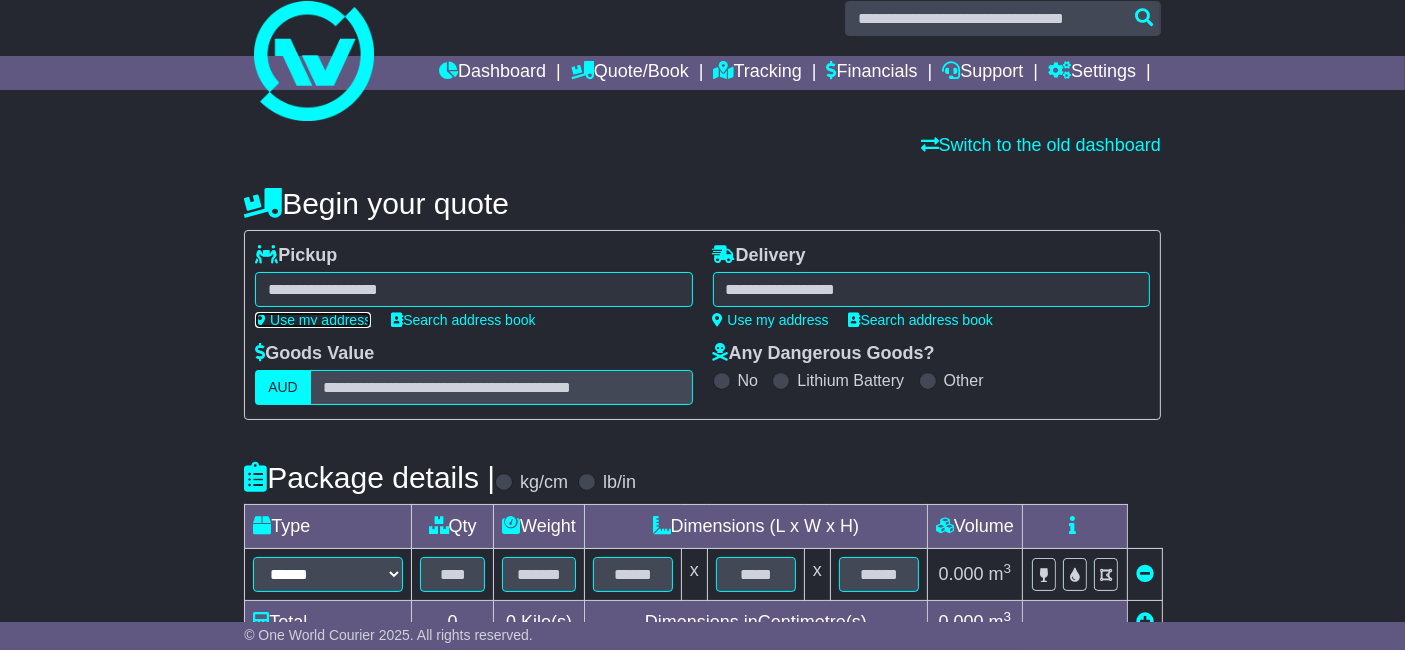 click on "Use my address" at bounding box center [313, 320] 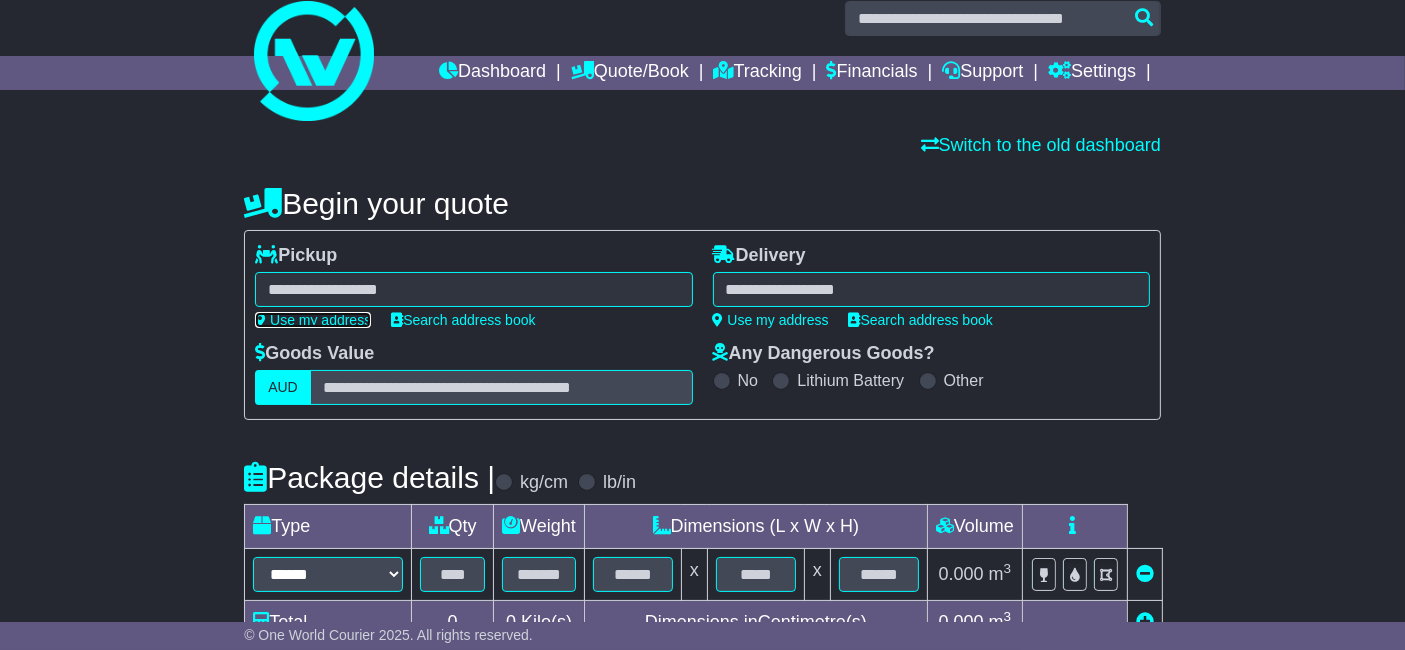 type on "**********" 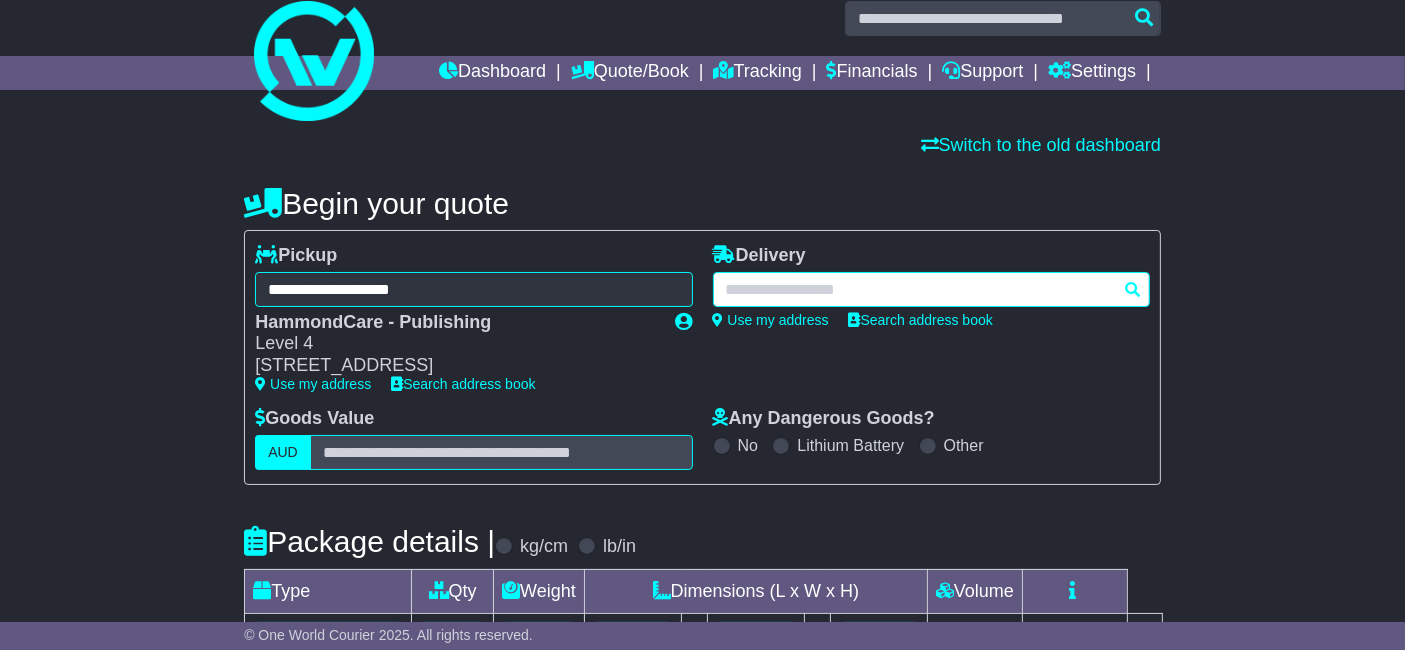 click at bounding box center (931, 289) 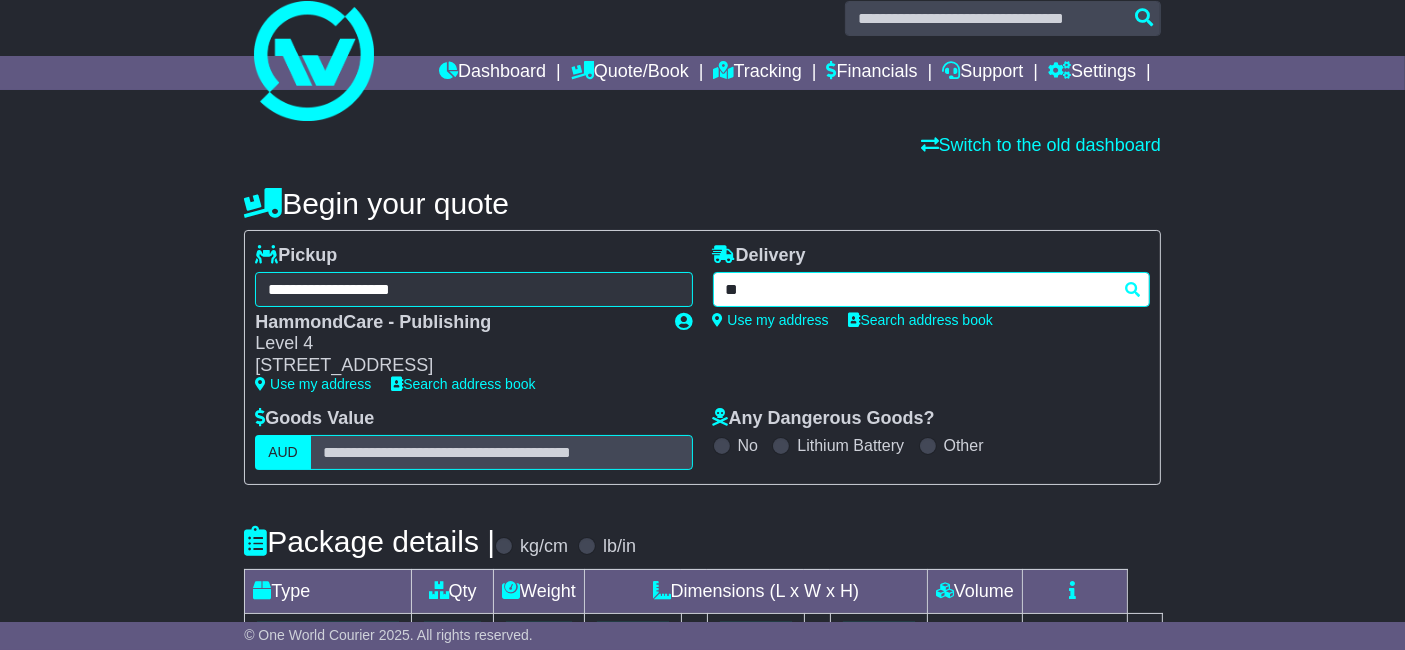type on "*" 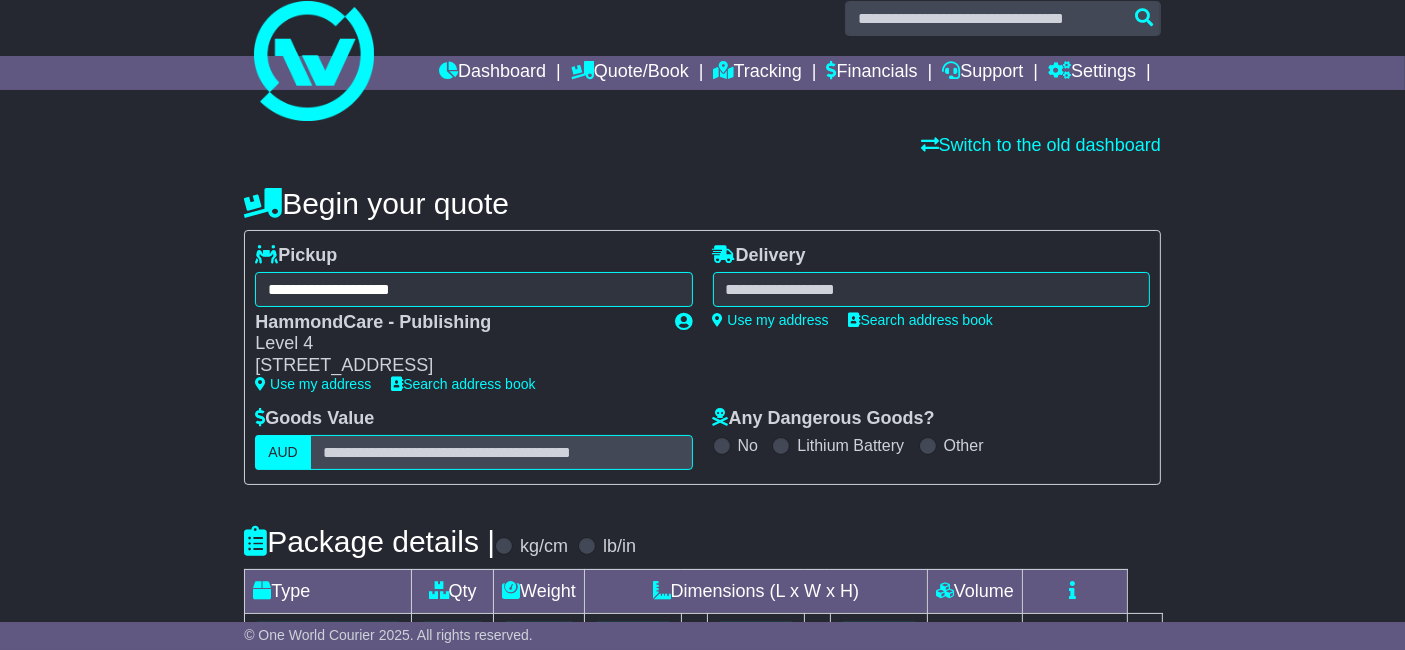 click on "**** the No suggestions found which would match entered search key." at bounding box center (931, 289) 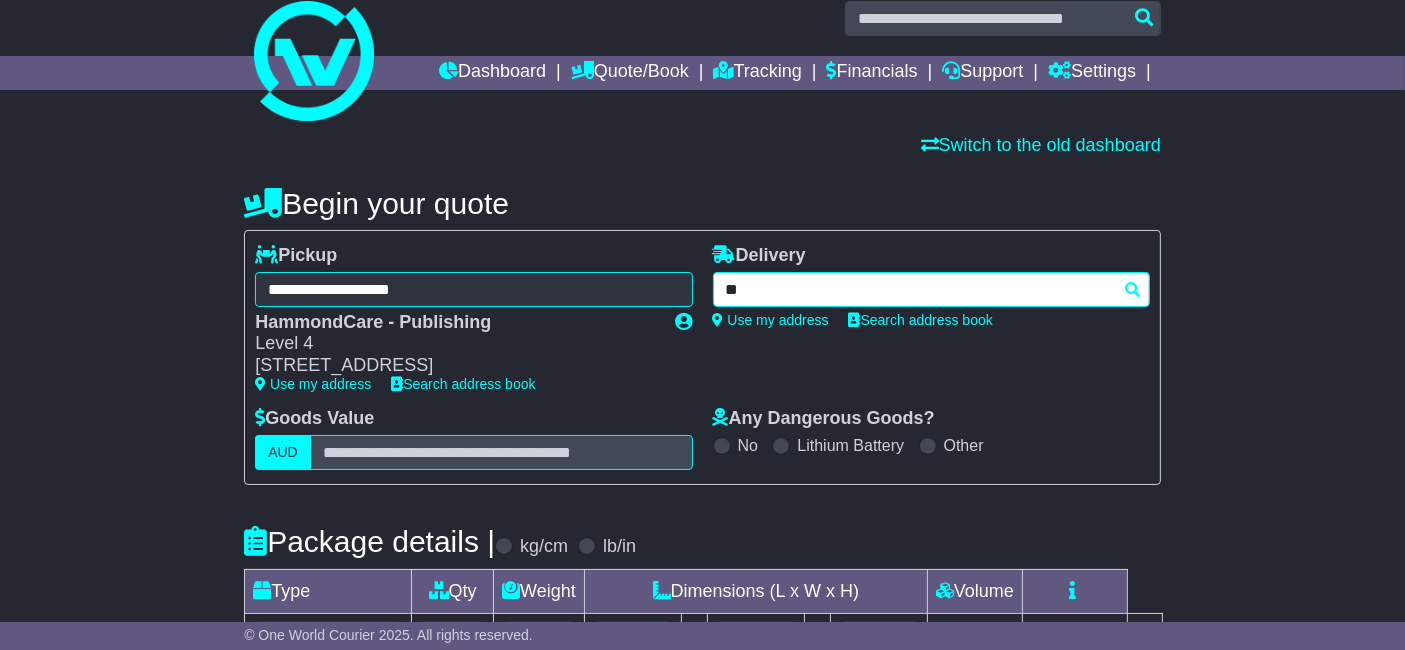 type on "*" 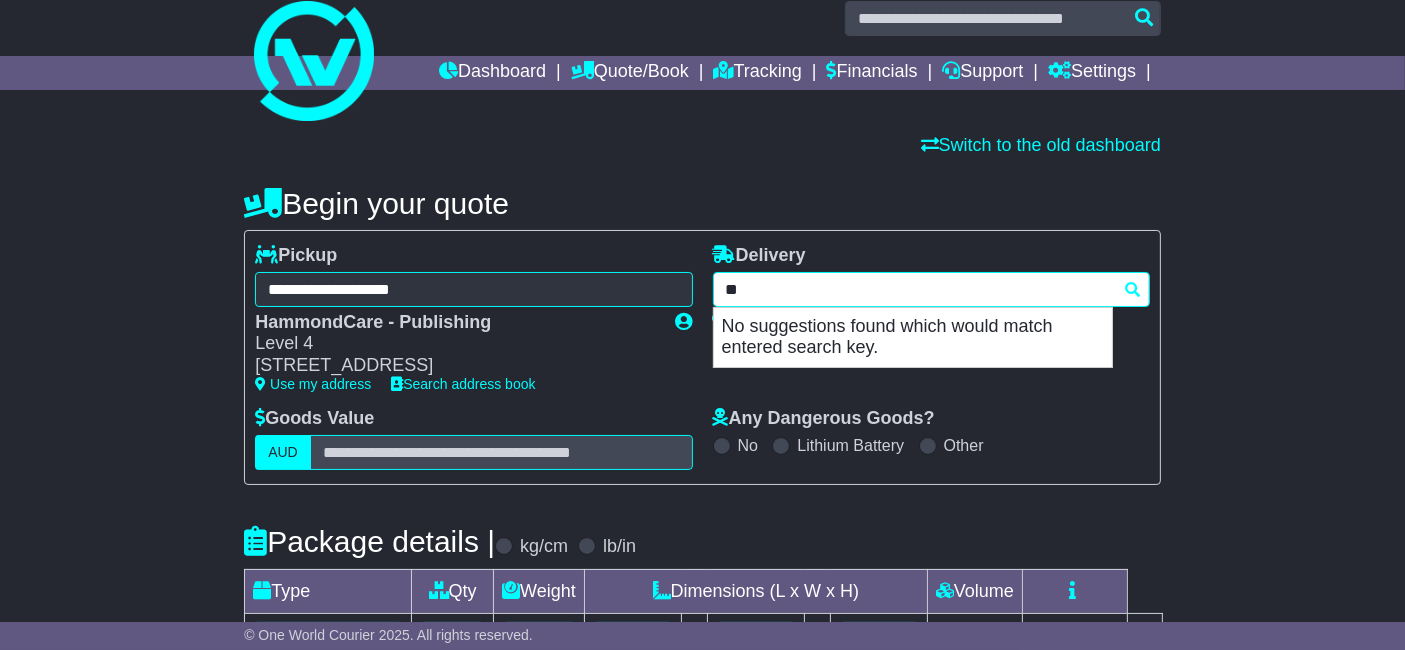 type on "*" 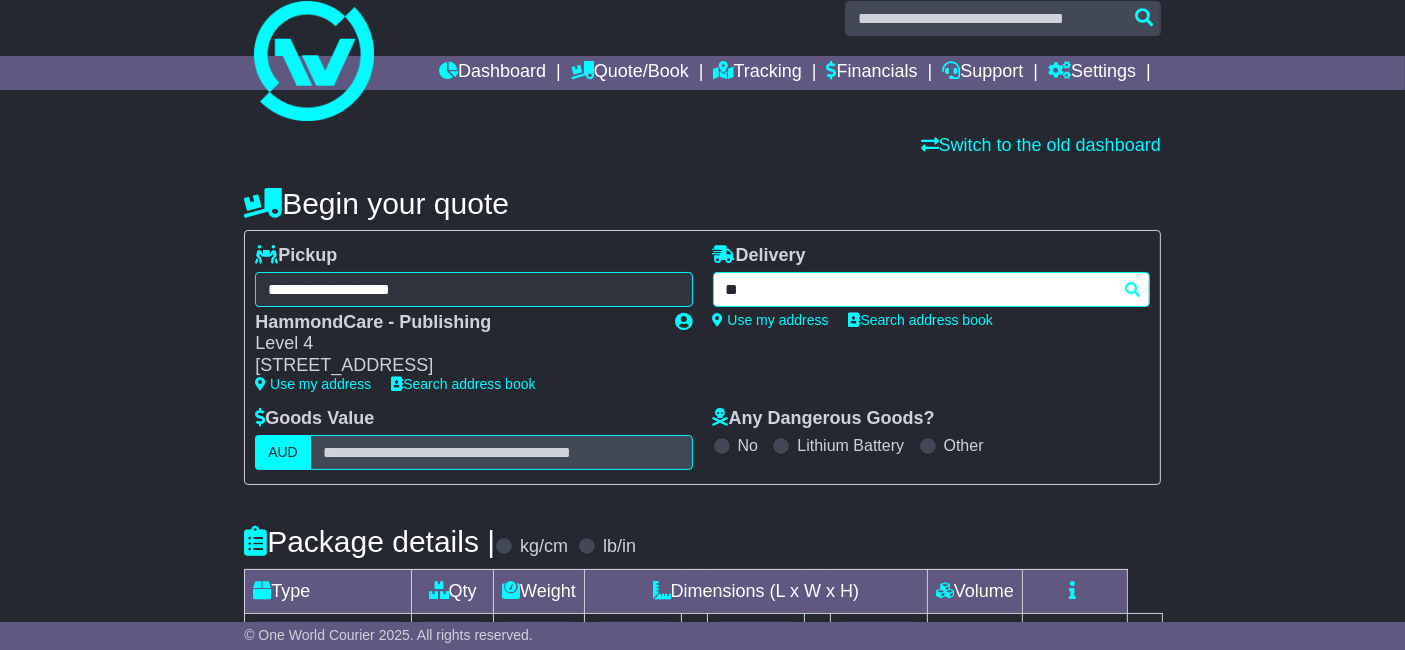 type on "*" 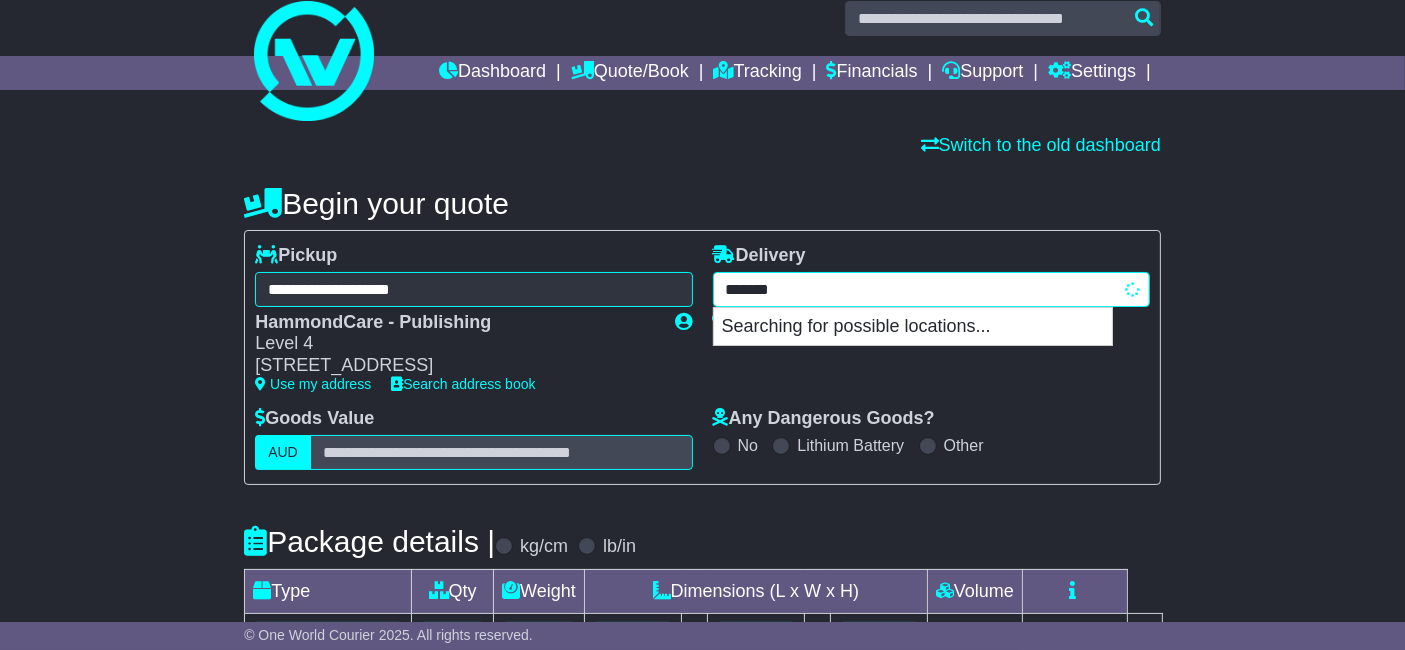type on "********" 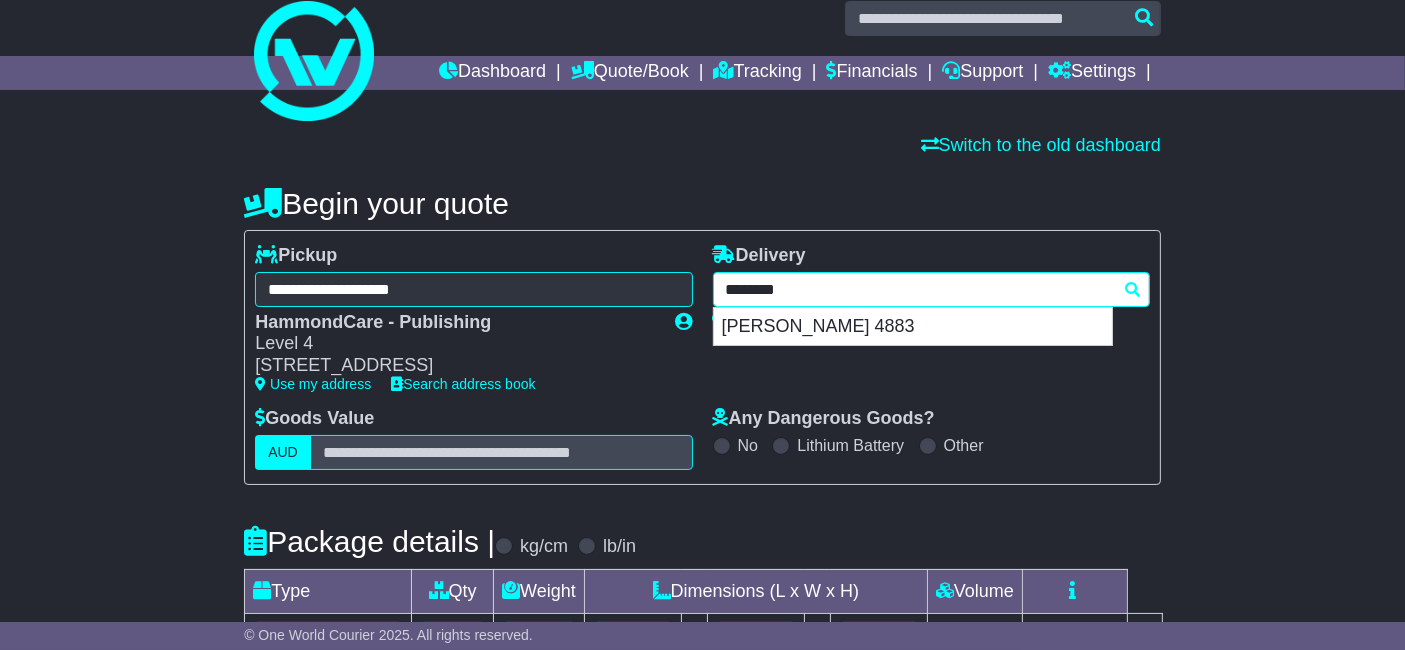 click on "[PERSON_NAME] 4883" at bounding box center (913, 327) 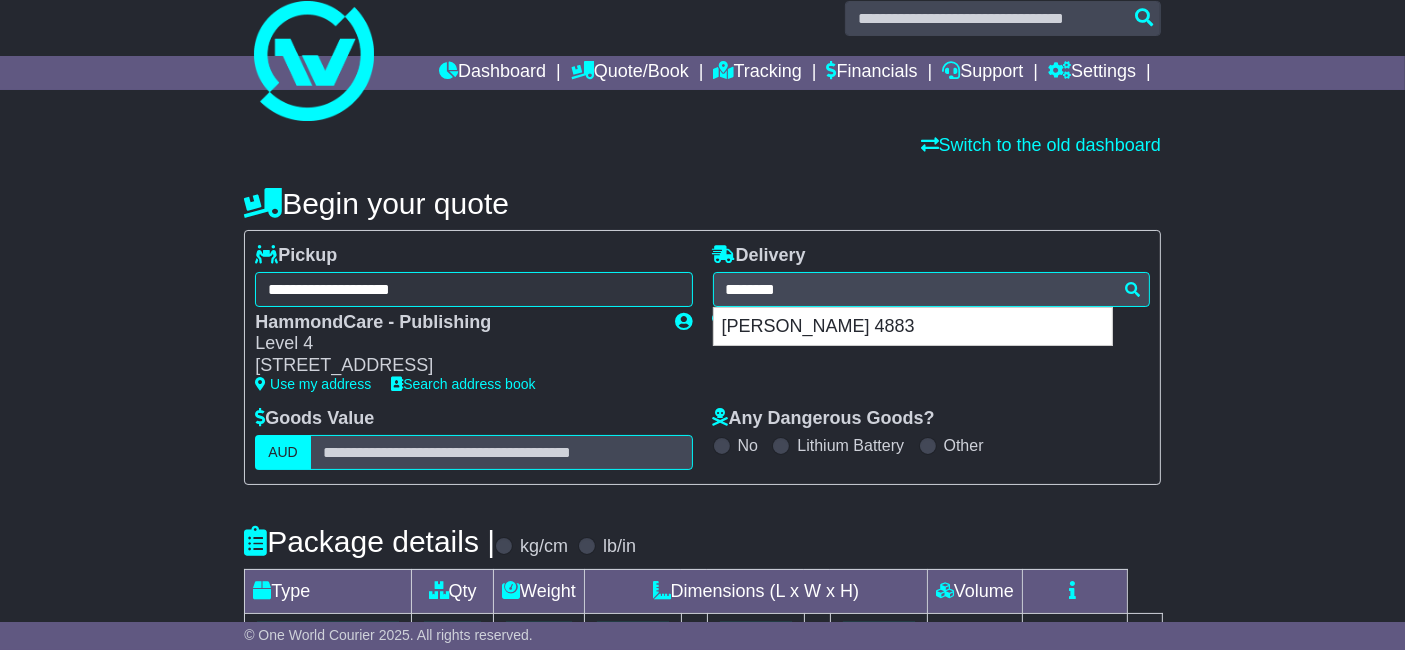type on "**********" 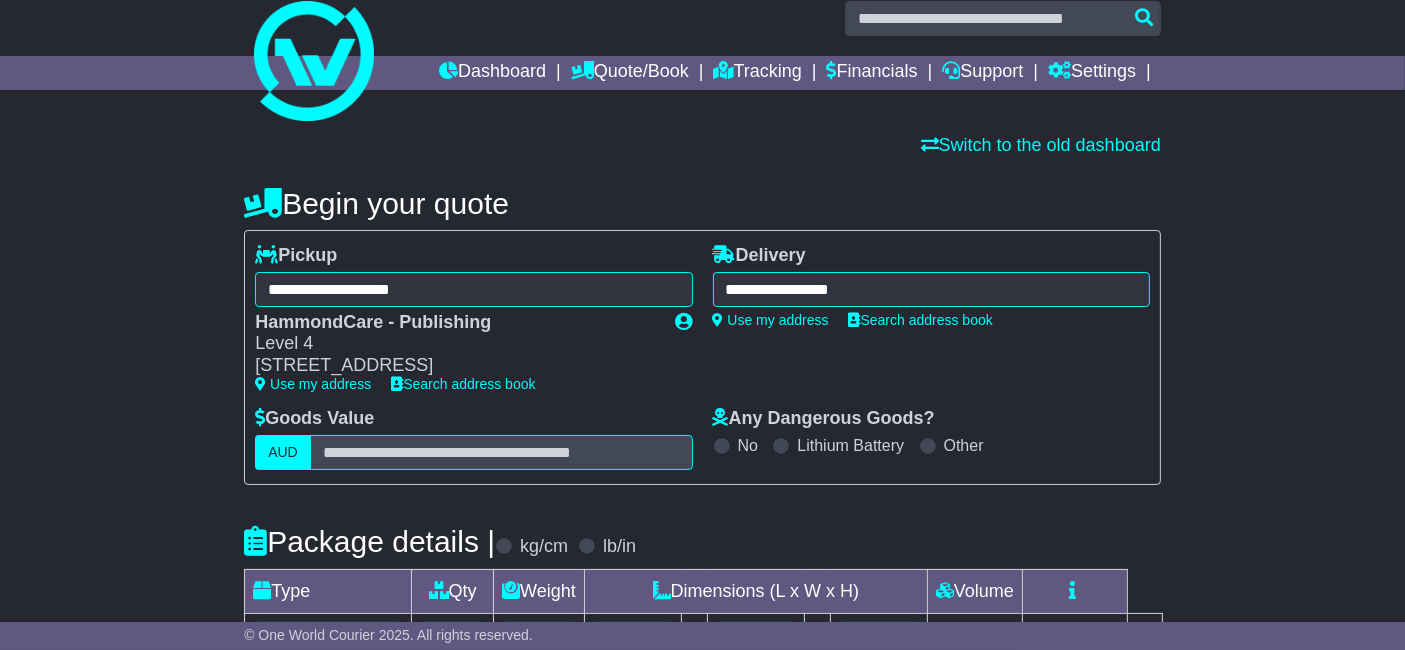 scroll, scrollTop: 135, scrollLeft: 0, axis: vertical 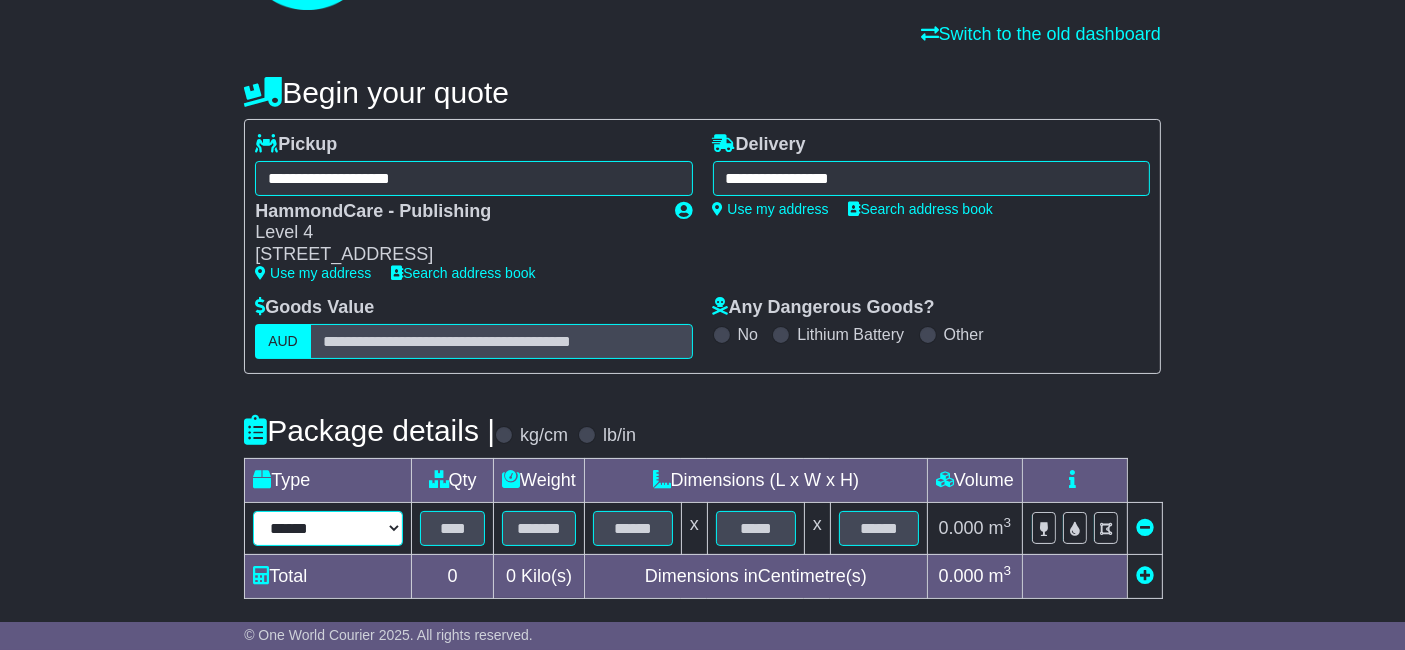 click on "****** ****** *** ******** ***** **** **** ****** *** *******" at bounding box center [328, 528] 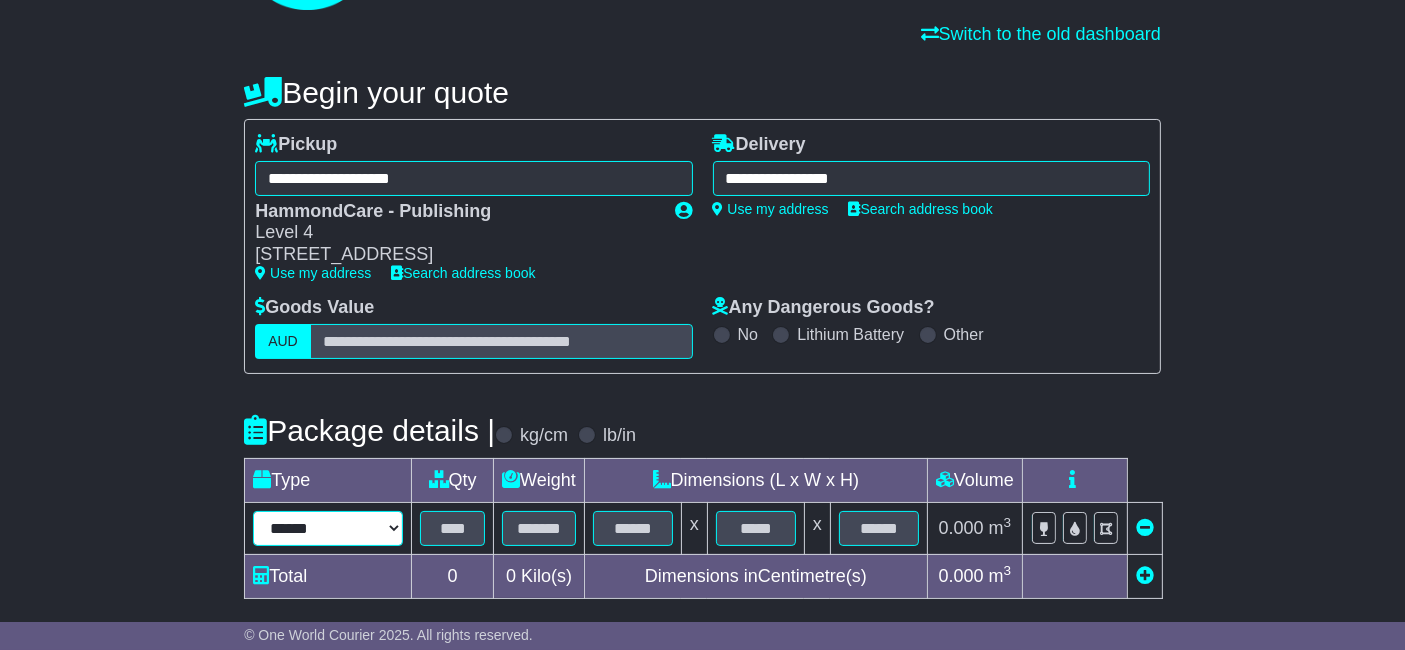 select on "****" 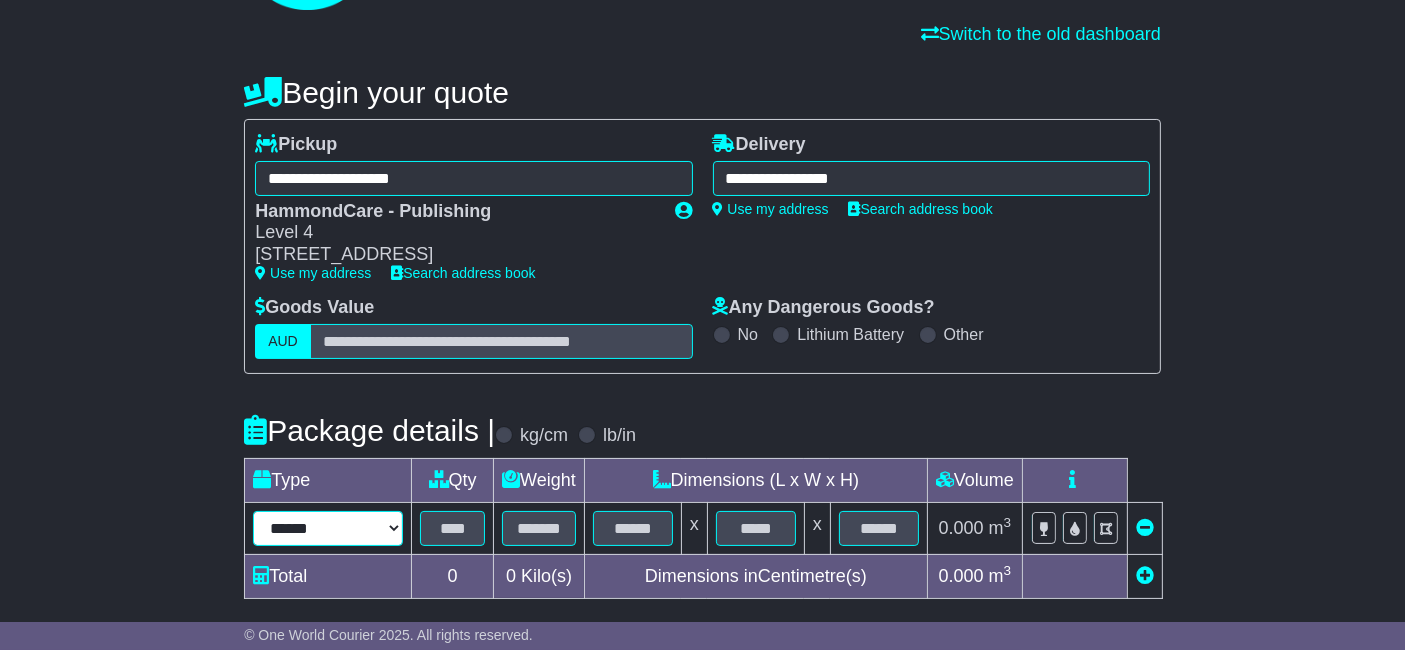 click on "****** ****** *** ******** ***** **** **** ****** *** *******" at bounding box center (328, 528) 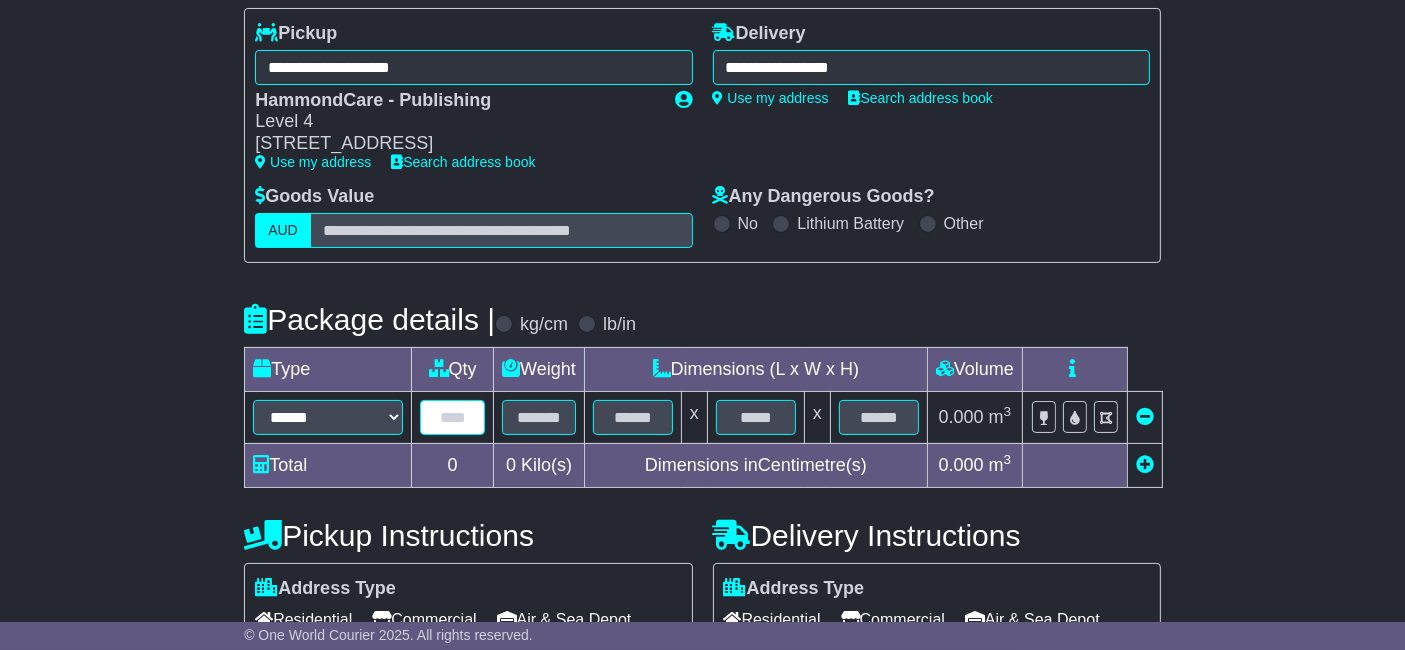 click at bounding box center (452, 417) 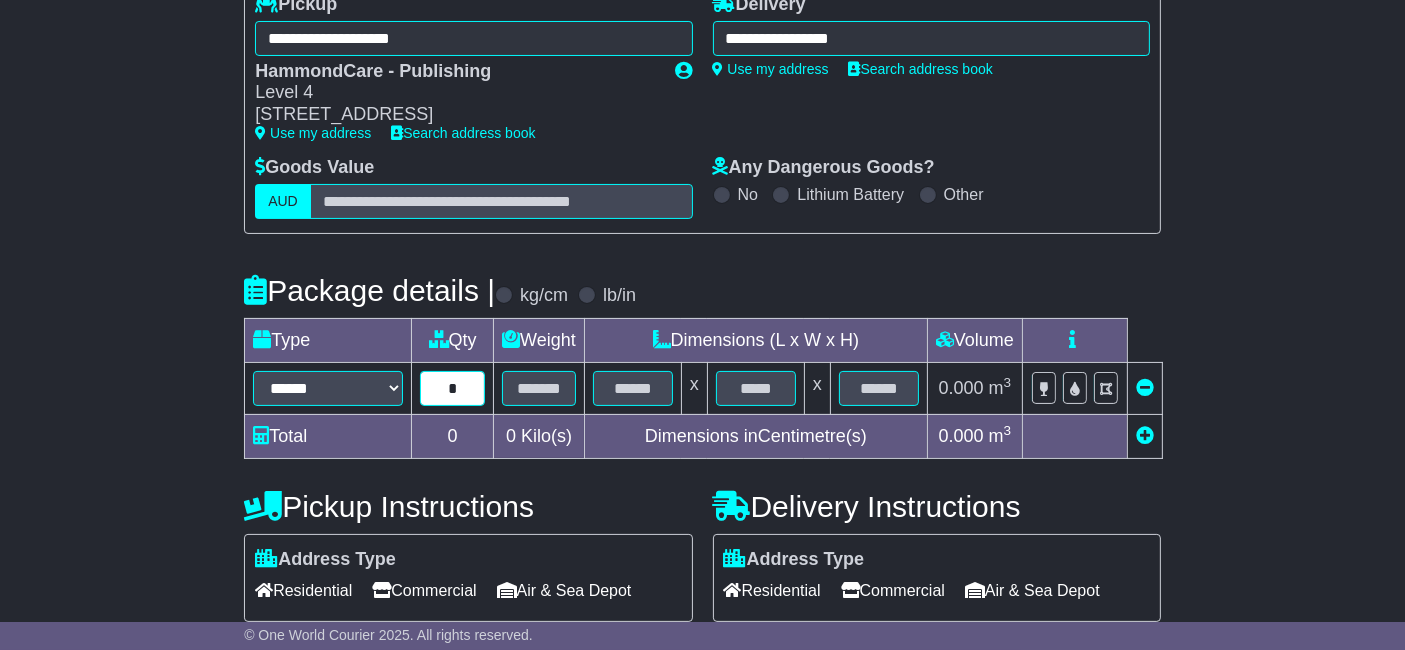 type on "*" 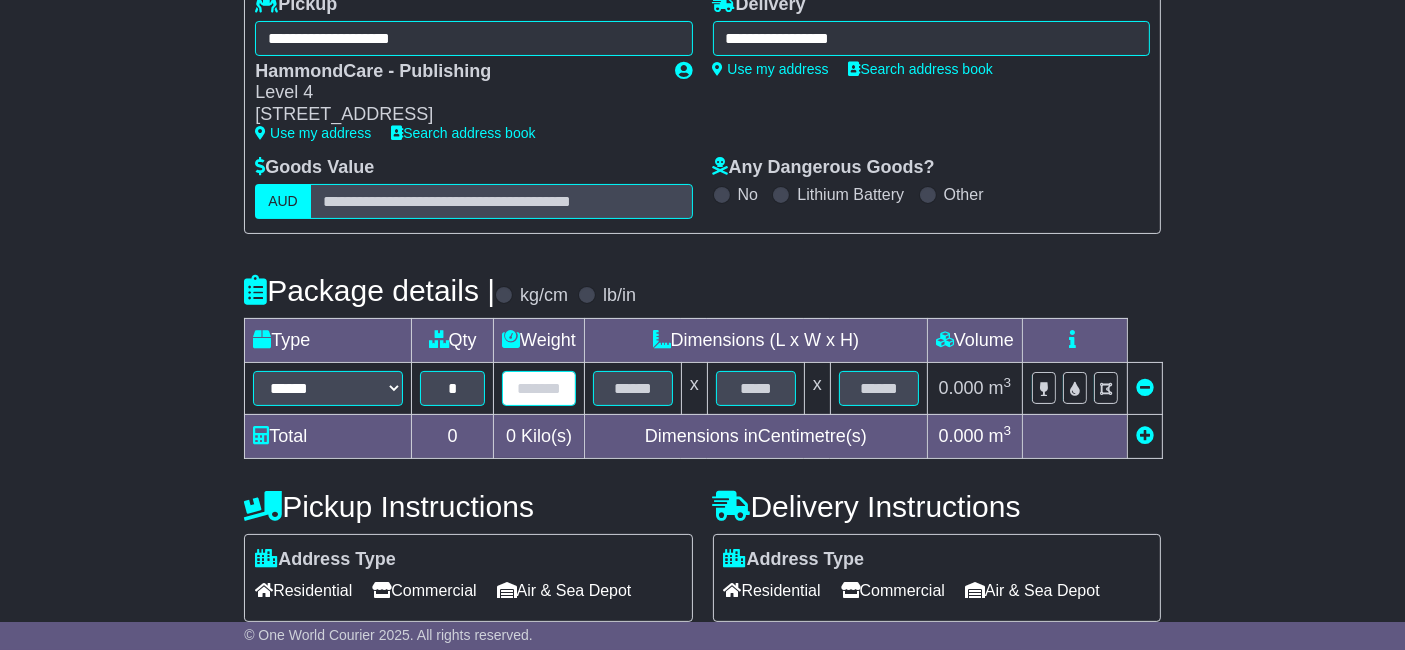 click at bounding box center [539, 388] 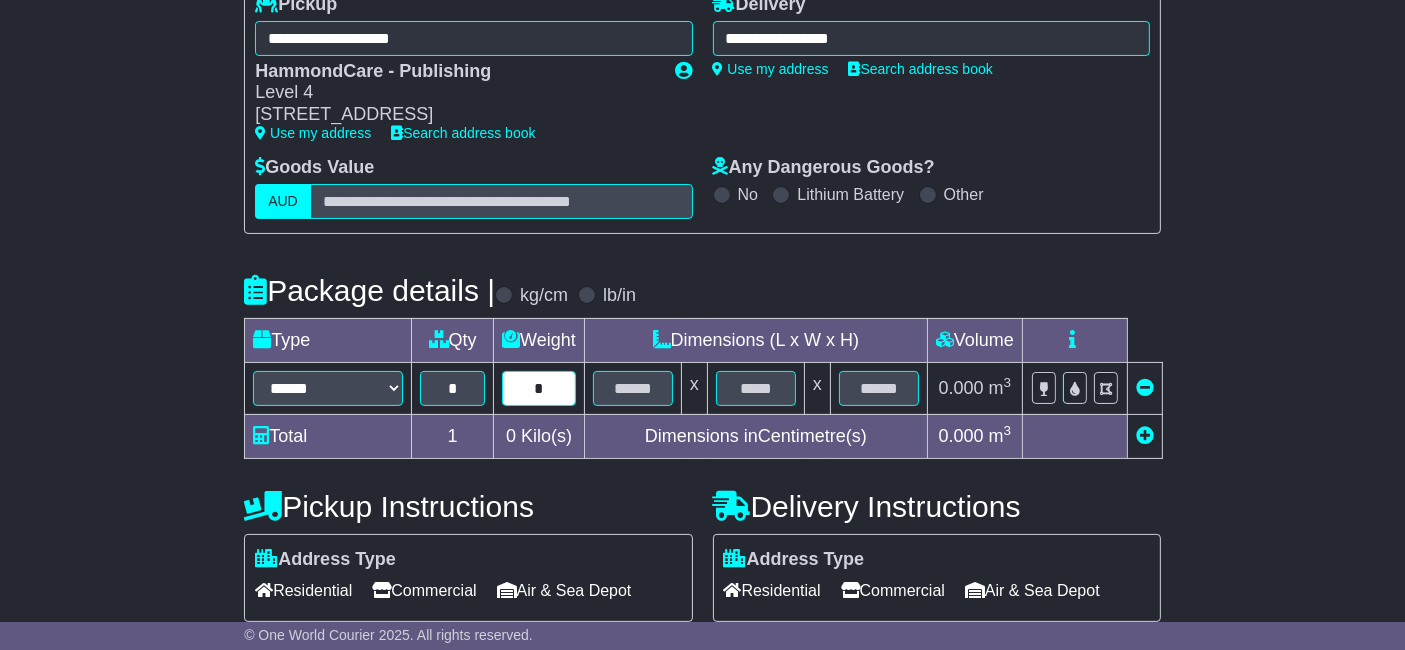 click on "*" at bounding box center (539, 388) 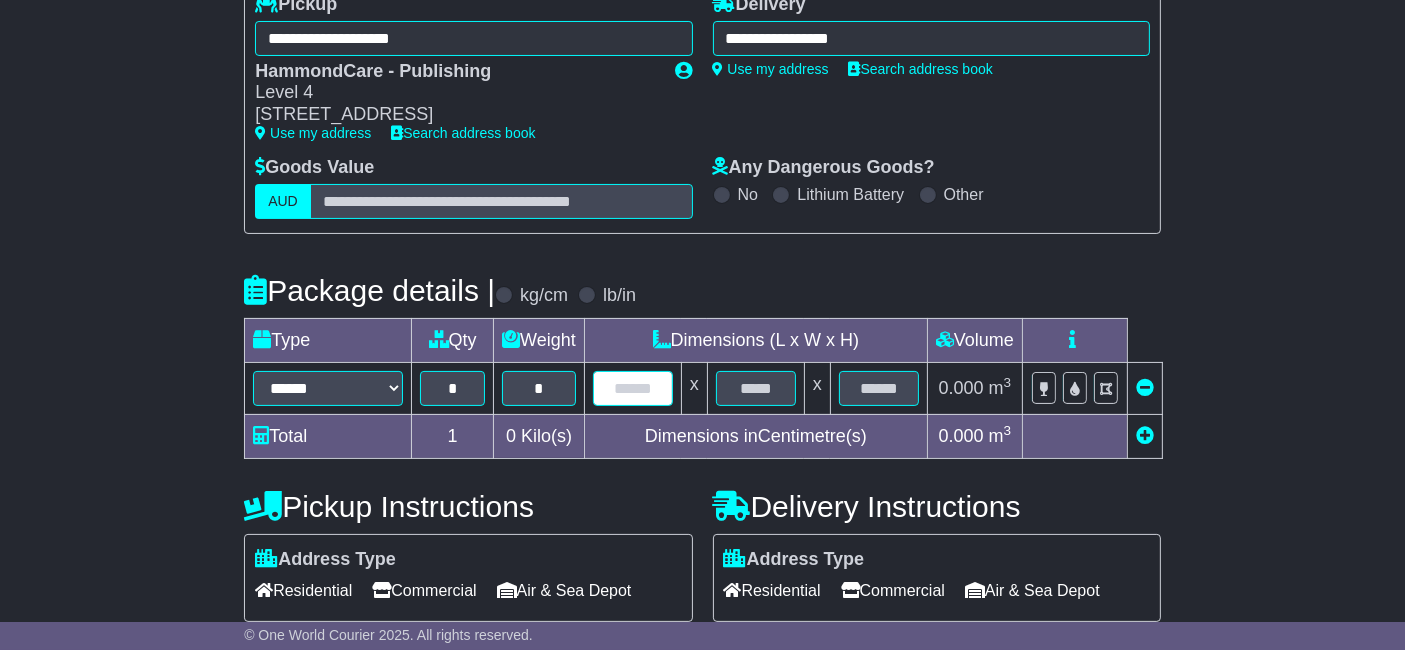 click at bounding box center [633, 388] 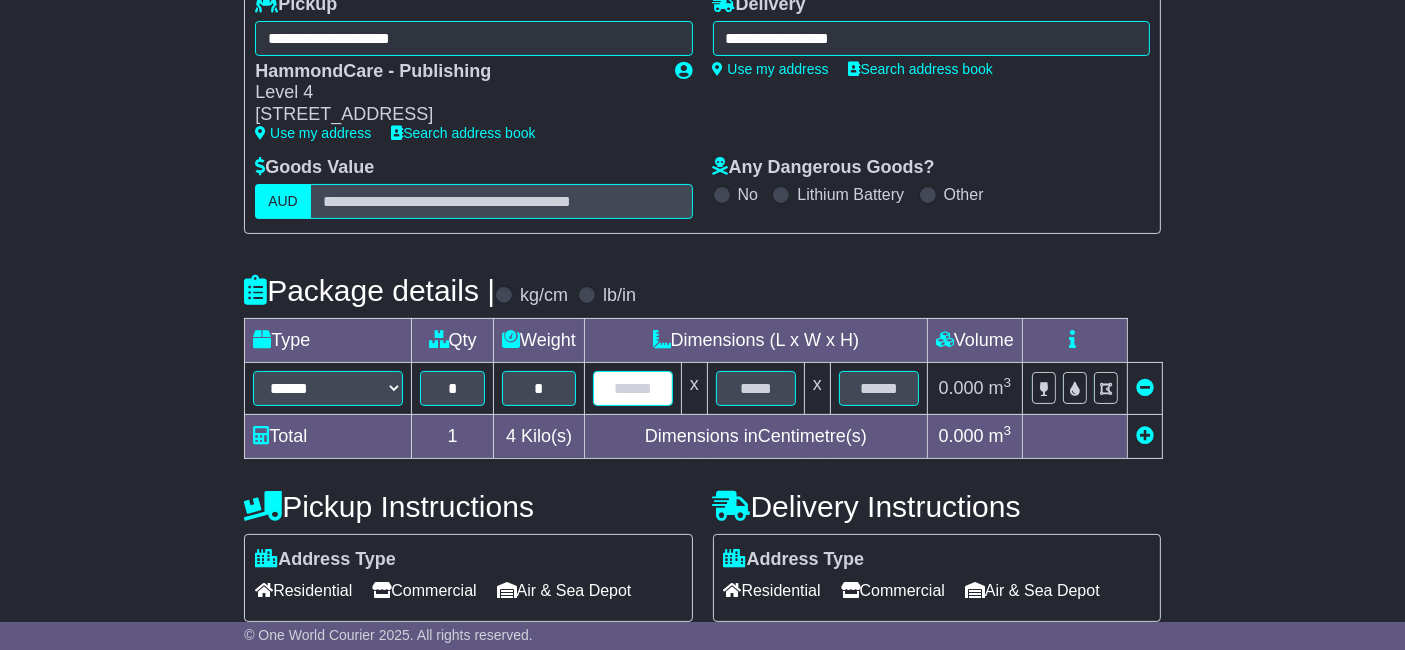 click at bounding box center [633, 388] 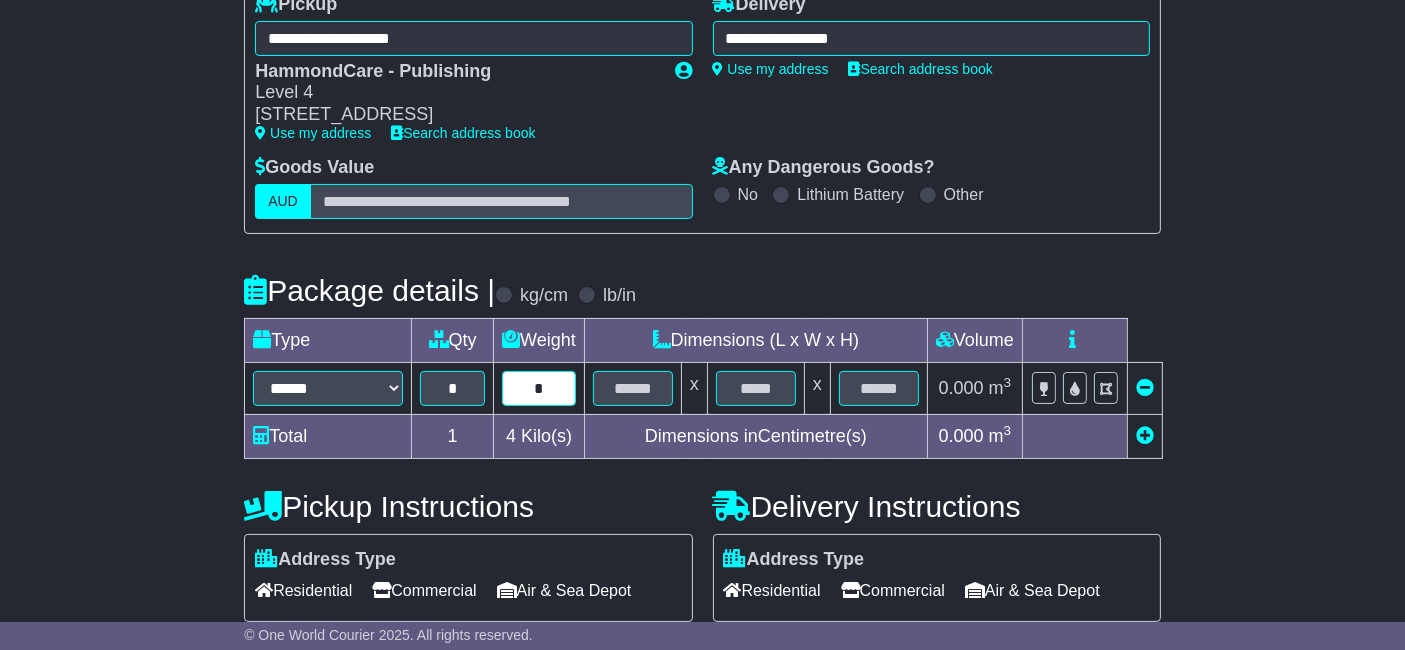 click on "*" at bounding box center (539, 388) 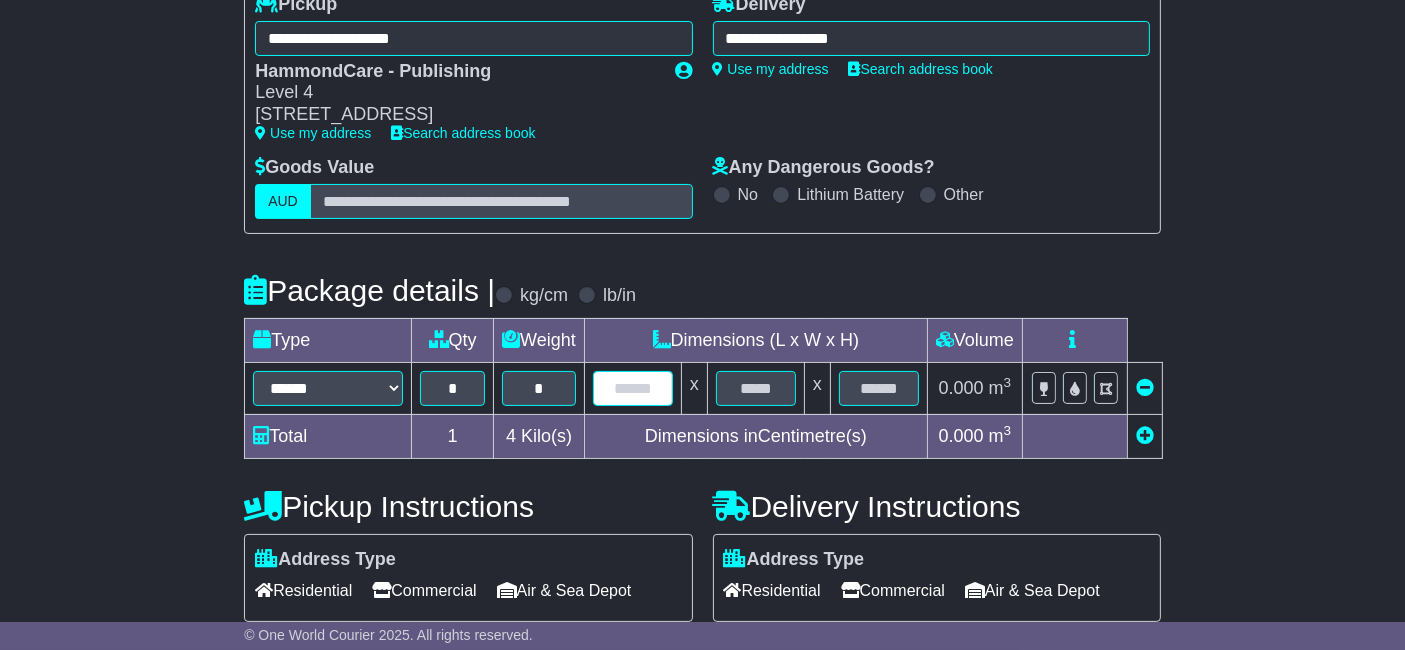 click at bounding box center [633, 388] 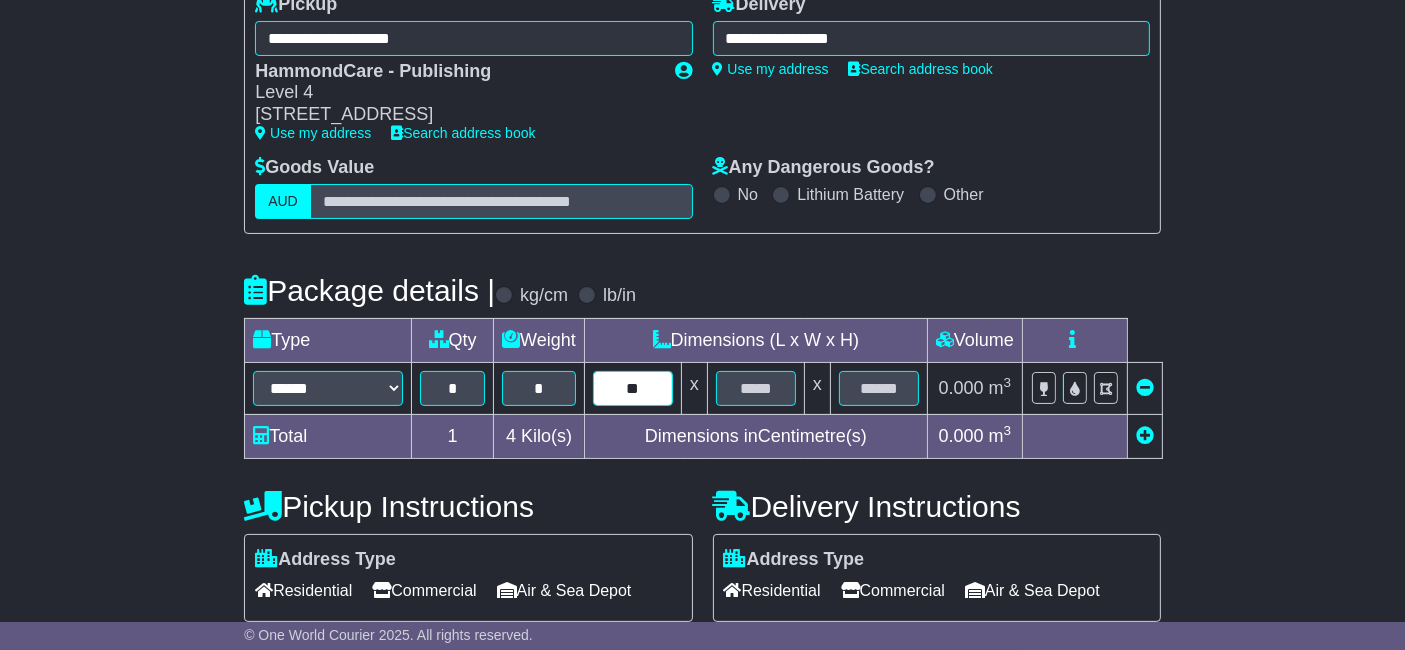 type on "*" 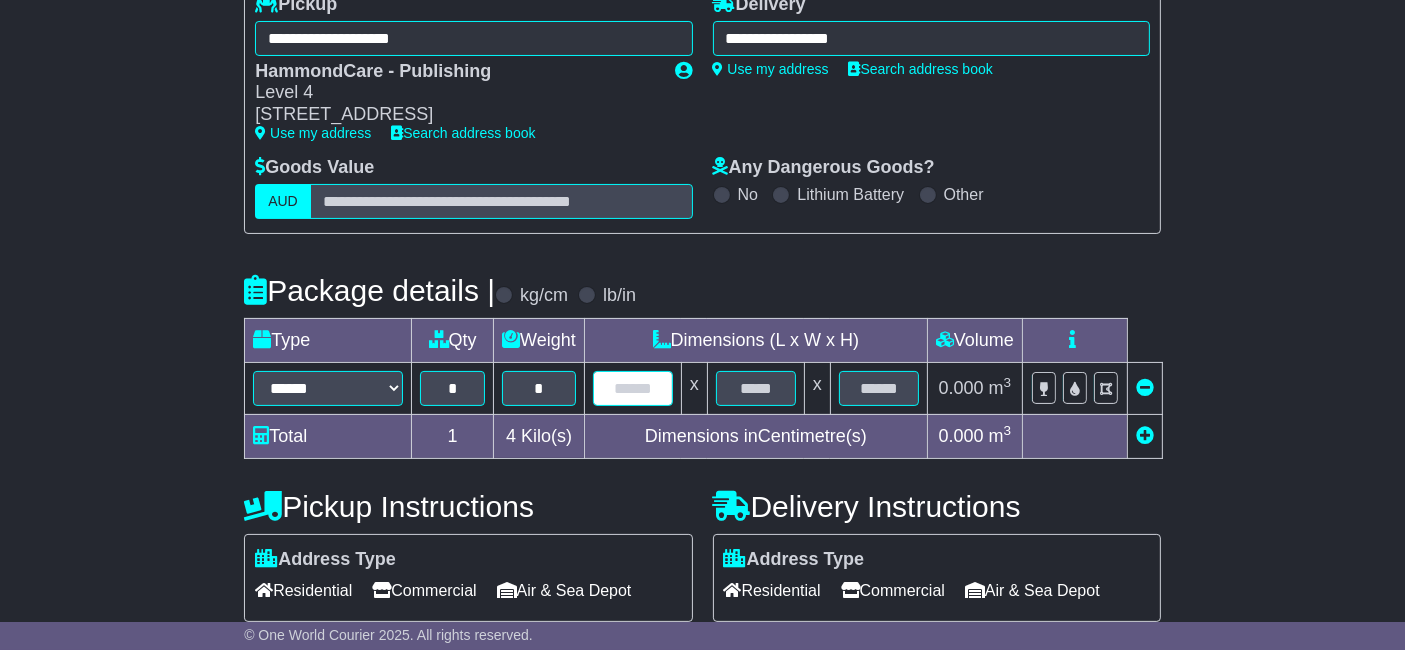 type on "*" 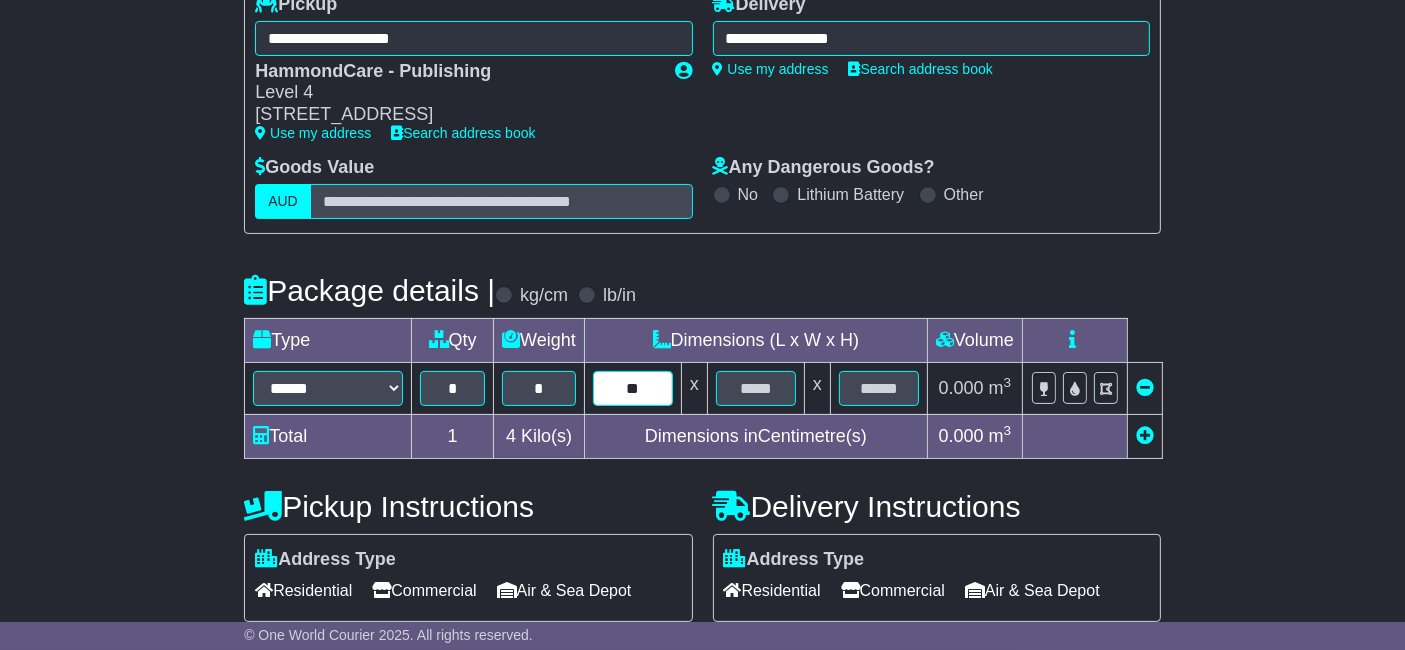 type on "**" 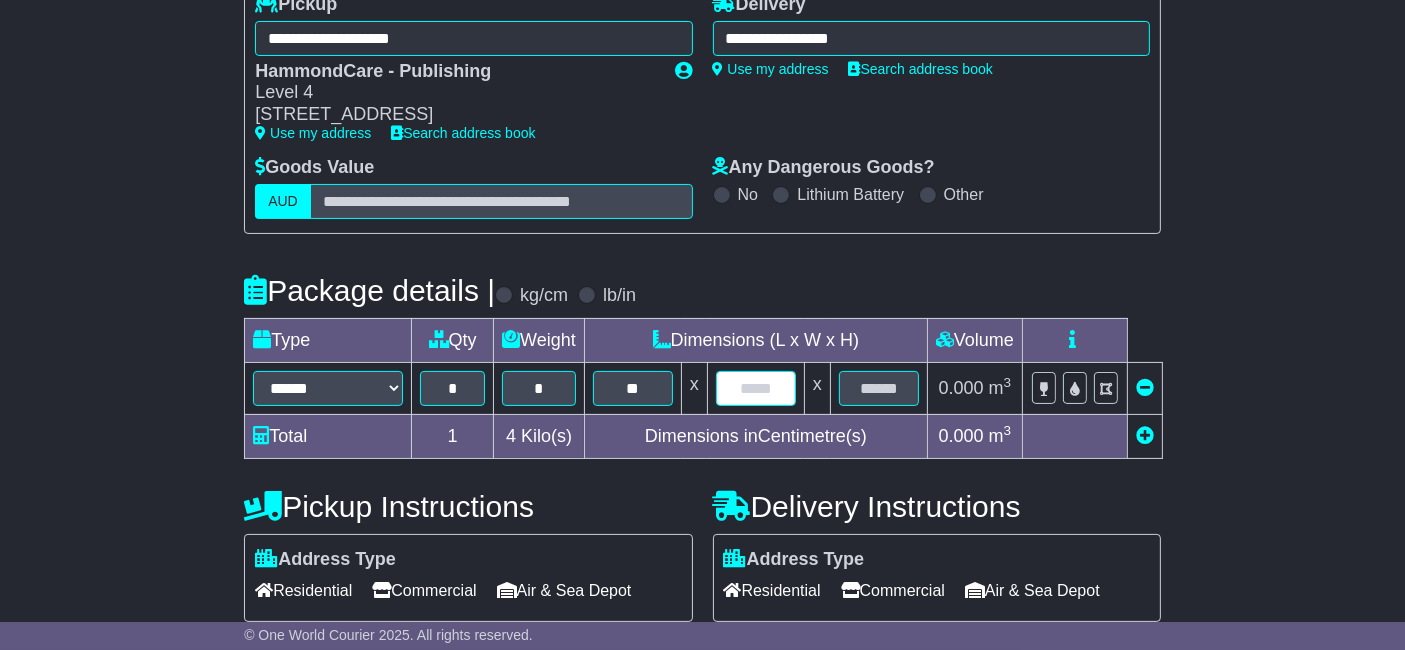 click at bounding box center [756, 388] 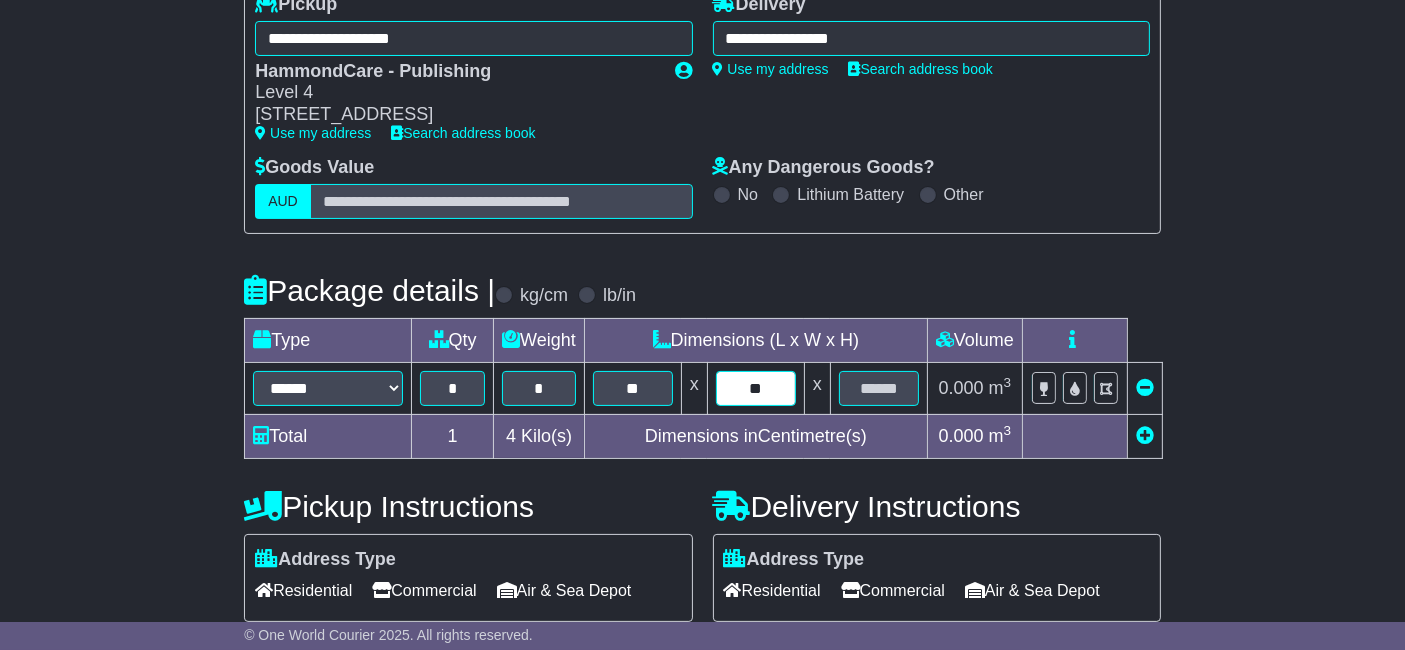 type on "**" 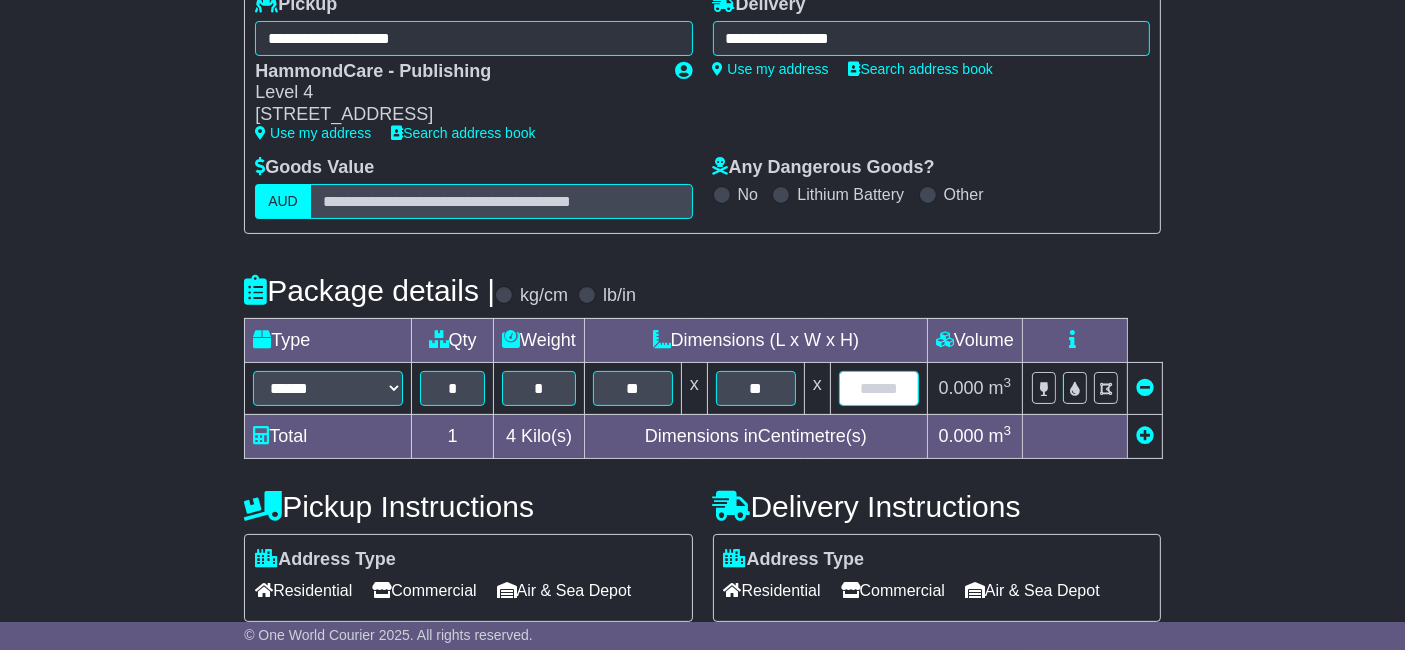 click at bounding box center [879, 388] 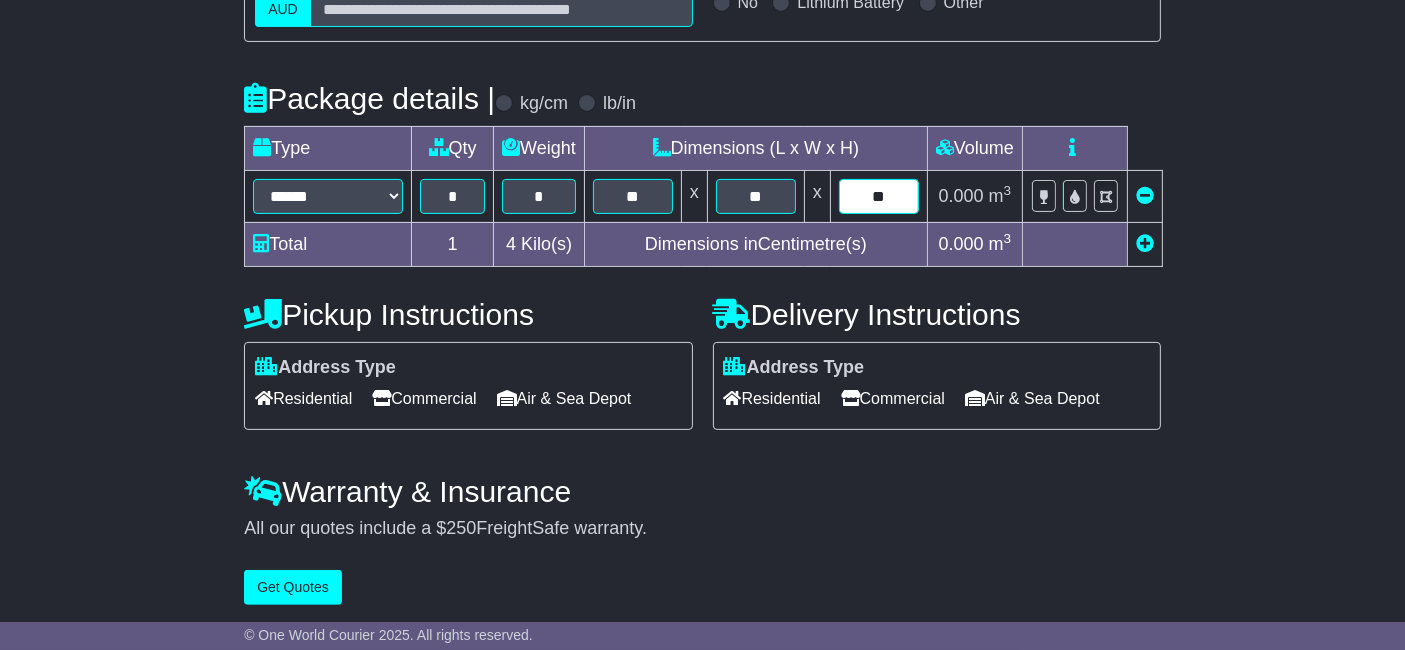 scroll, scrollTop: 468, scrollLeft: 0, axis: vertical 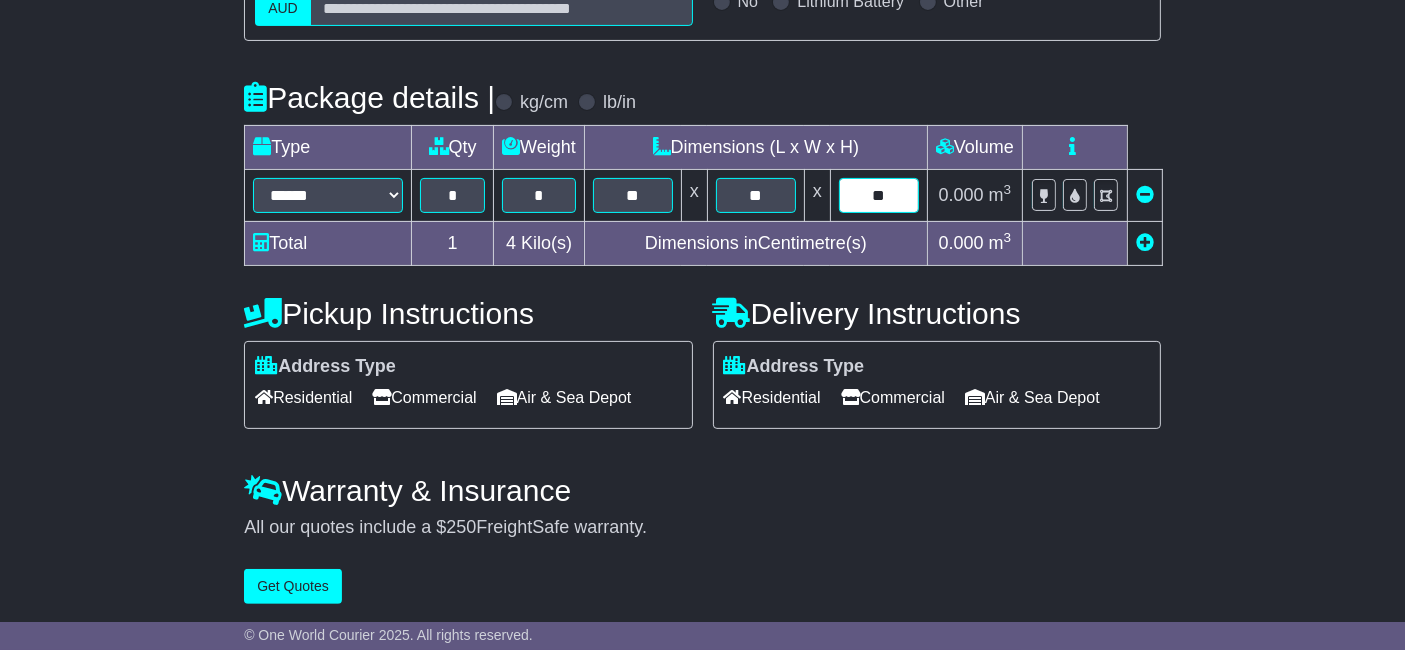 type on "**" 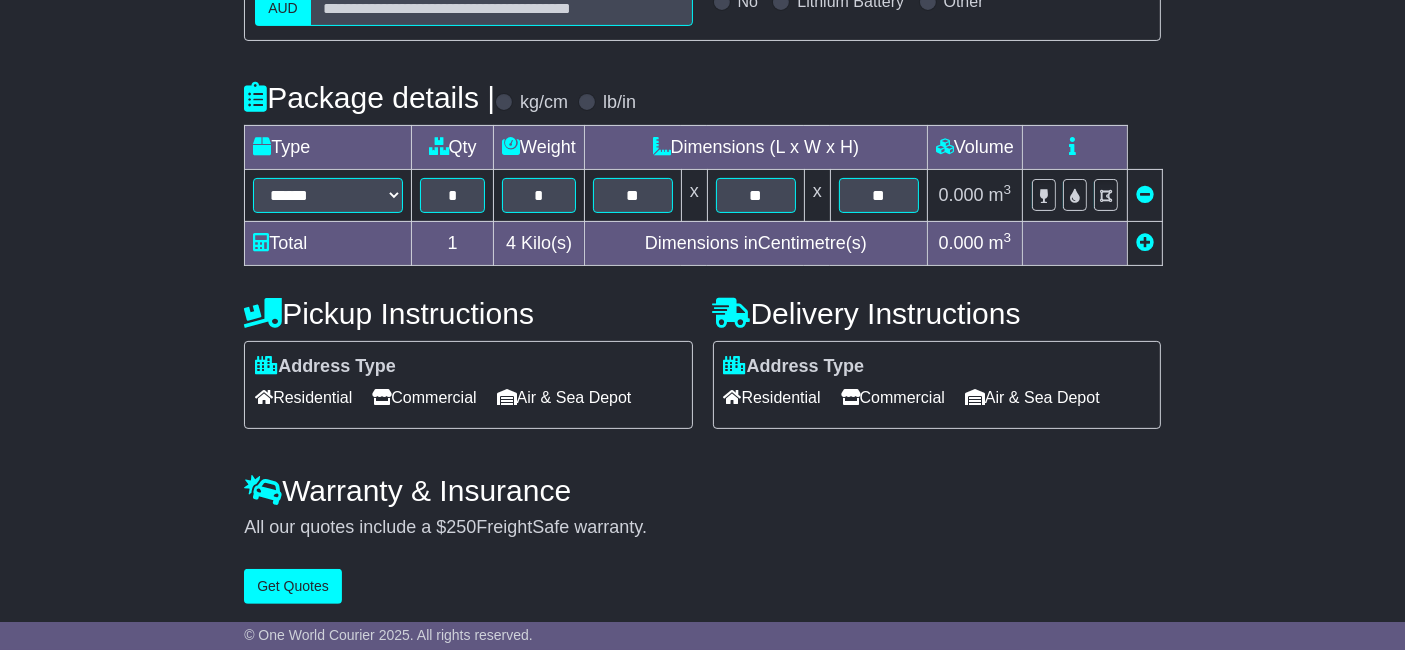 click on "Commercial" at bounding box center [893, 397] 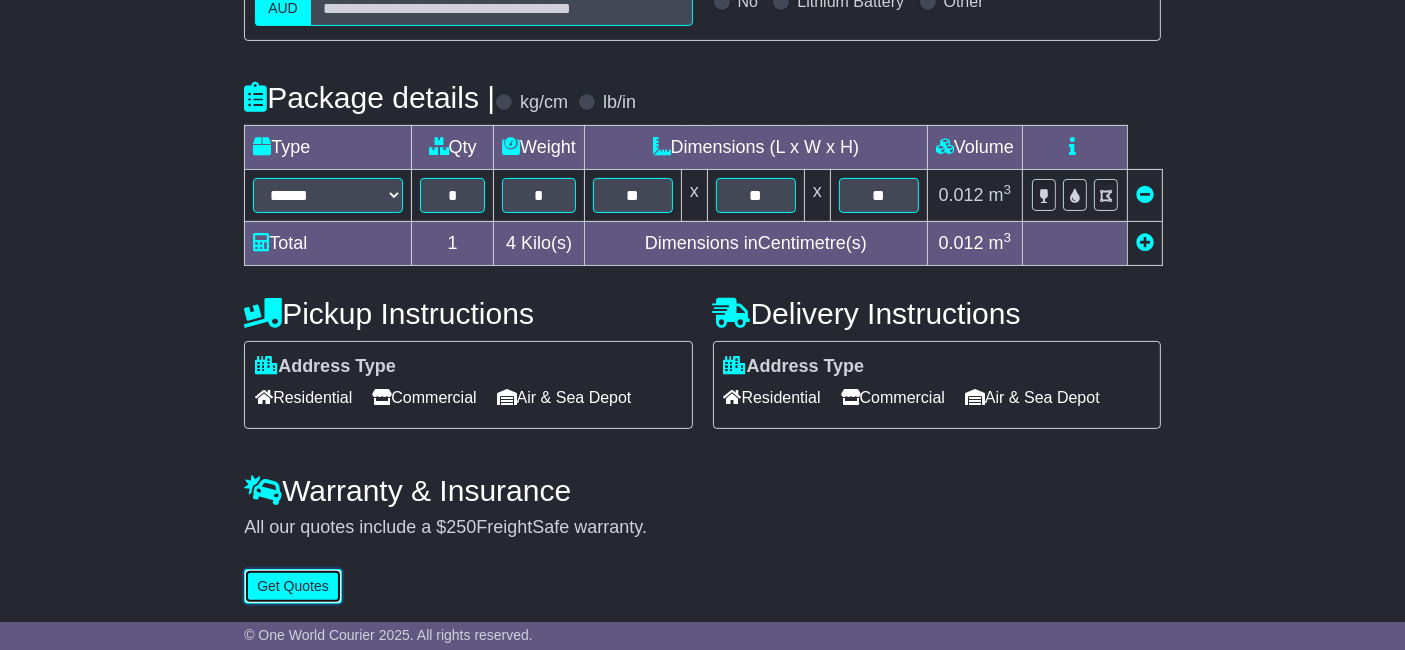 click on "Get Quotes" at bounding box center [293, 586] 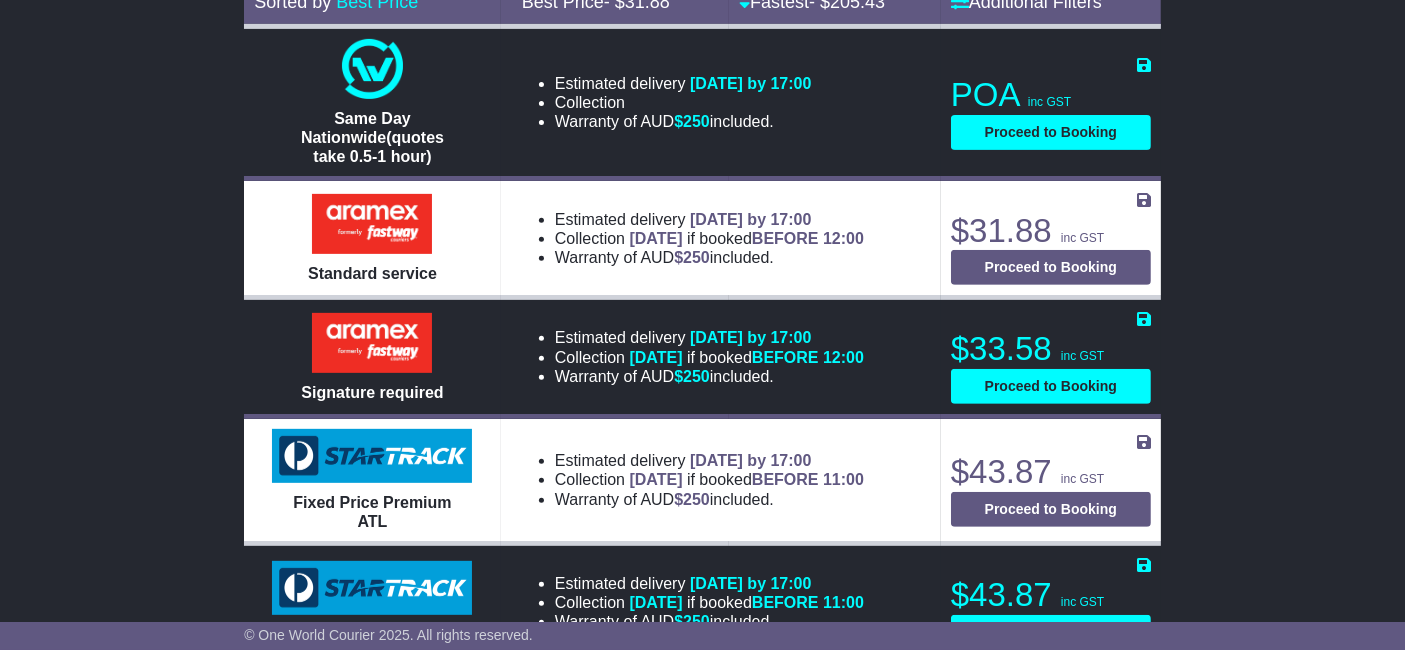 scroll, scrollTop: 845, scrollLeft: 0, axis: vertical 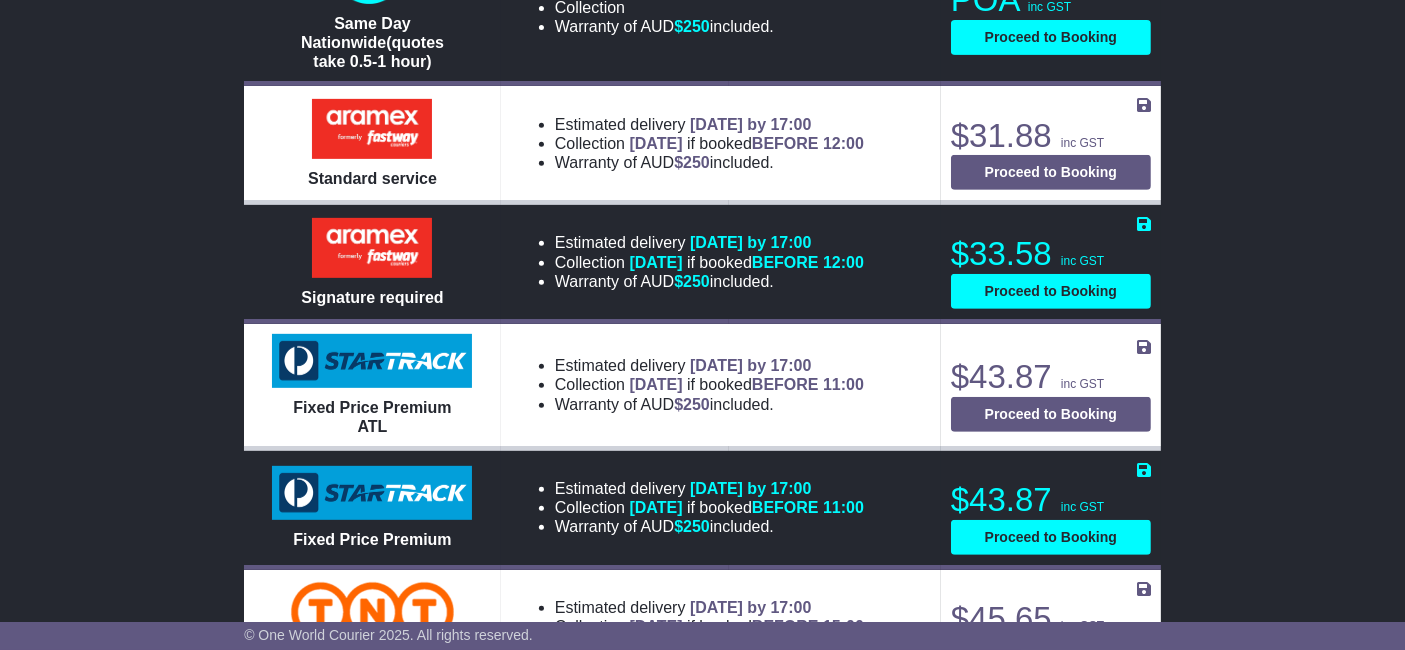 click on "ST LEONARDS , 2065
[PERSON_NAME] , 4883
1   item
0.012
m 3
in 3
4" at bounding box center [702, 806] 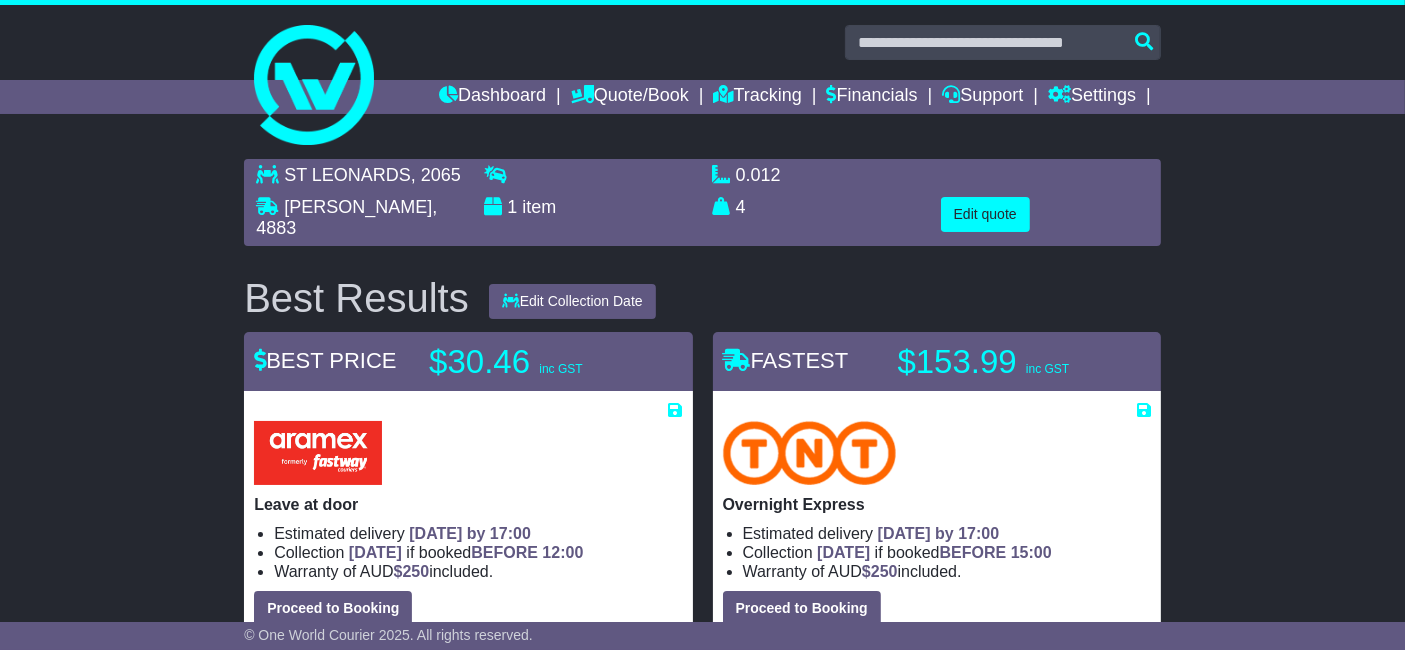 scroll, scrollTop: 0, scrollLeft: 0, axis: both 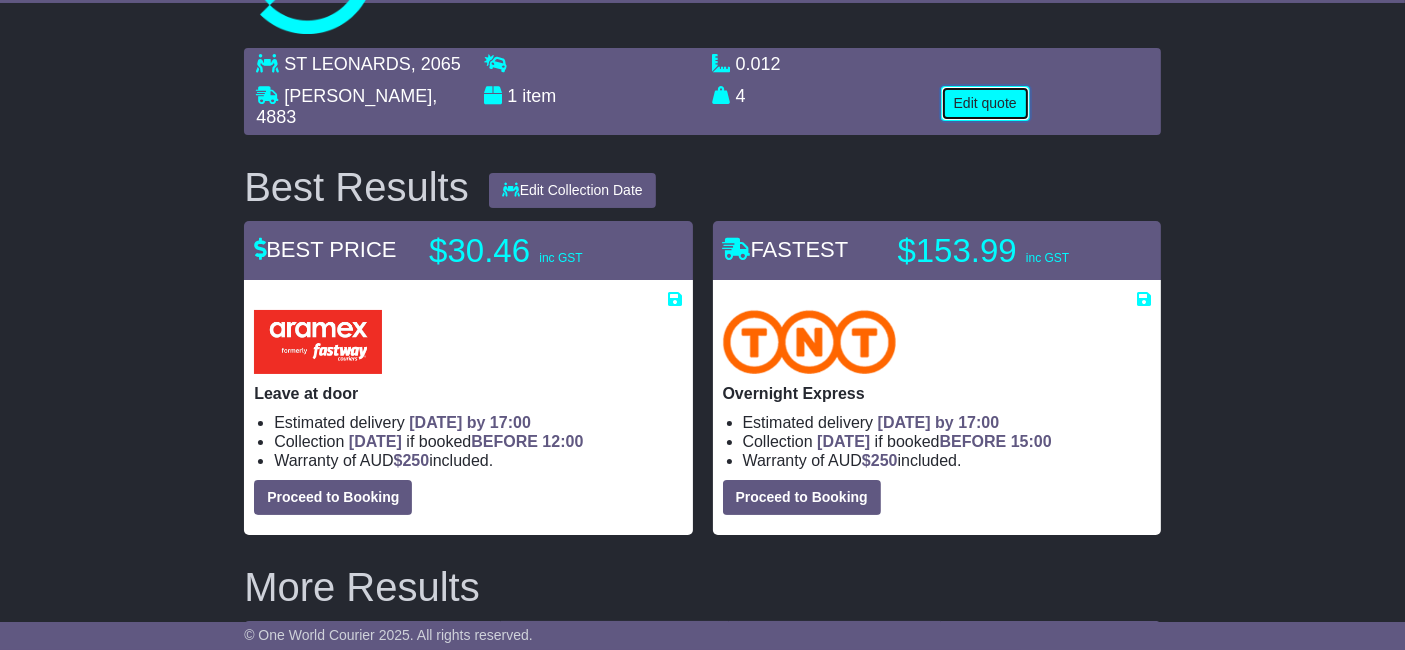 click on "Edit quote" at bounding box center (985, 103) 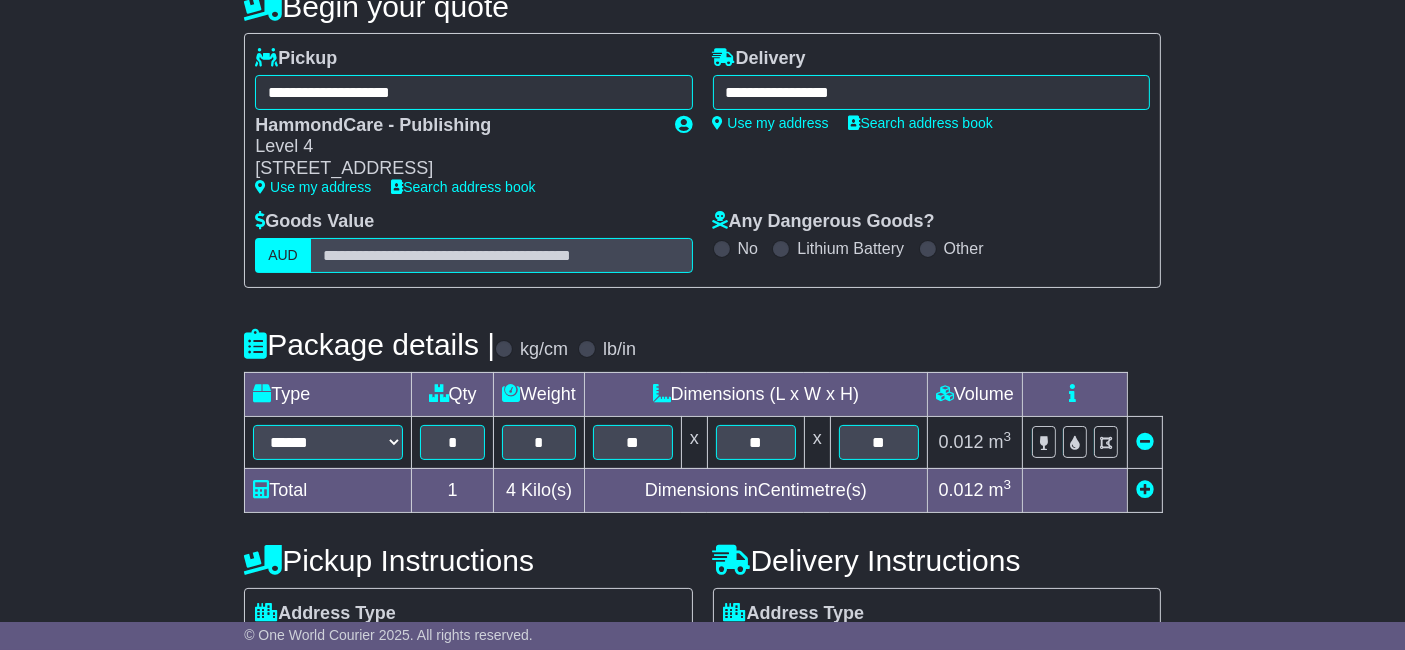 scroll, scrollTop: 222, scrollLeft: 0, axis: vertical 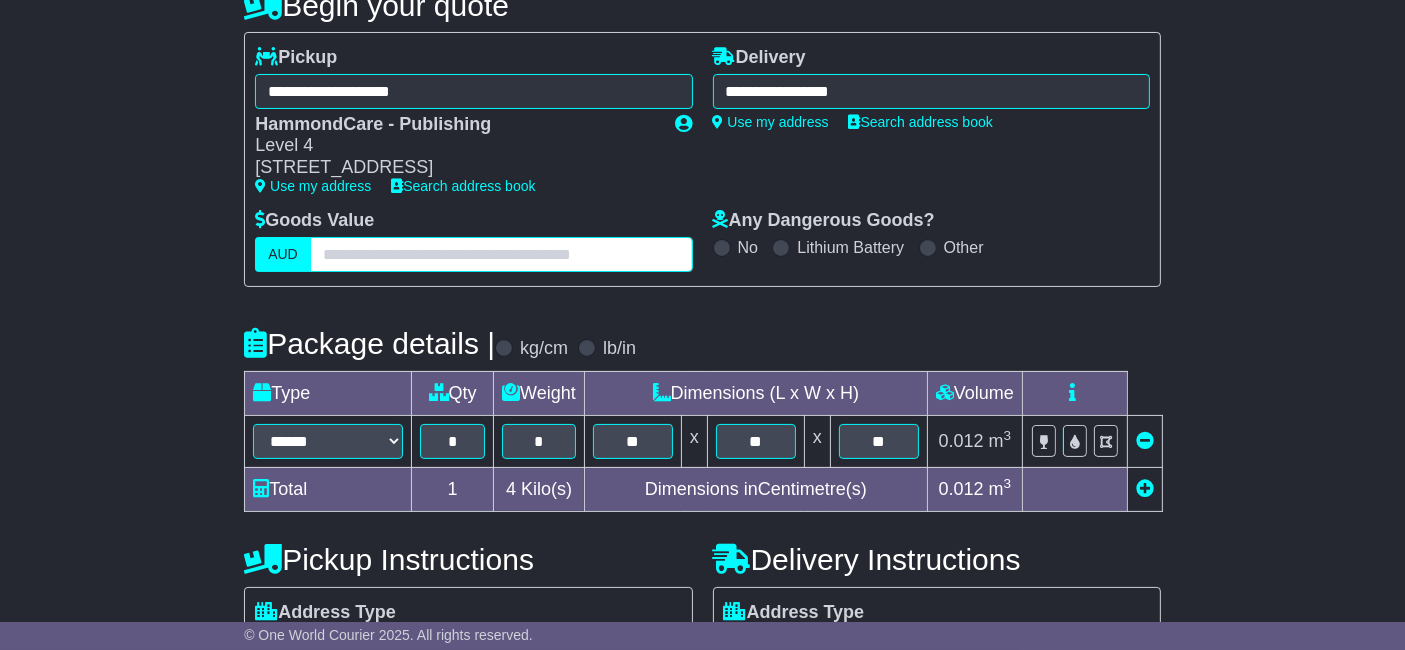 click at bounding box center [501, 254] 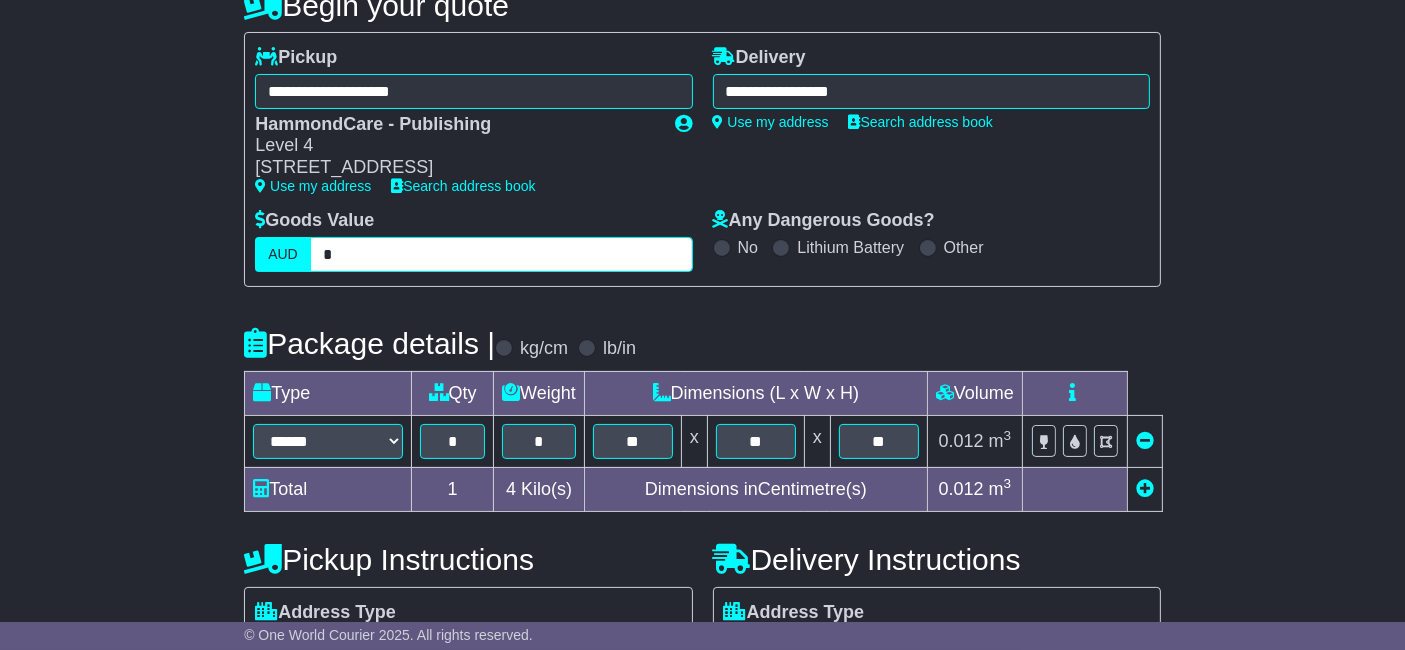 type 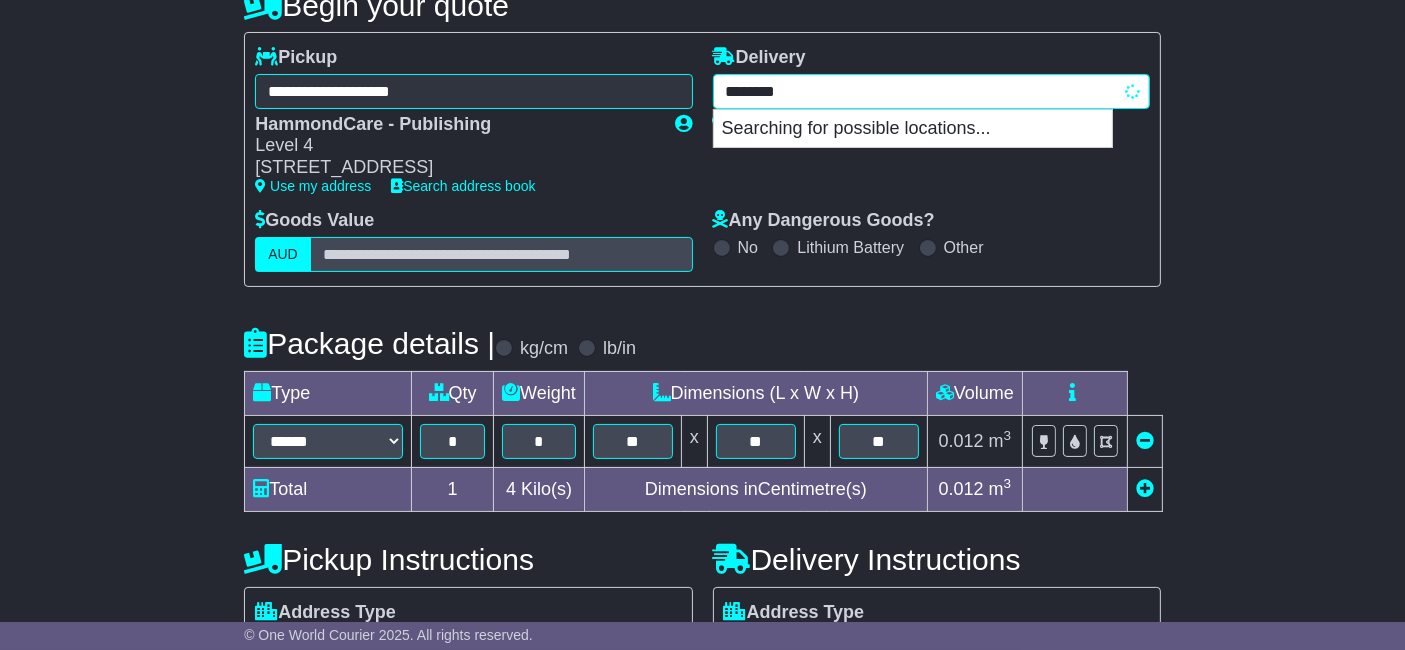 drag, startPoint x: 898, startPoint y: 84, endPoint x: 715, endPoint y: 88, distance: 183.04372 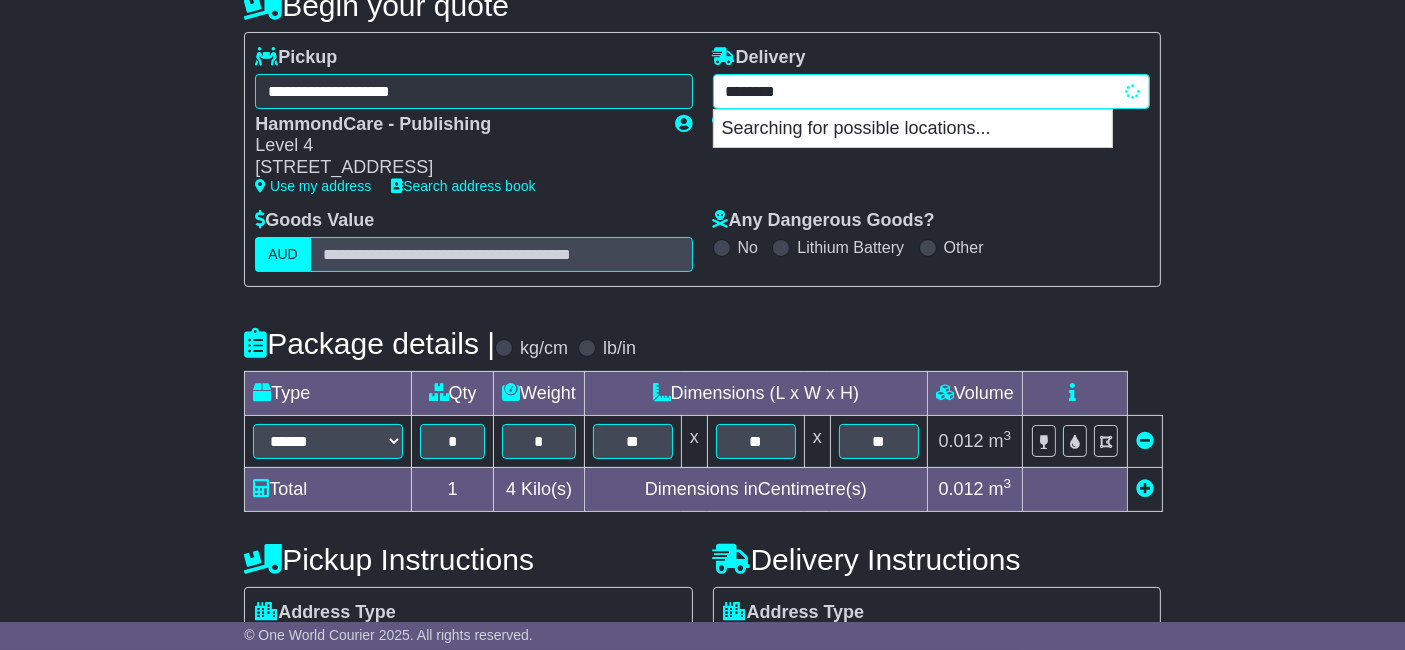 type on "********" 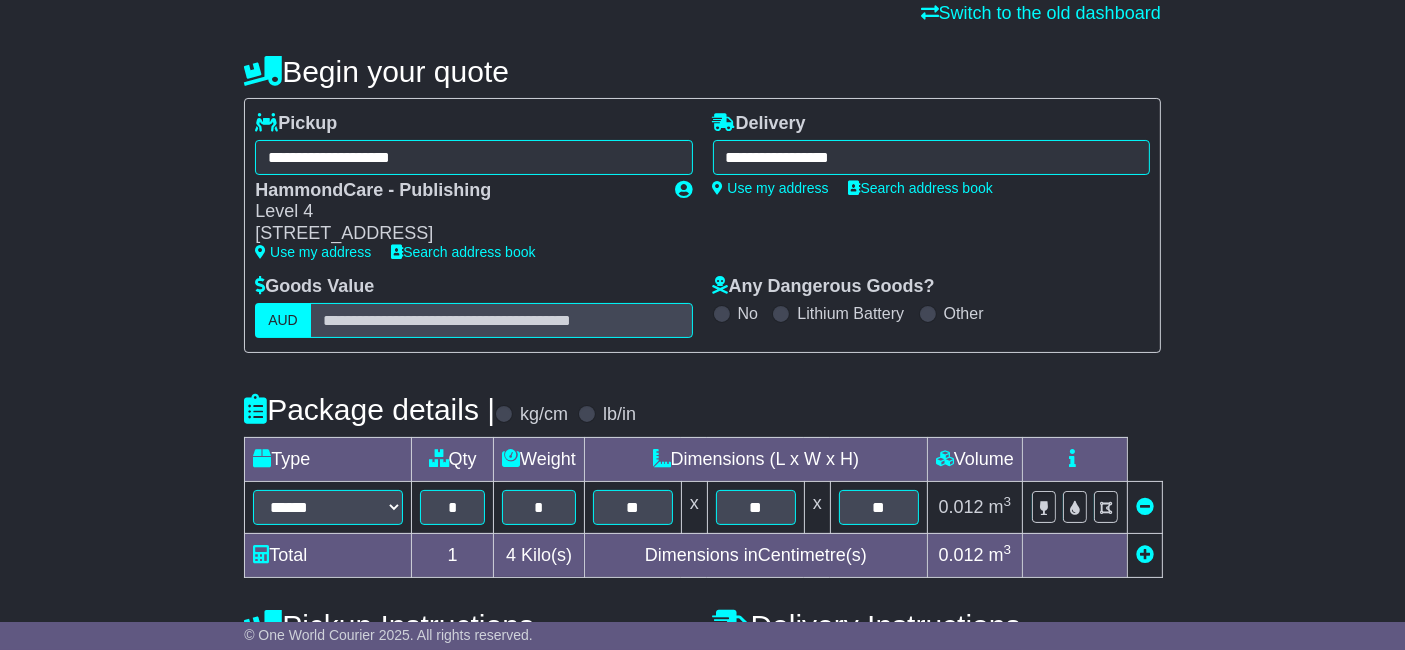 scroll, scrollTop: 111, scrollLeft: 0, axis: vertical 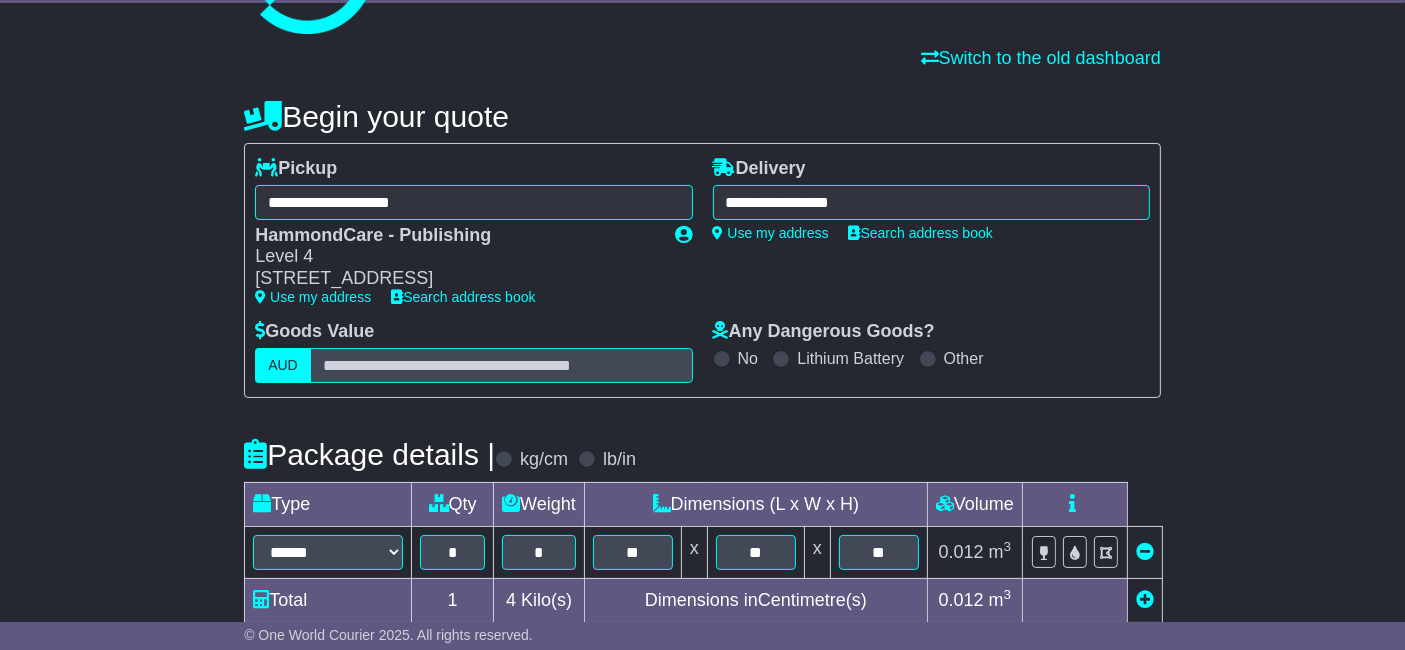 type on "**********" 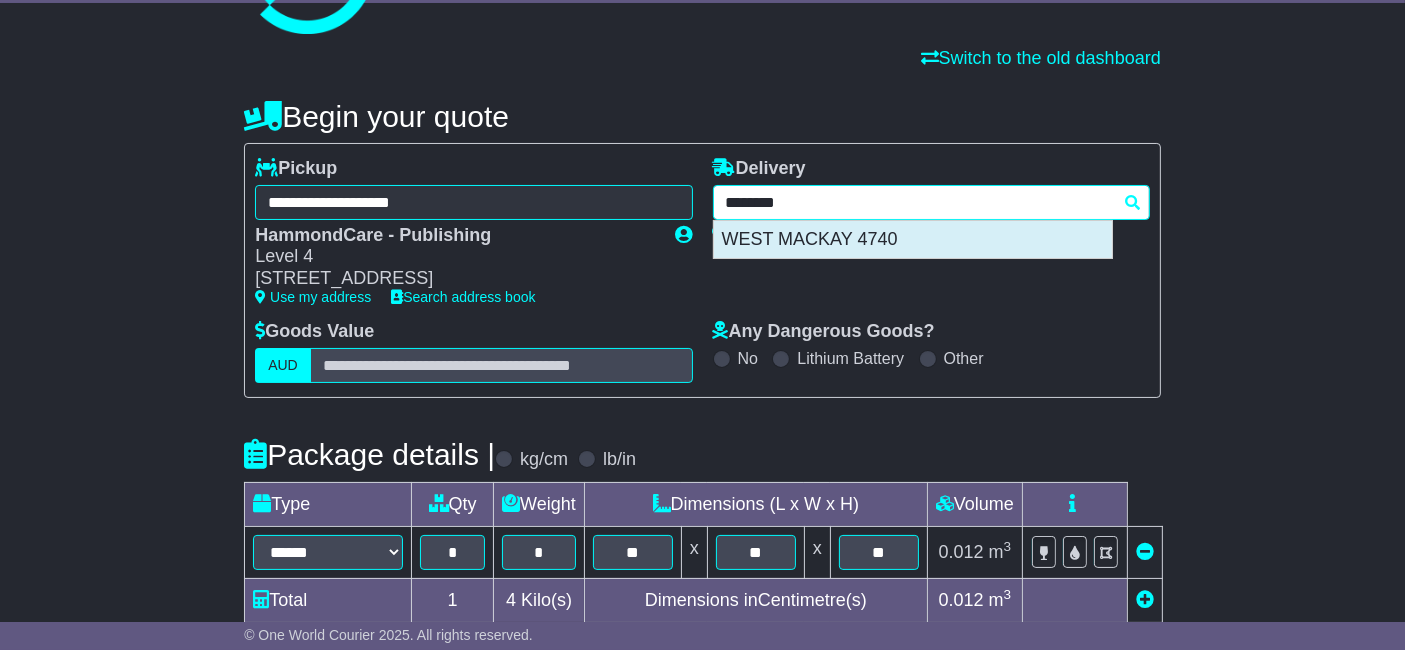 click on "WEST MACKAY 4740" at bounding box center (913, 240) 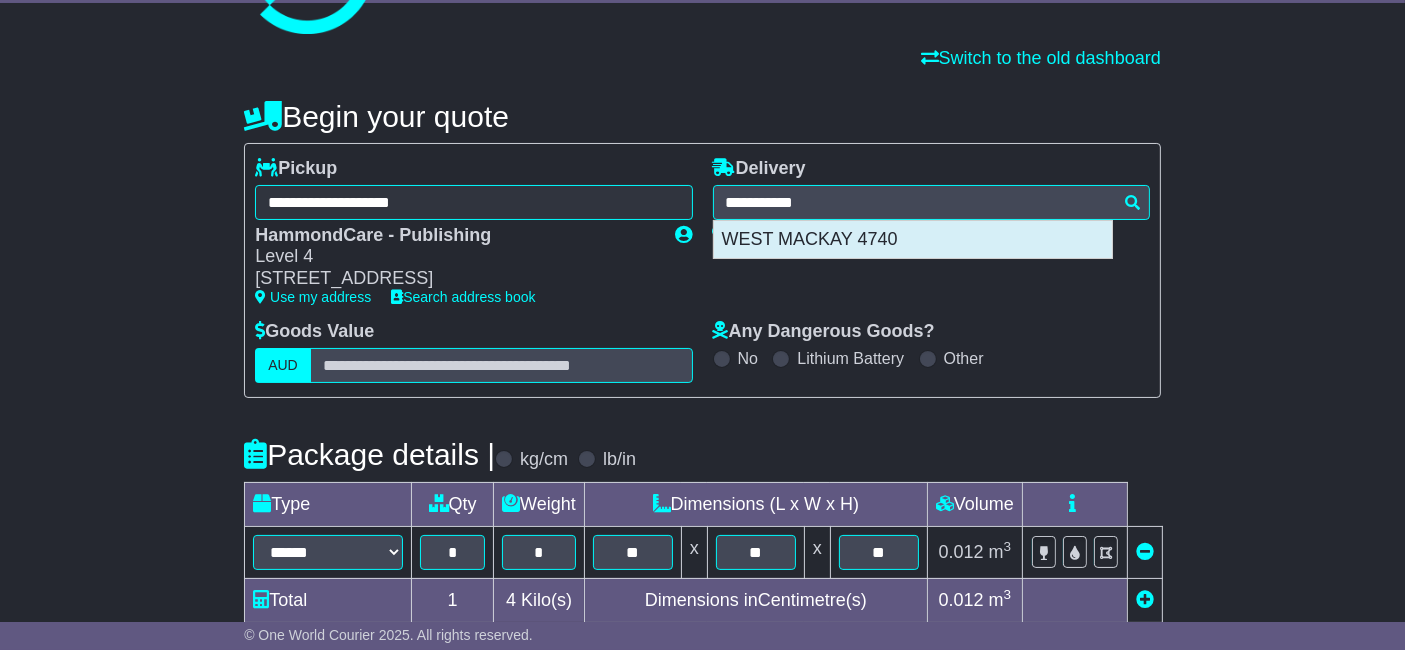 type on "**********" 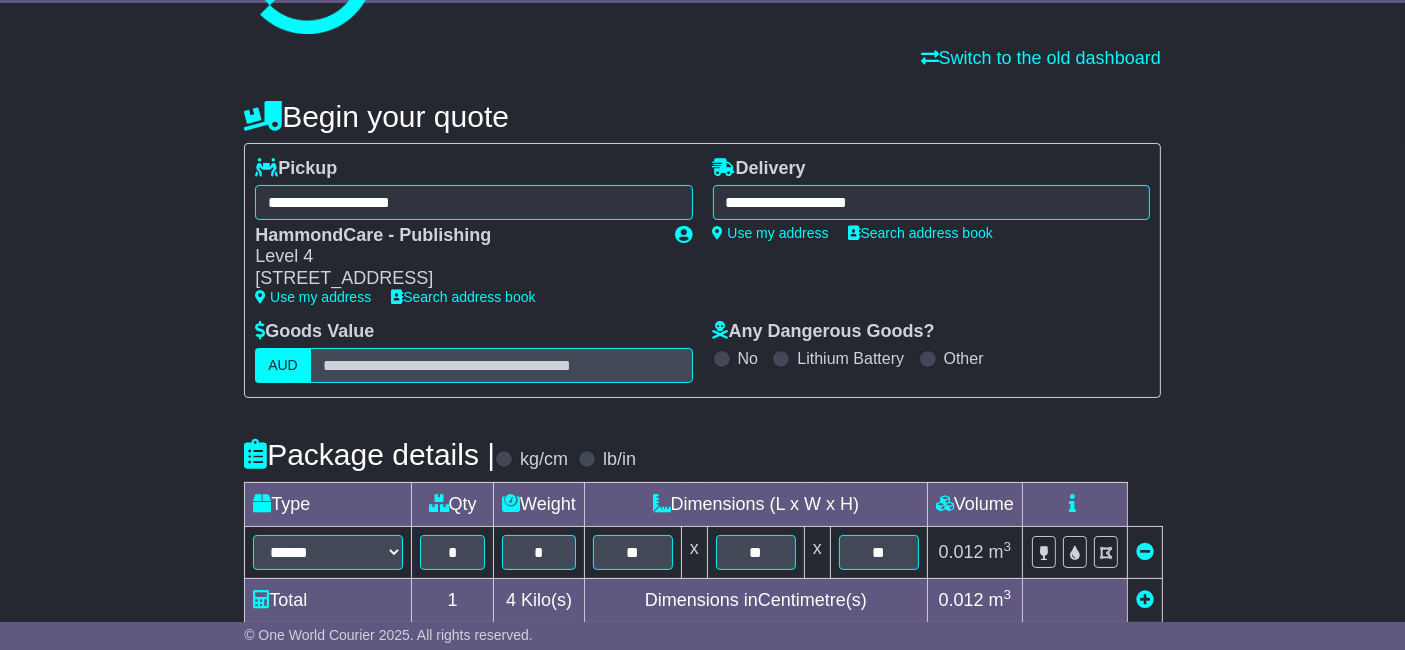 scroll, scrollTop: 154, scrollLeft: 0, axis: vertical 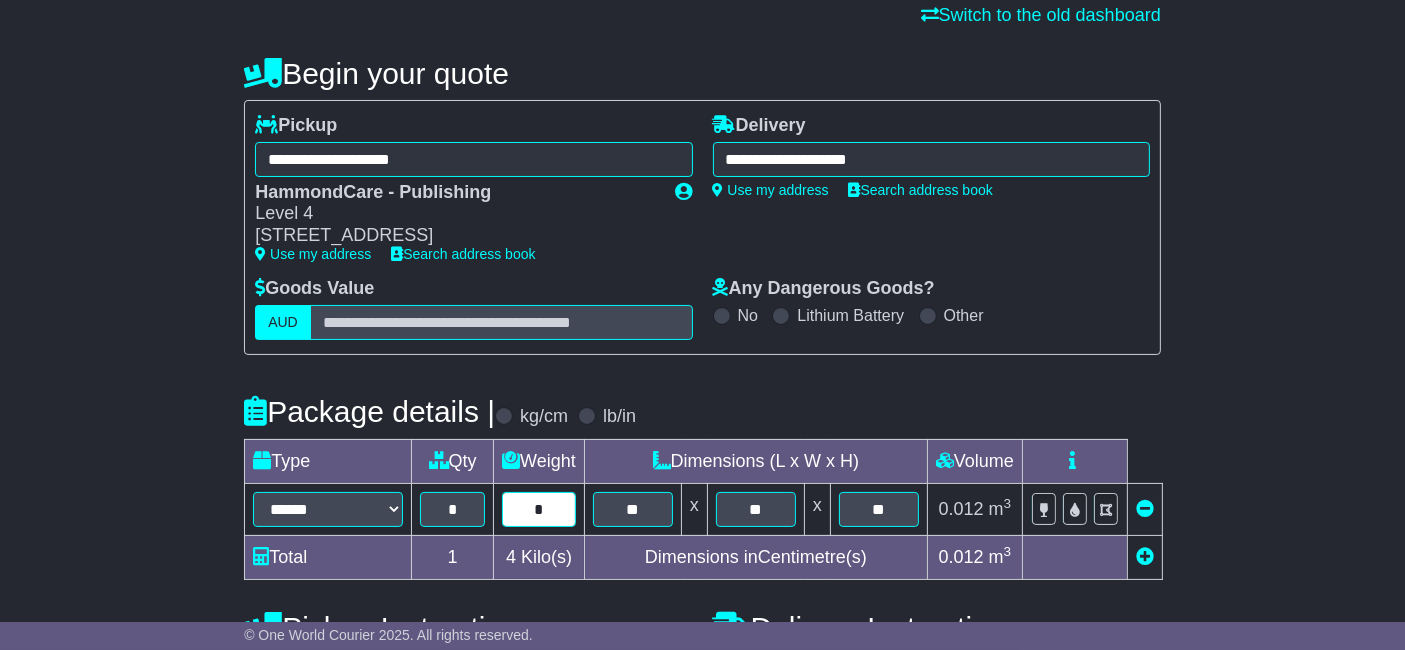 click on "*" at bounding box center [539, 509] 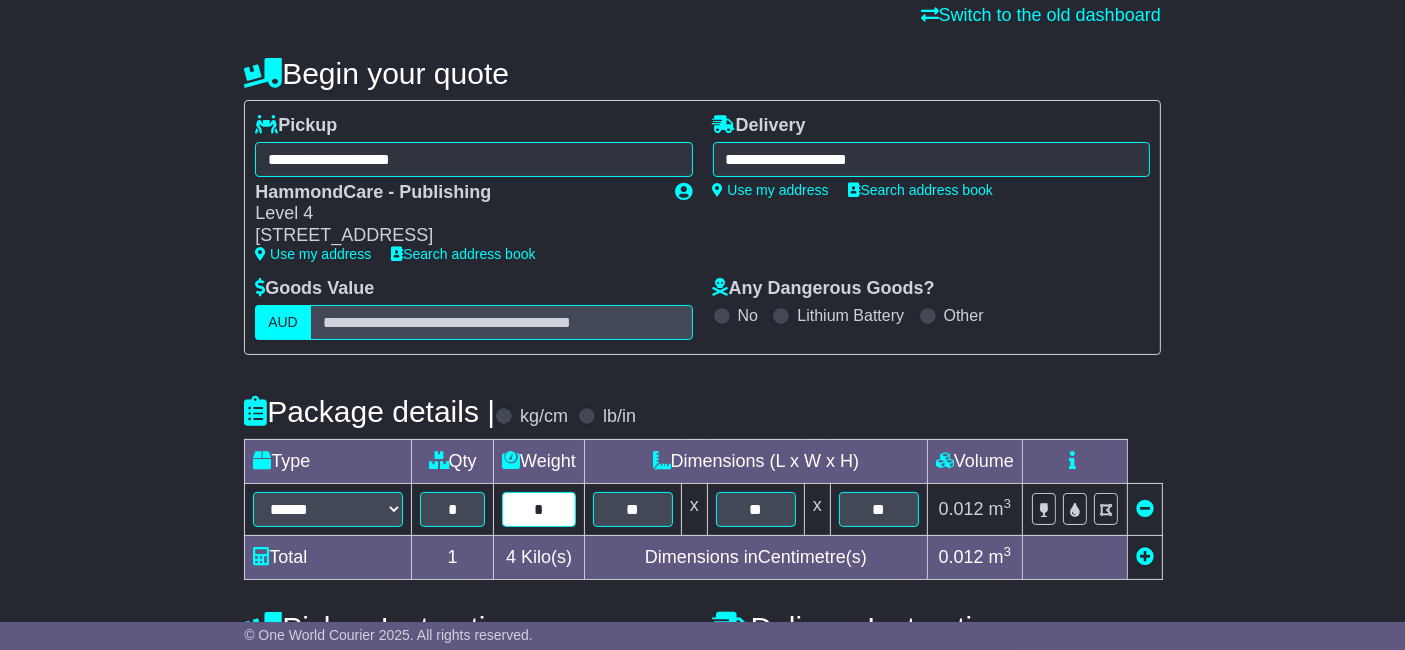 type on "*" 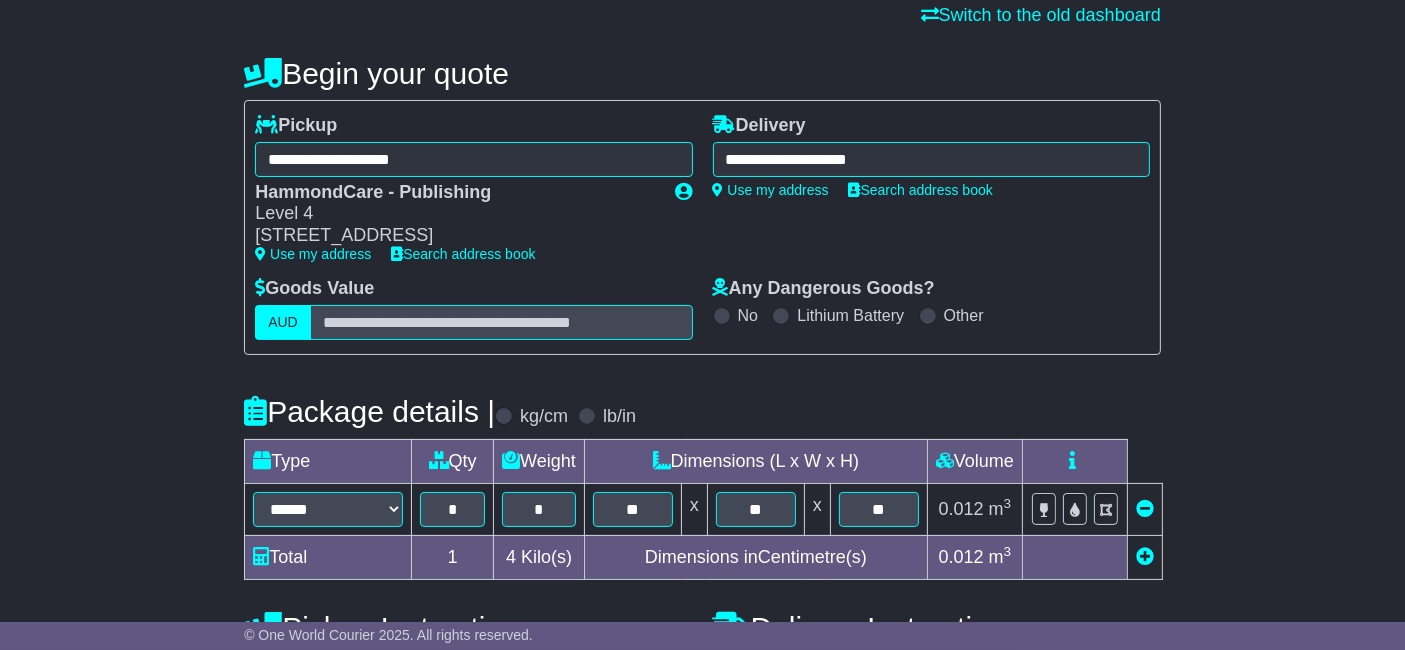 drag, startPoint x: 137, startPoint y: 439, endPoint x: 199, endPoint y: 430, distance: 62.649822 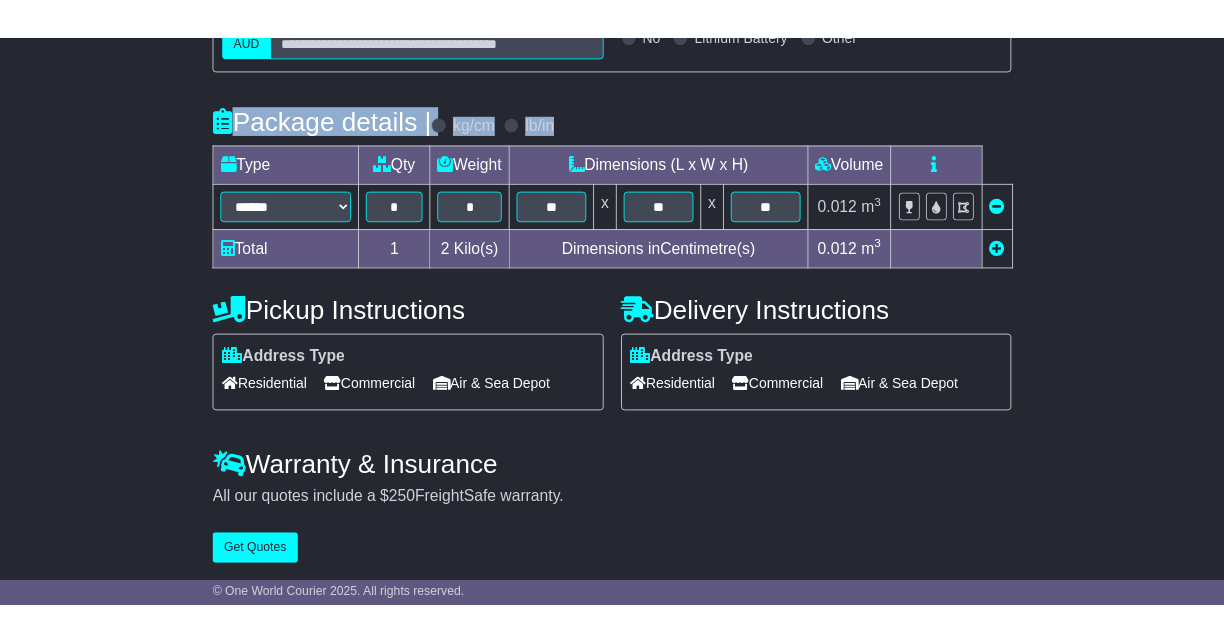 scroll, scrollTop: 503, scrollLeft: 0, axis: vertical 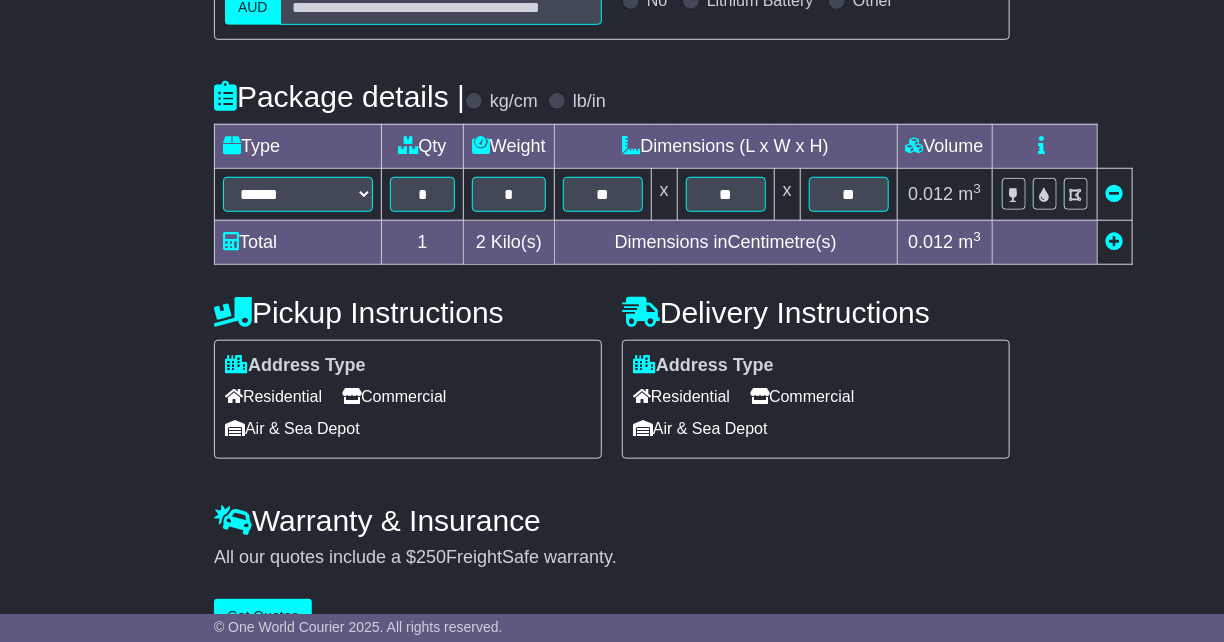 click on "Residential" at bounding box center (681, 396) 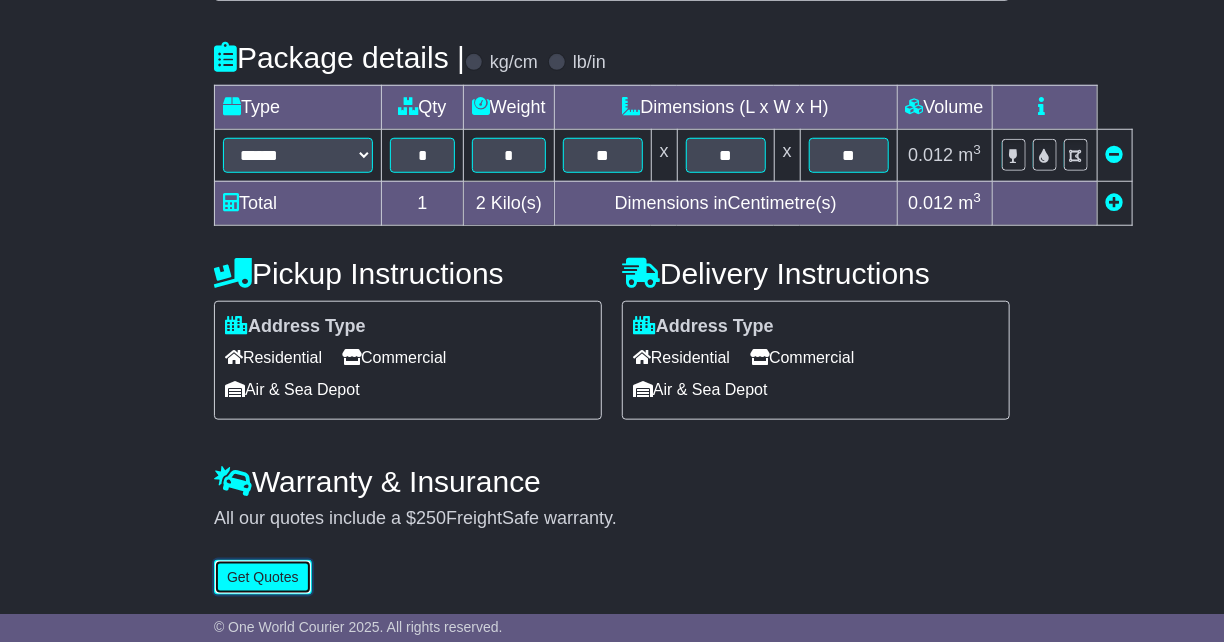 click on "Get Quotes" at bounding box center (263, 577) 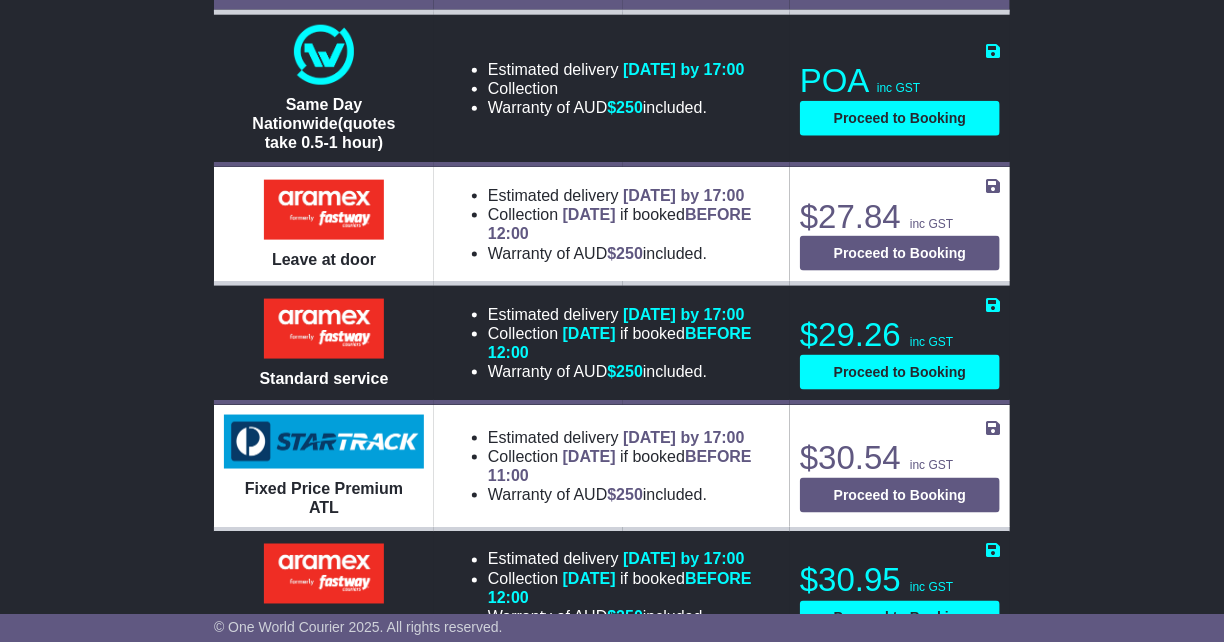 scroll, scrollTop: 909, scrollLeft: 0, axis: vertical 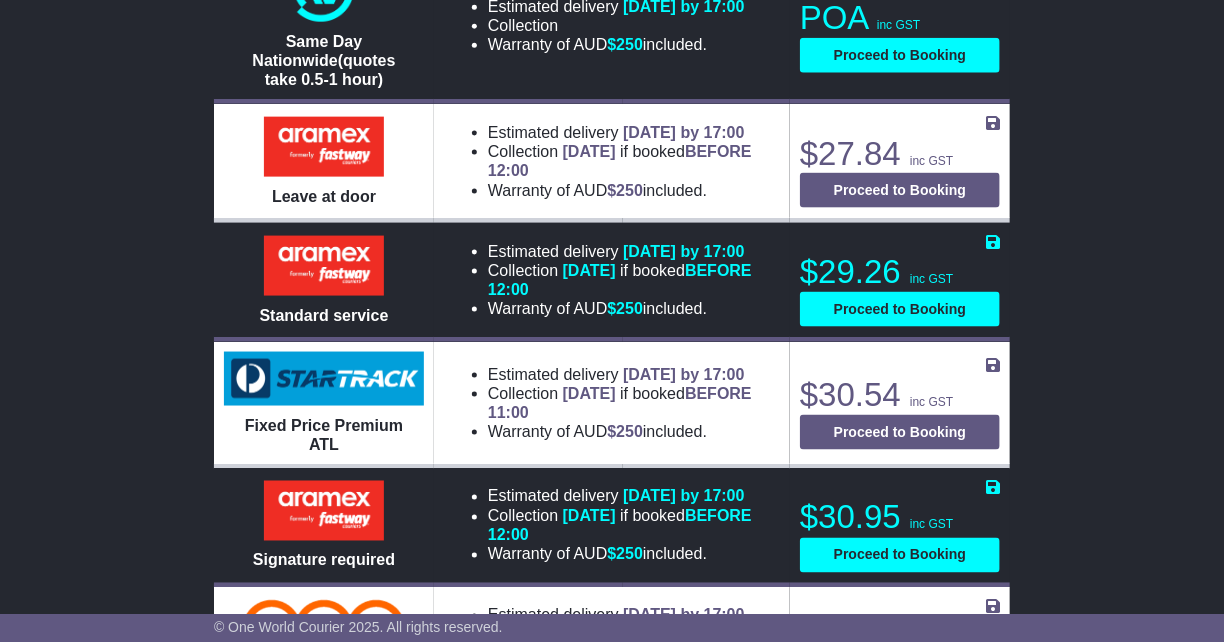 click on "ST LEONARDS , 2065
[GEOGRAPHIC_DATA] , 4740
1   item
0.012
m 3
in 3
2  kg(s)  lb(s) Edit quote" at bounding box center (612, 741) 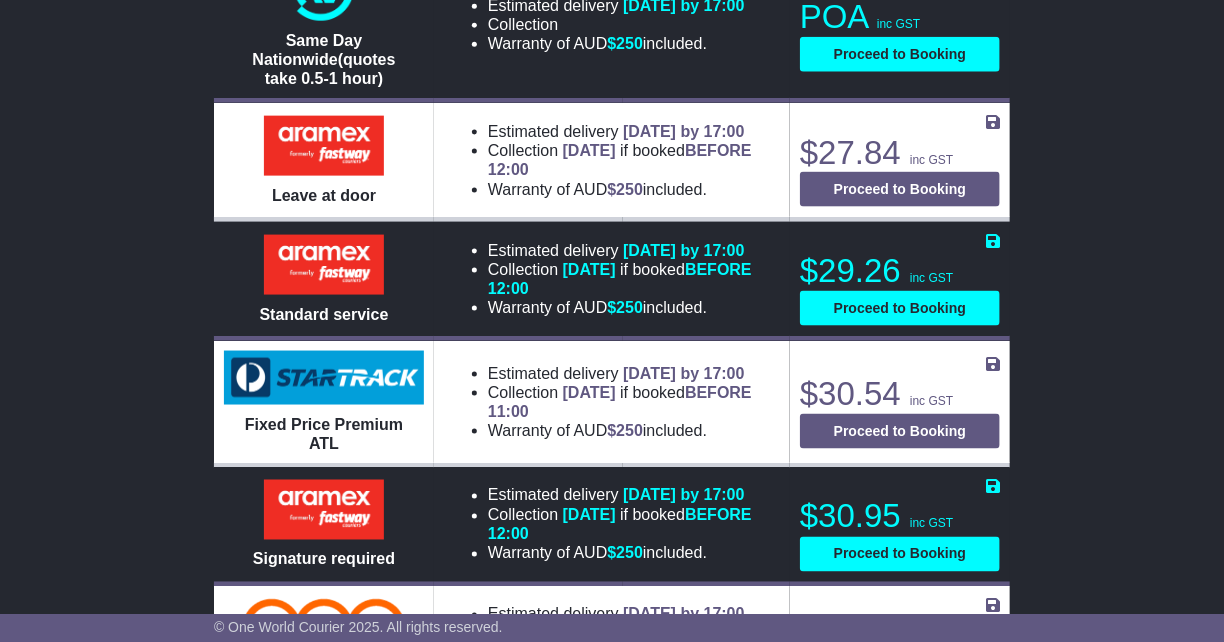 scroll, scrollTop: 909, scrollLeft: 0, axis: vertical 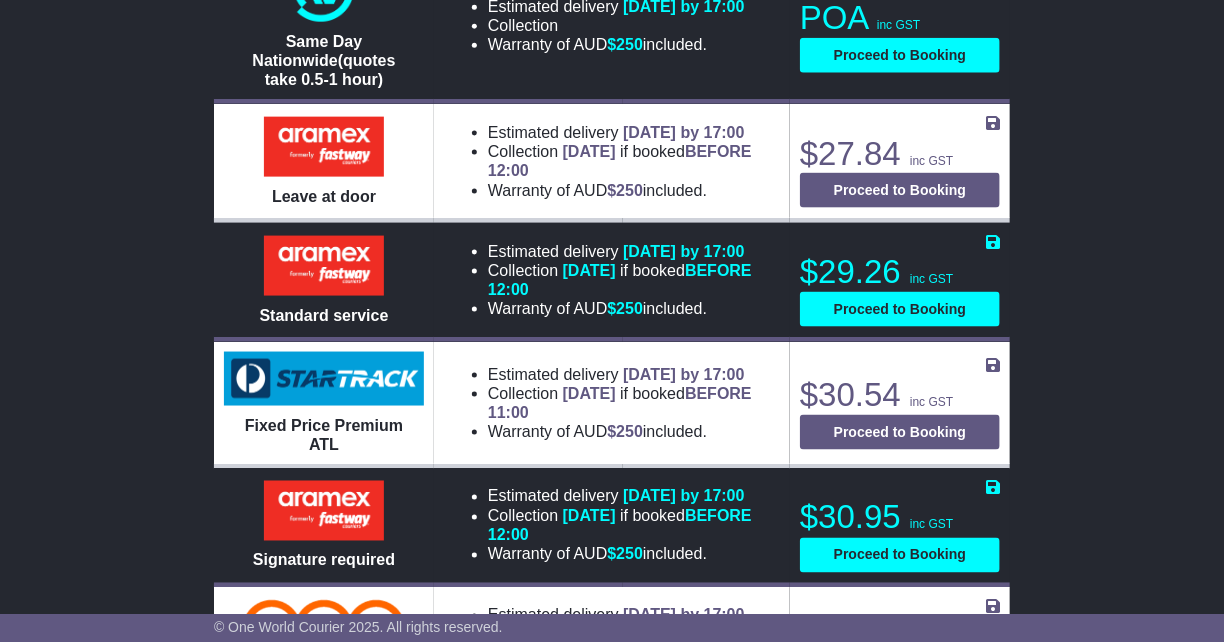 click at bounding box center [324, 379] 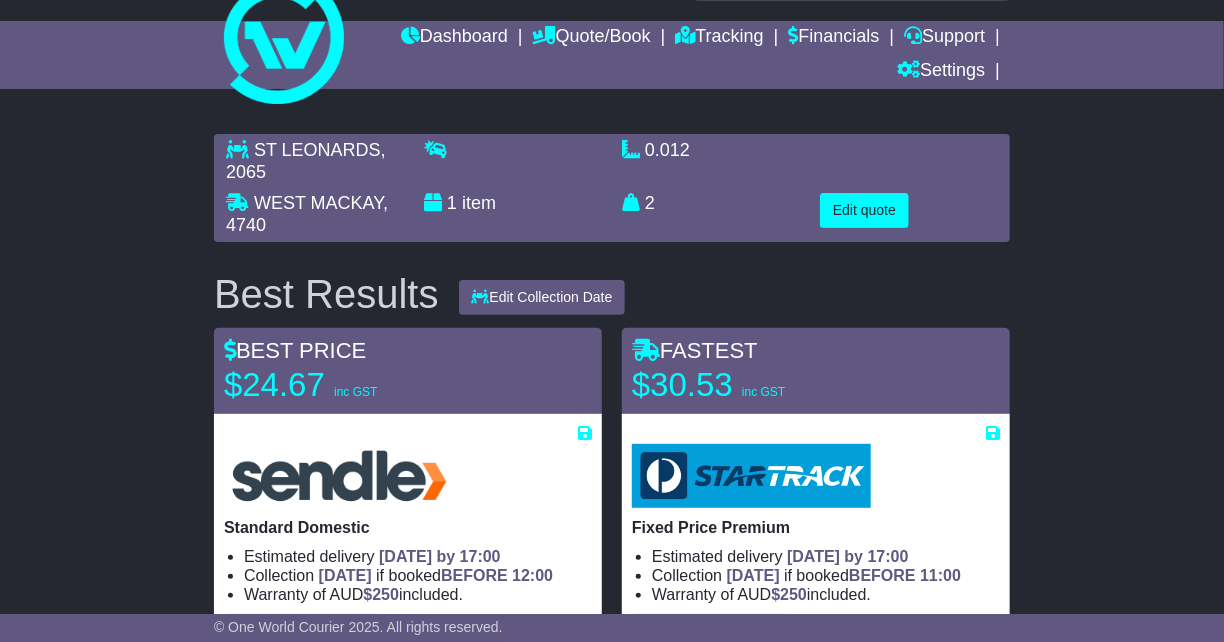 scroll, scrollTop: 0, scrollLeft: 0, axis: both 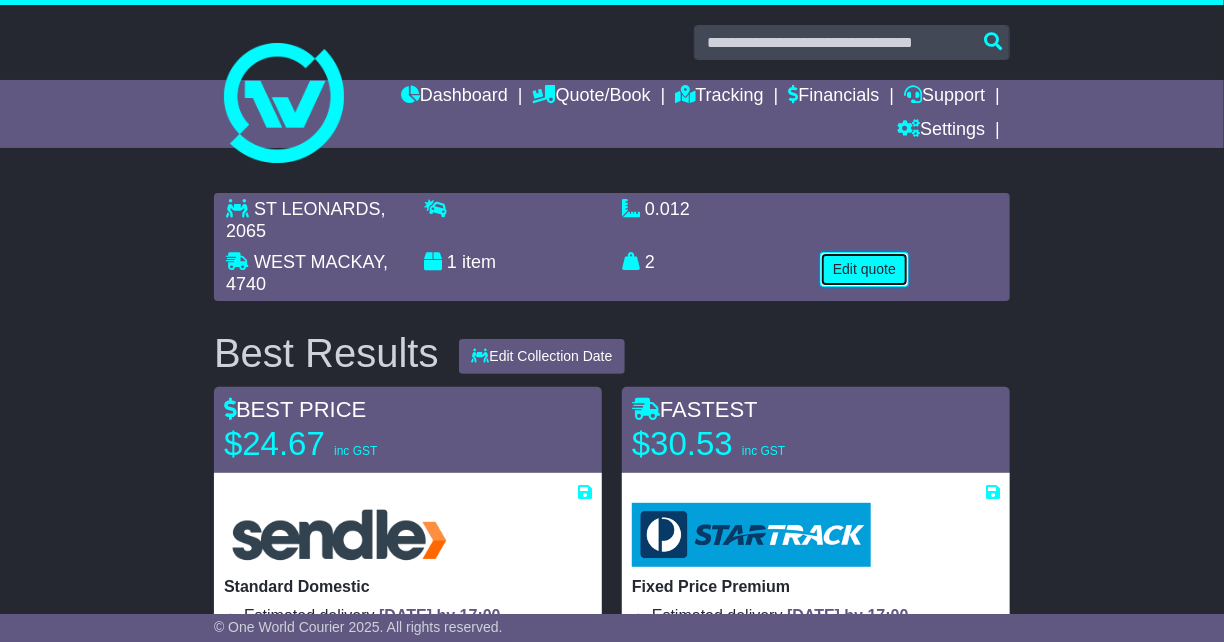 click on "Edit quote" at bounding box center [864, 269] 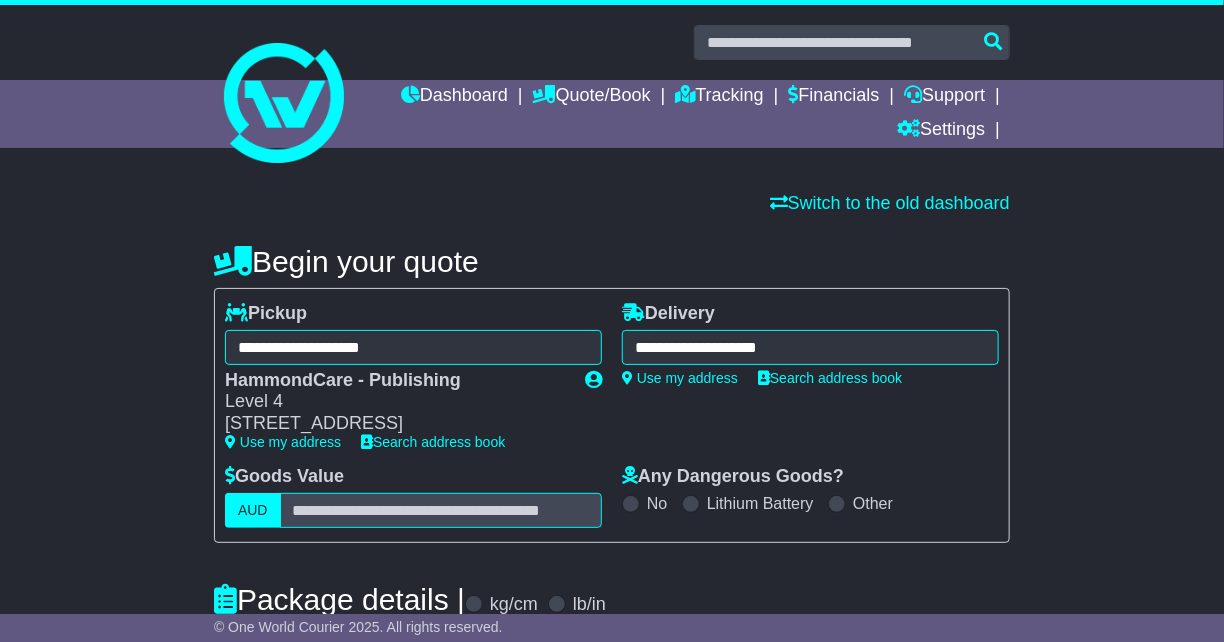 type on "**********" 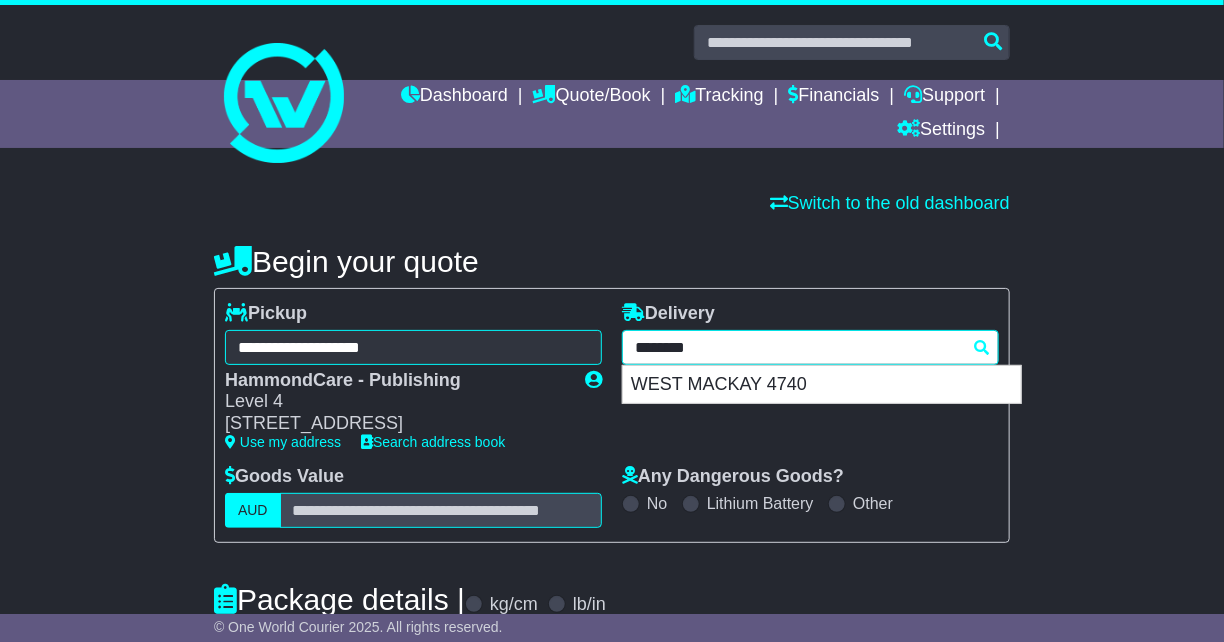 click on "**********" at bounding box center (810, 347) 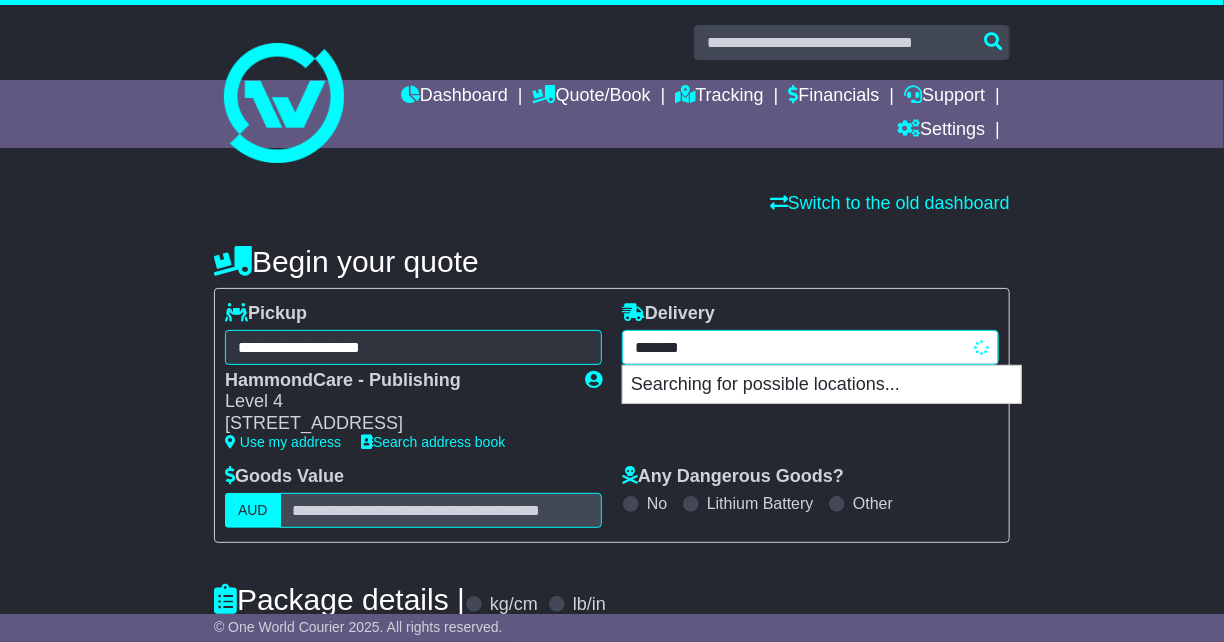 type on "******" 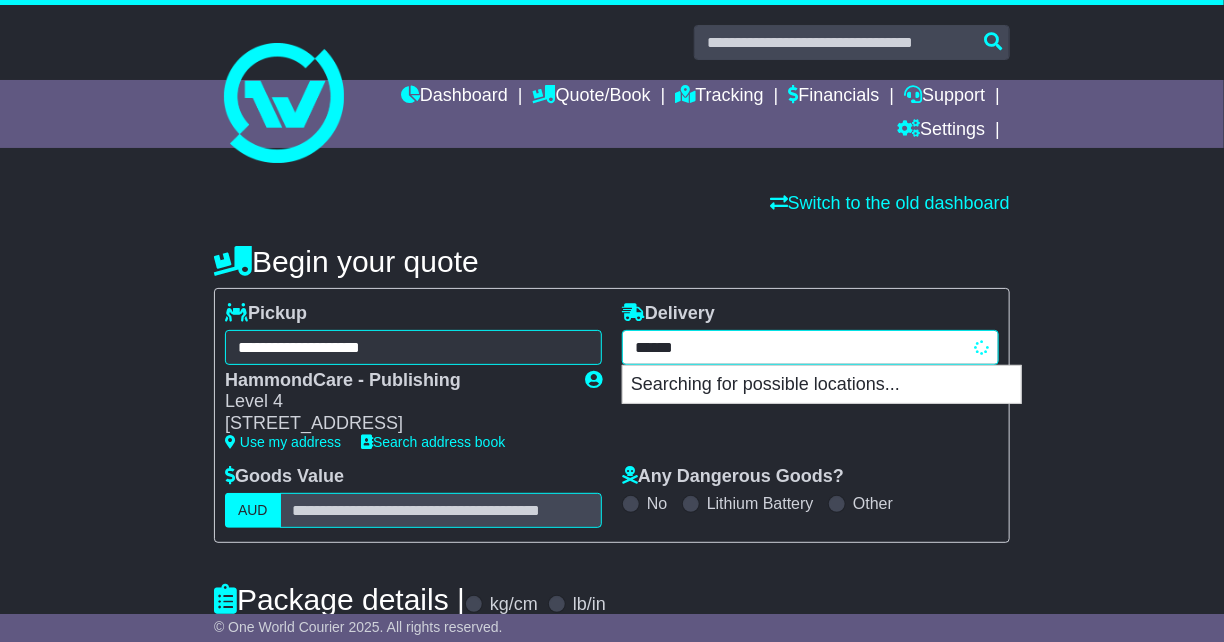 type on "********" 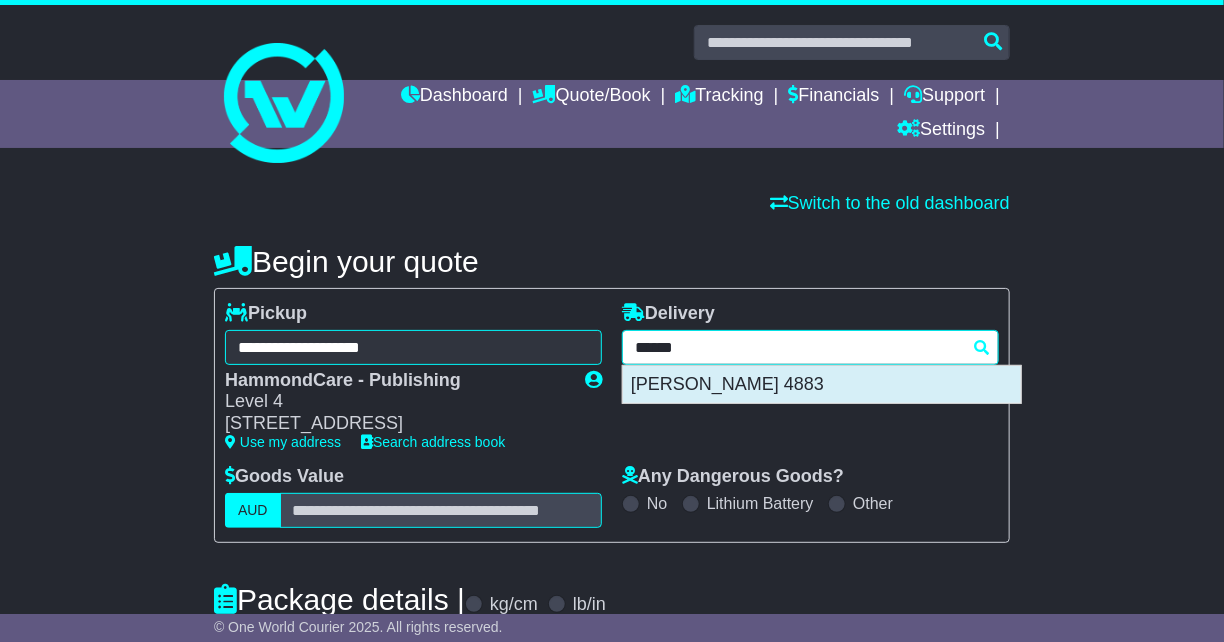 click on "[PERSON_NAME] 4883" at bounding box center (822, 385) 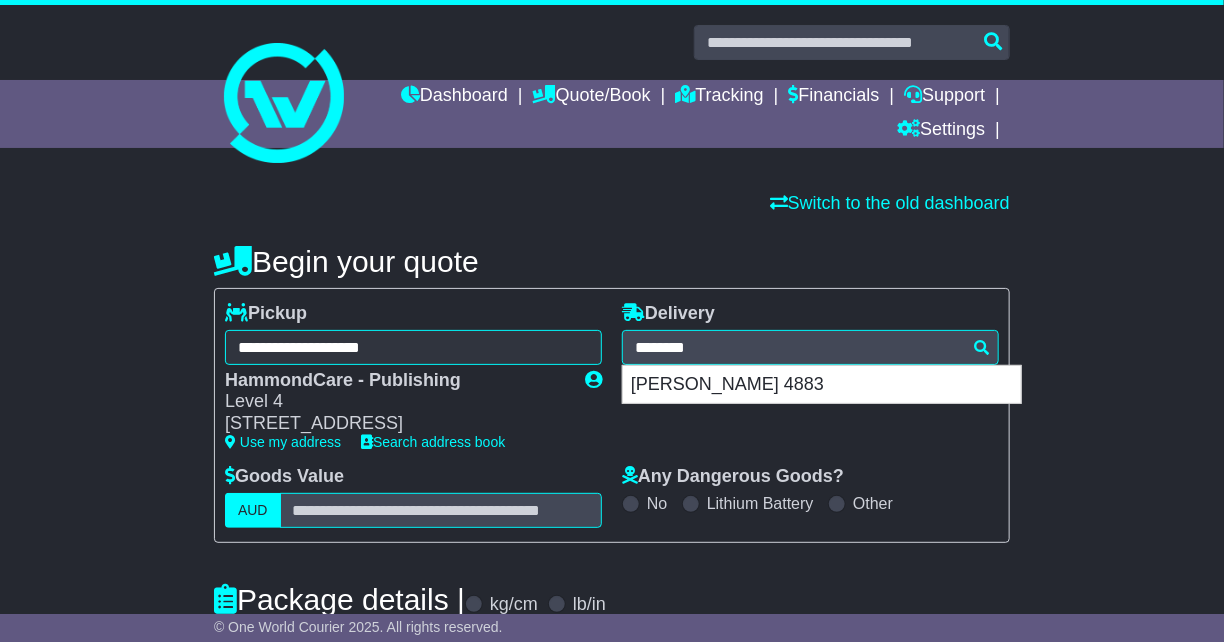 type on "**********" 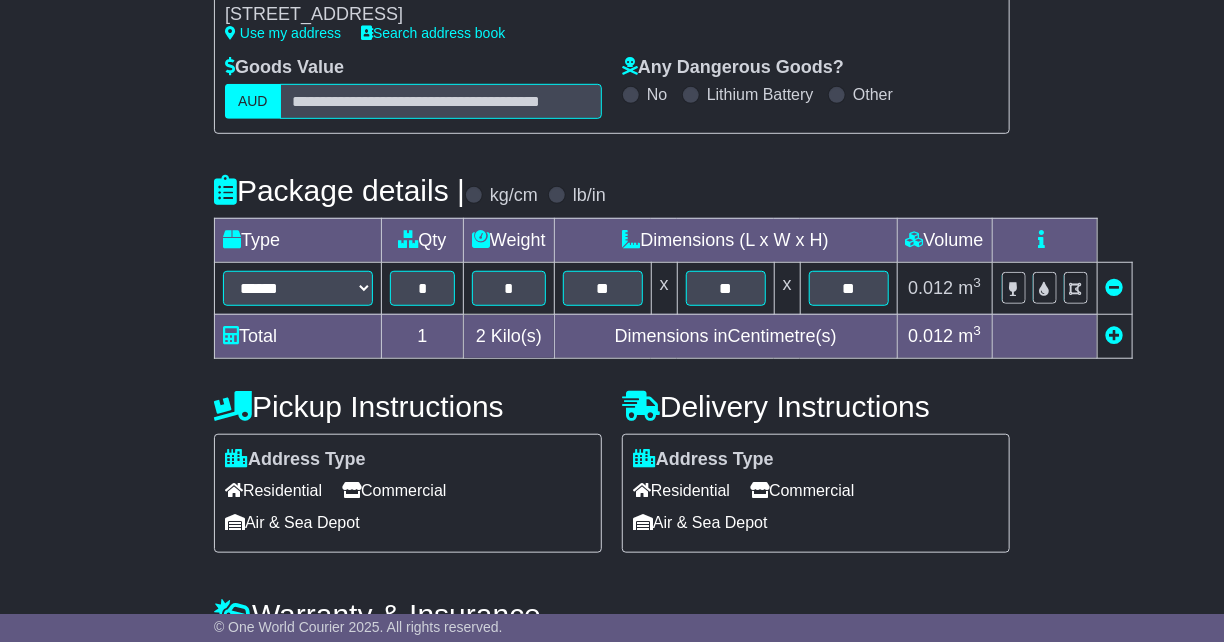 scroll, scrollTop: 444, scrollLeft: 0, axis: vertical 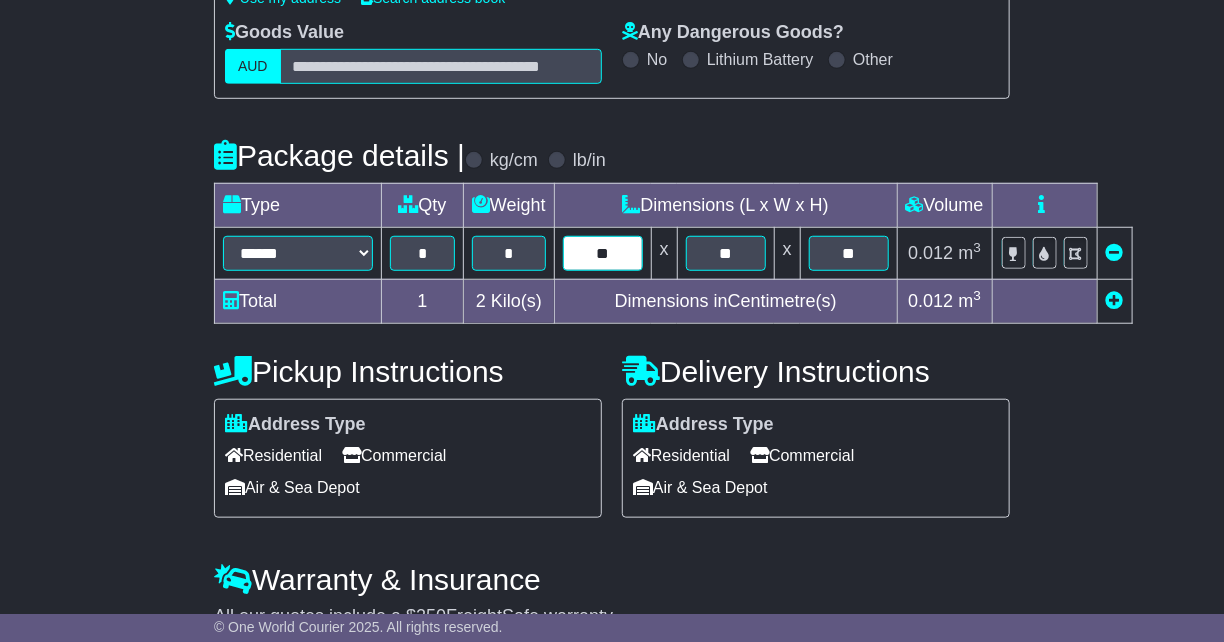 drag, startPoint x: 597, startPoint y: 248, endPoint x: 631, endPoint y: 258, distance: 35.44009 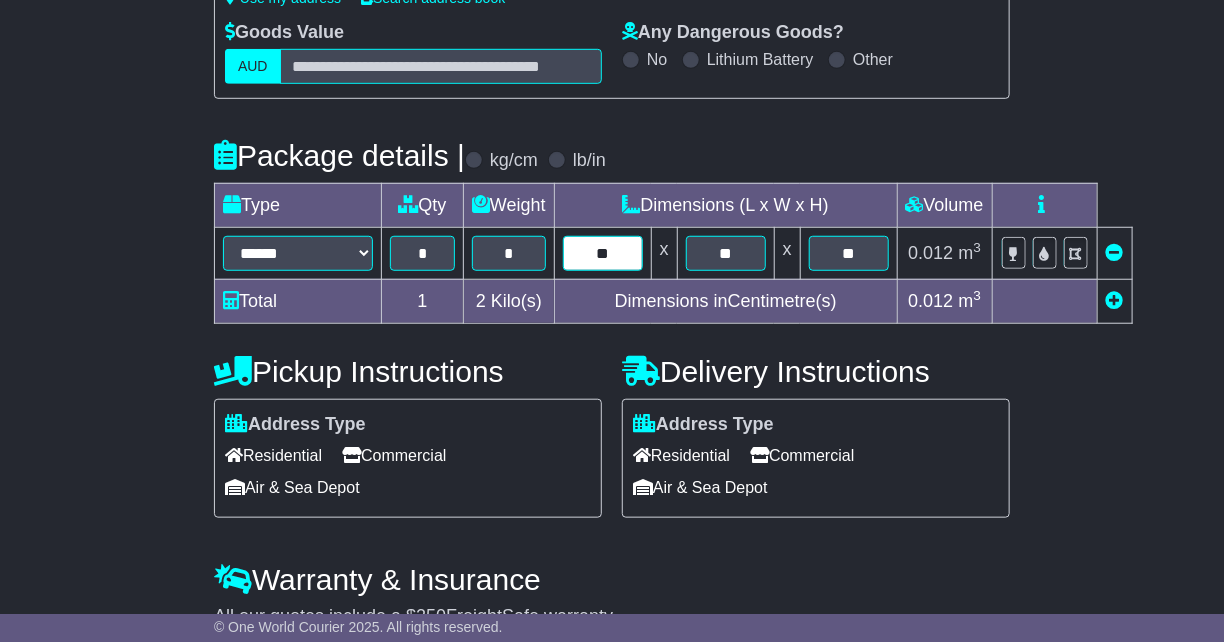type on "**" 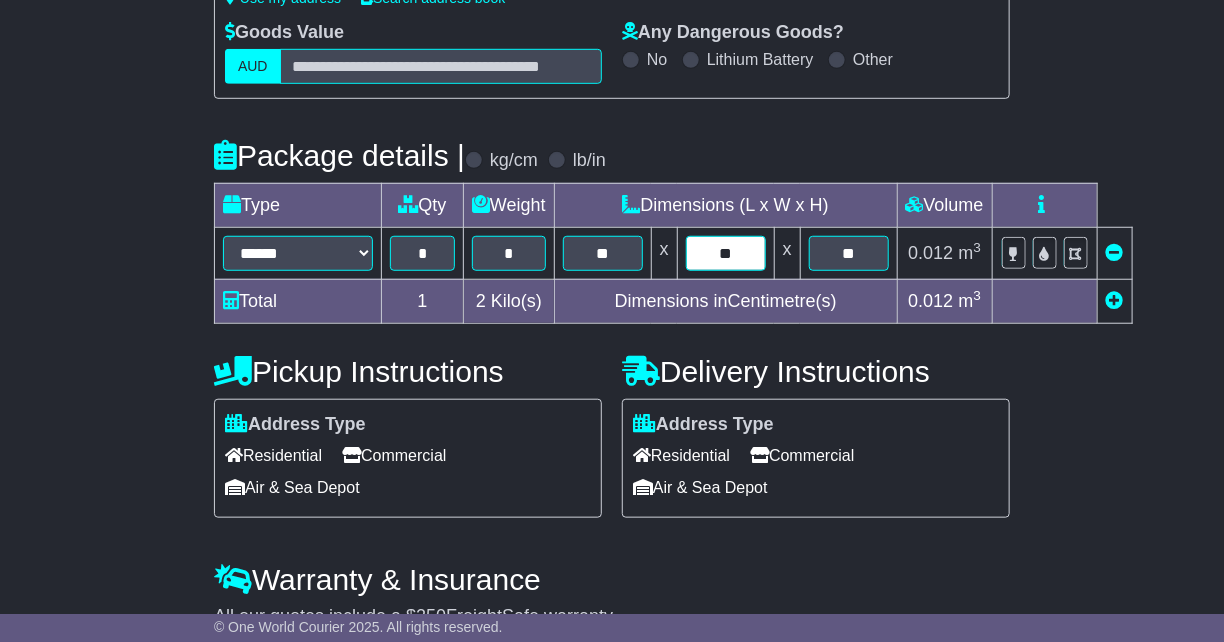 click on "**" at bounding box center (726, 253) 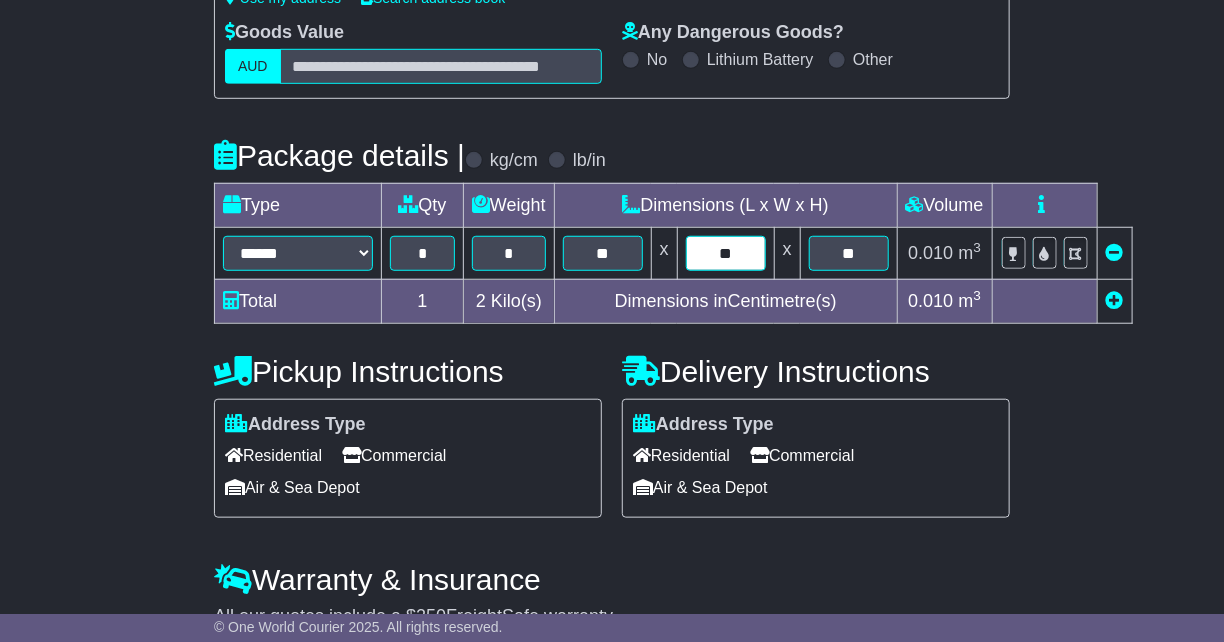 drag, startPoint x: 711, startPoint y: 238, endPoint x: 767, endPoint y: 233, distance: 56.22277 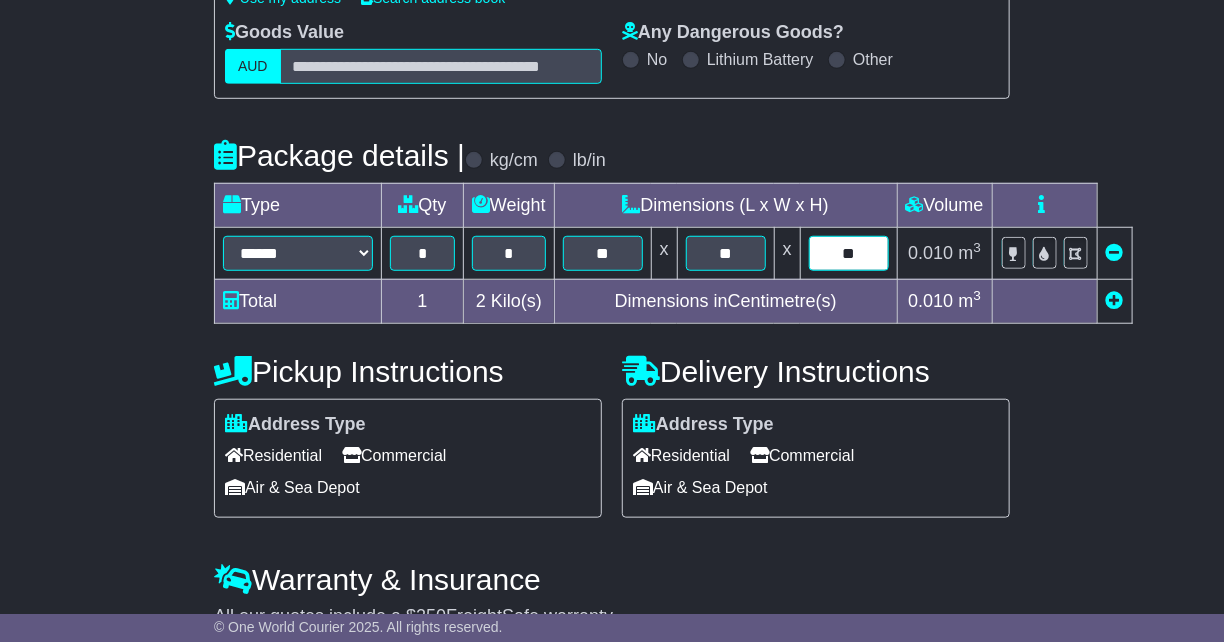 drag, startPoint x: 825, startPoint y: 247, endPoint x: 865, endPoint y: 250, distance: 40.112343 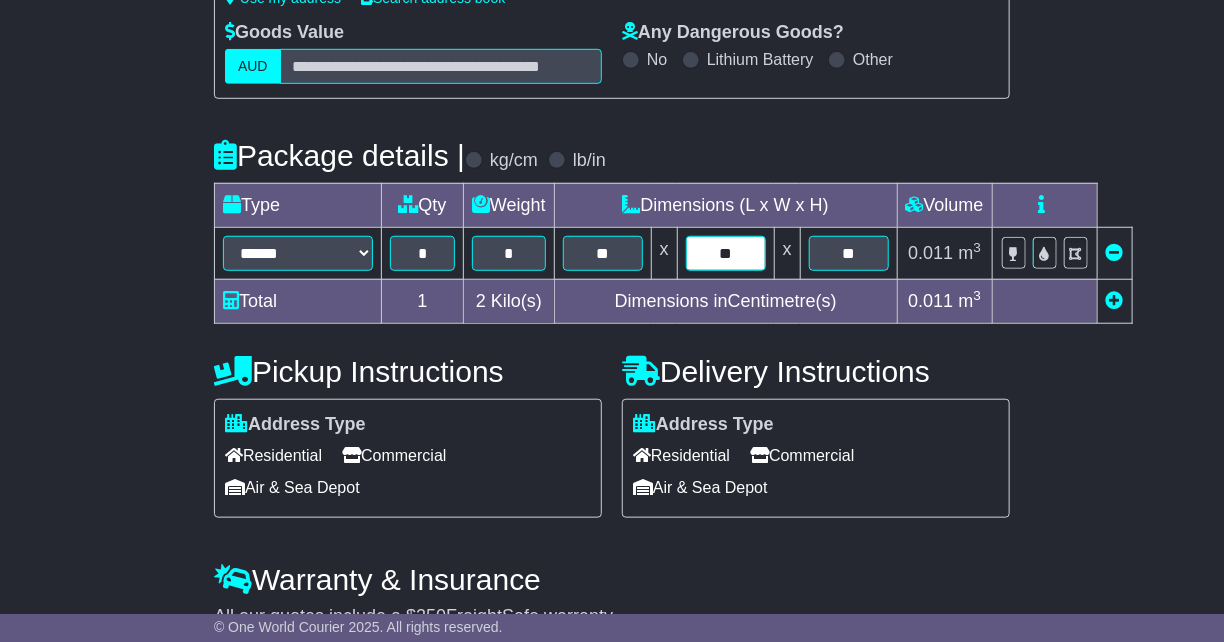 drag, startPoint x: 717, startPoint y: 260, endPoint x: 741, endPoint y: 255, distance: 24.5153 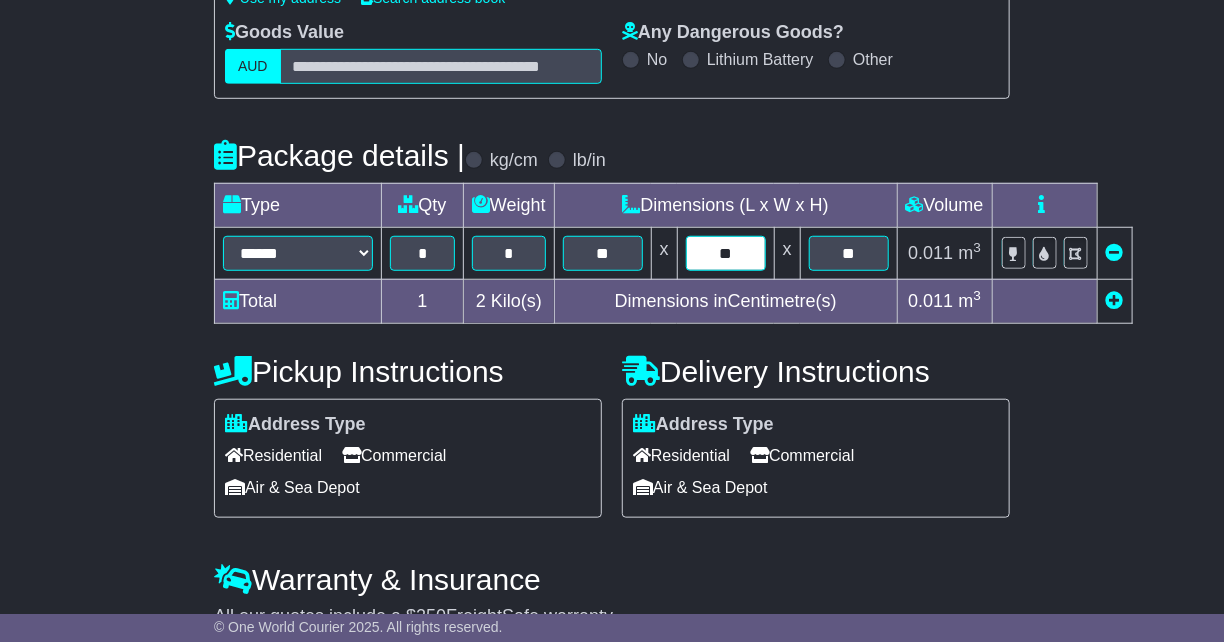 type on "**" 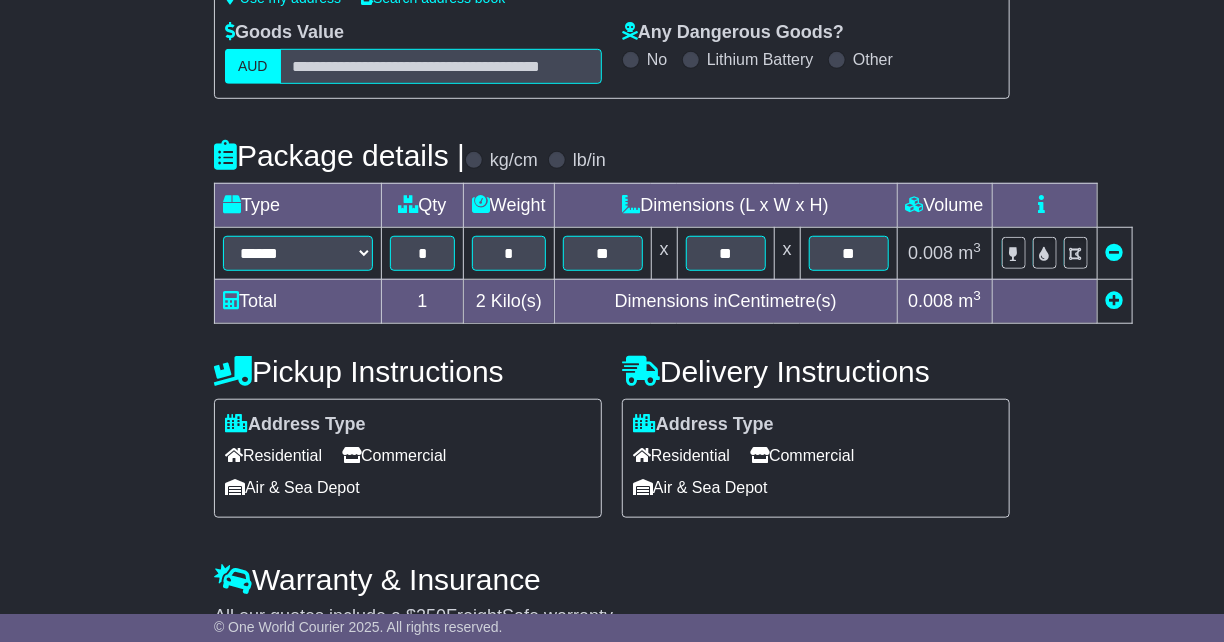 click on "**********" at bounding box center (612, 242) 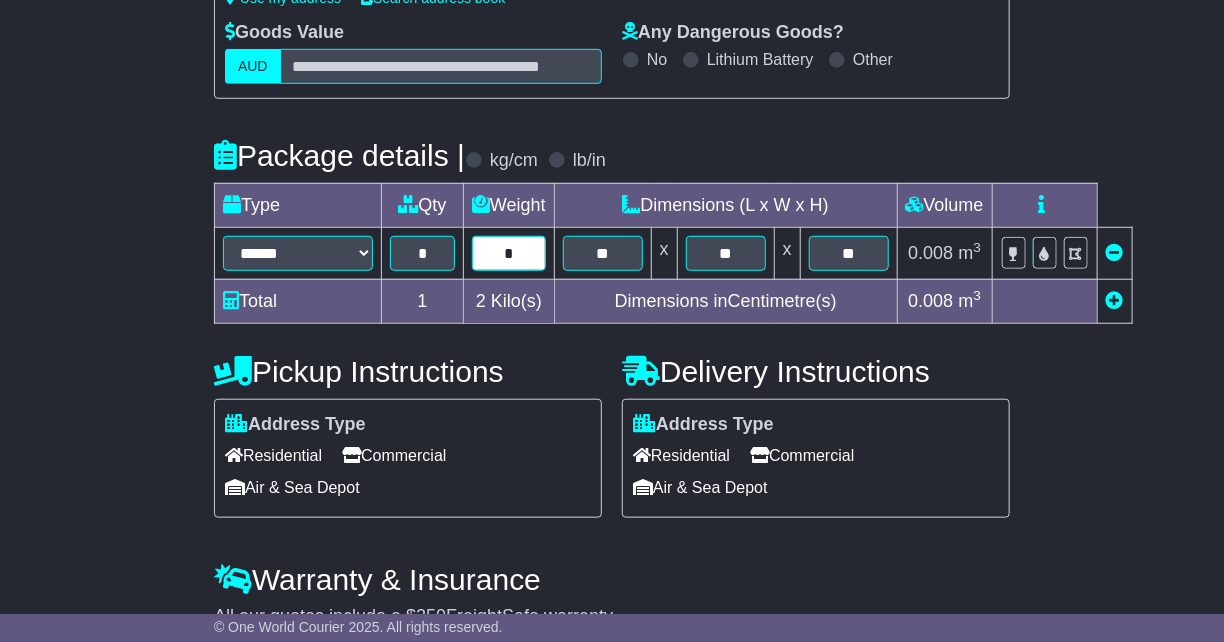 click on "*" at bounding box center [509, 253] 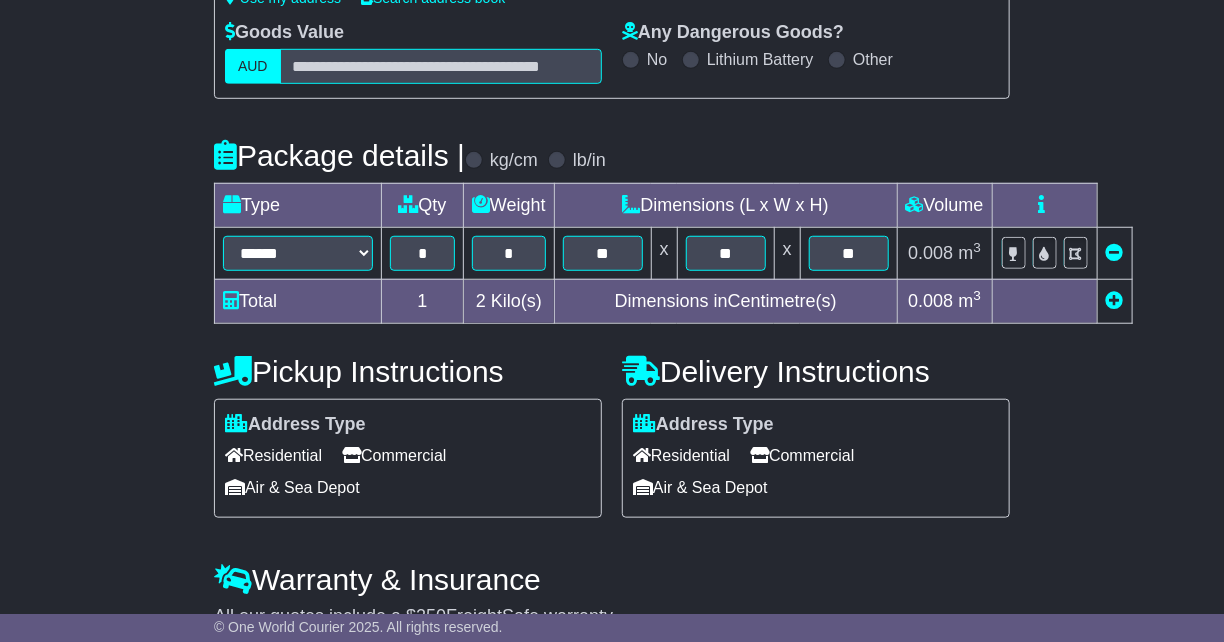 click on "**********" at bounding box center [612, 242] 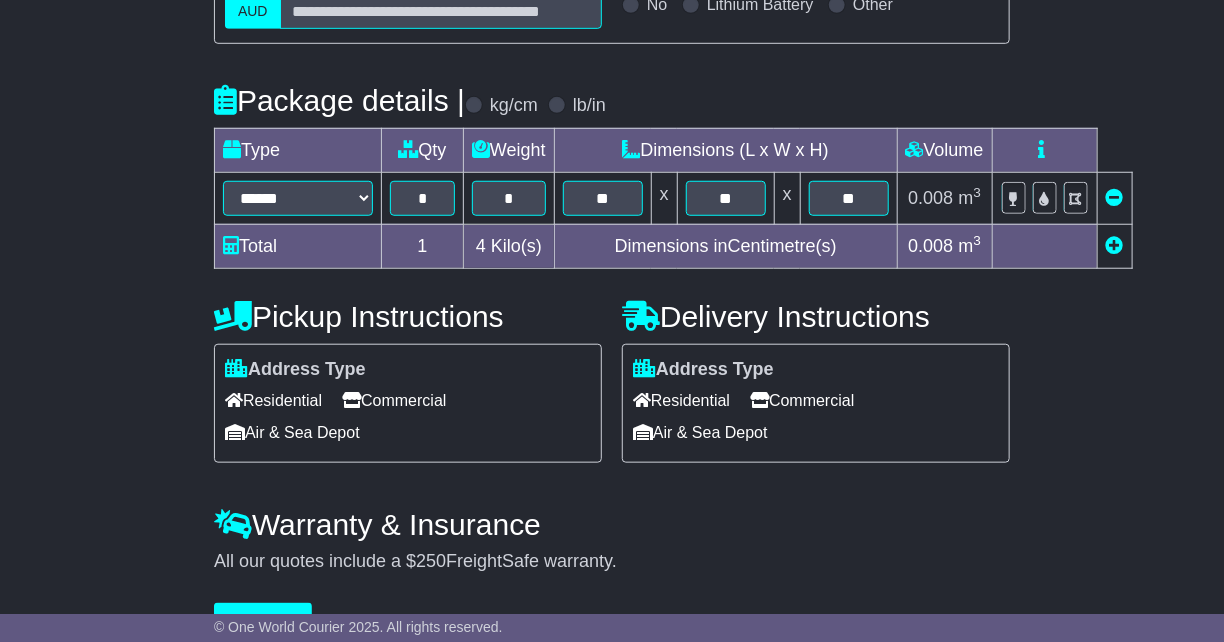 scroll, scrollTop: 542, scrollLeft: 0, axis: vertical 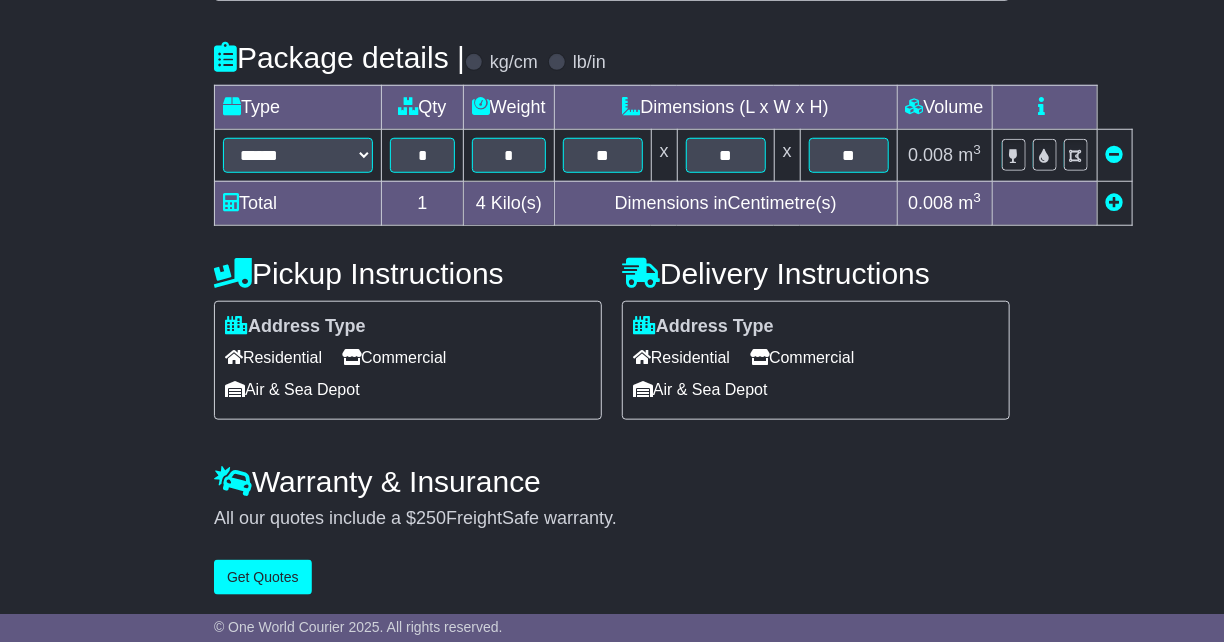click on "Commercial" at bounding box center [802, 357] 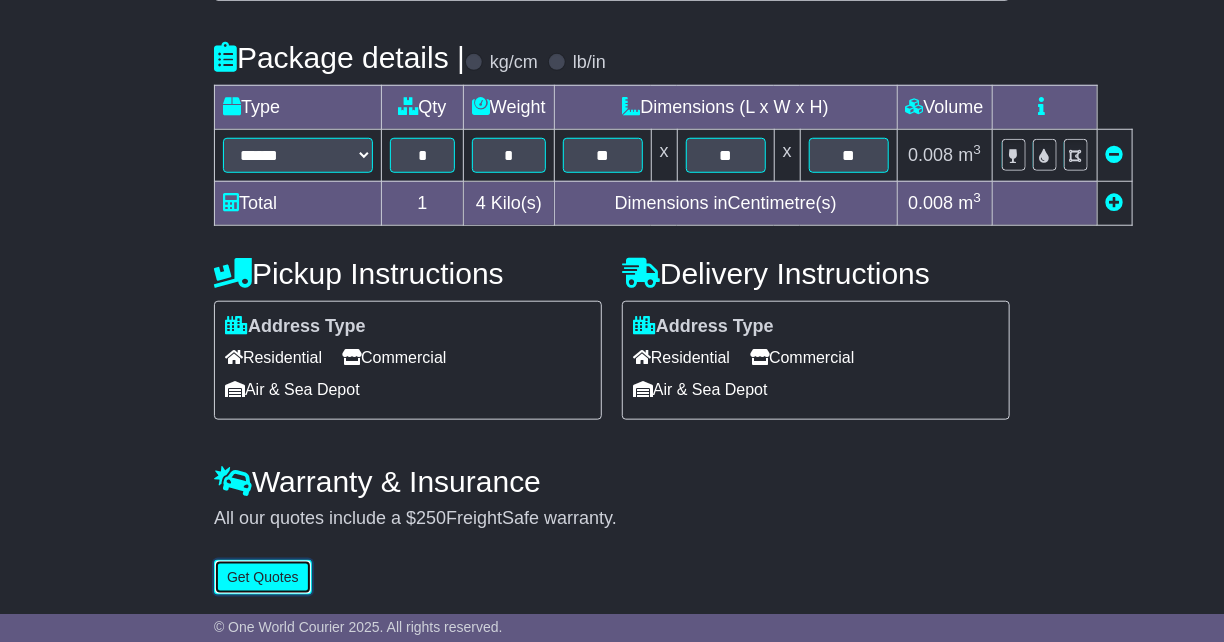 click on "Get Quotes" at bounding box center (263, 577) 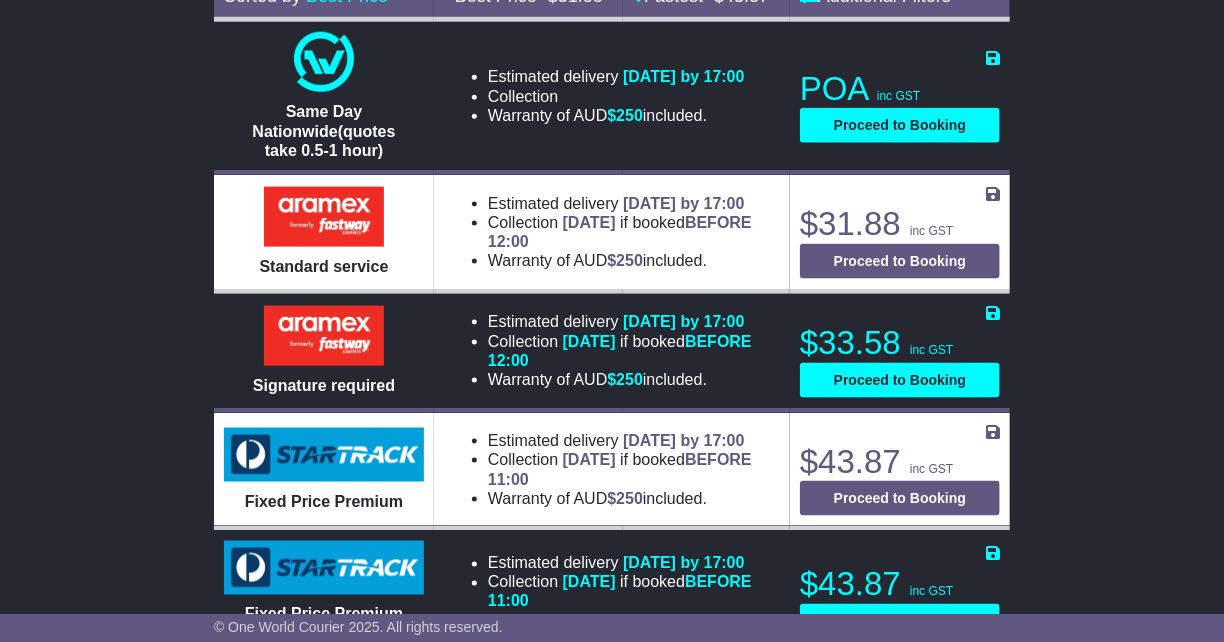 scroll, scrollTop: 888, scrollLeft: 0, axis: vertical 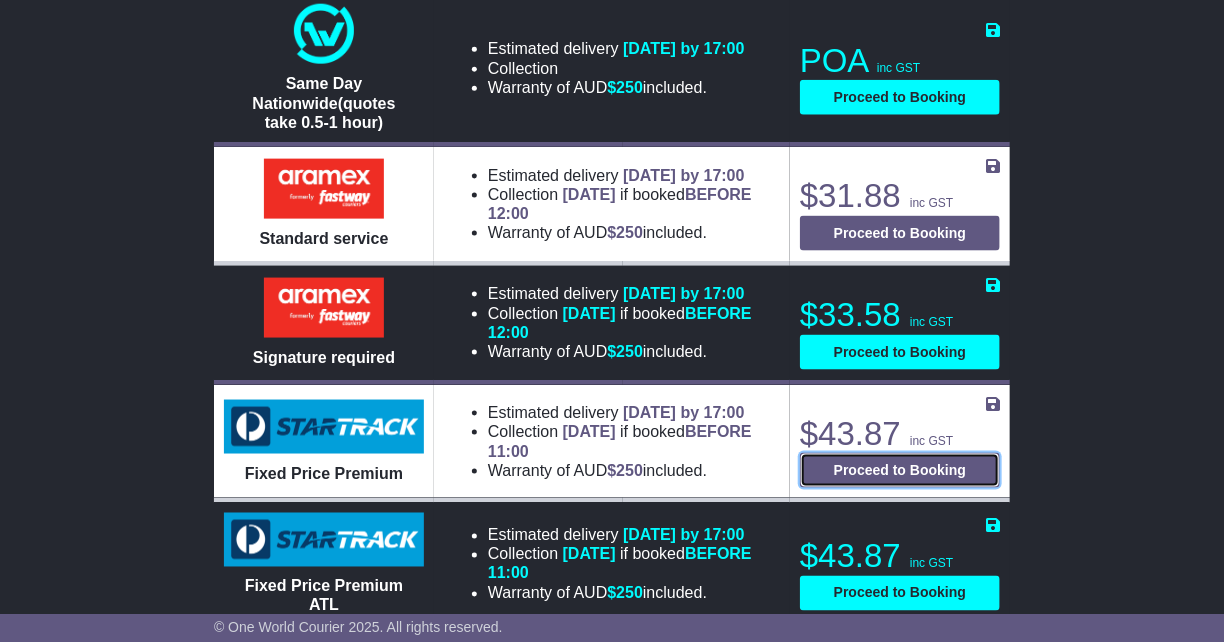 click on "Proceed to Booking" at bounding box center [900, 470] 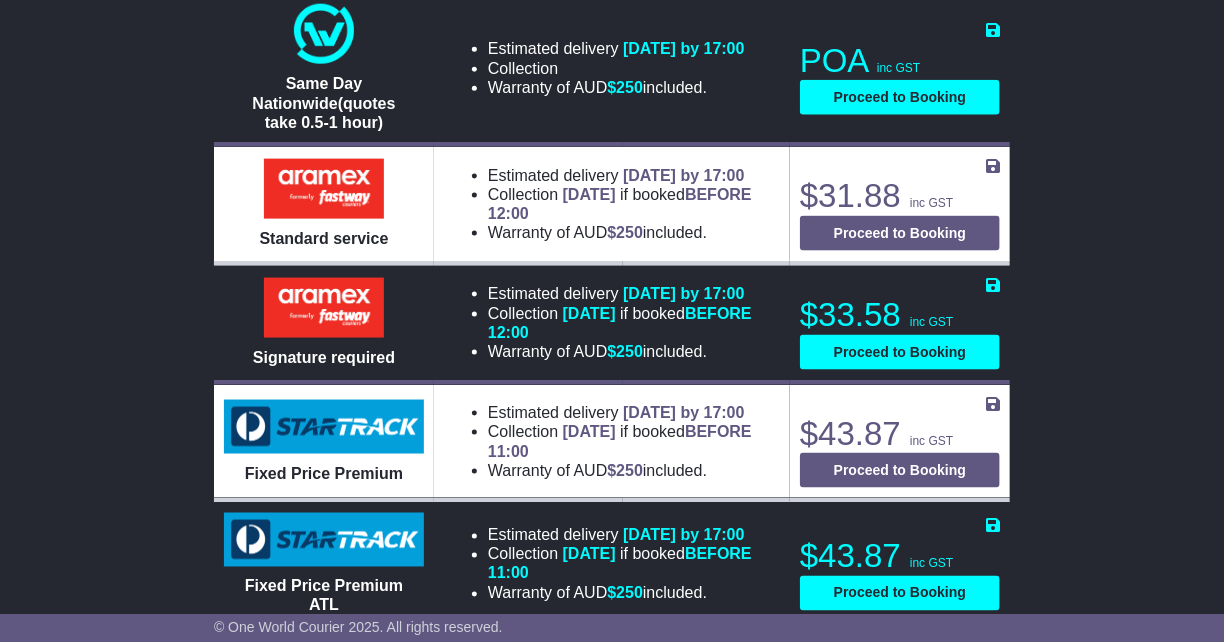select on "****" 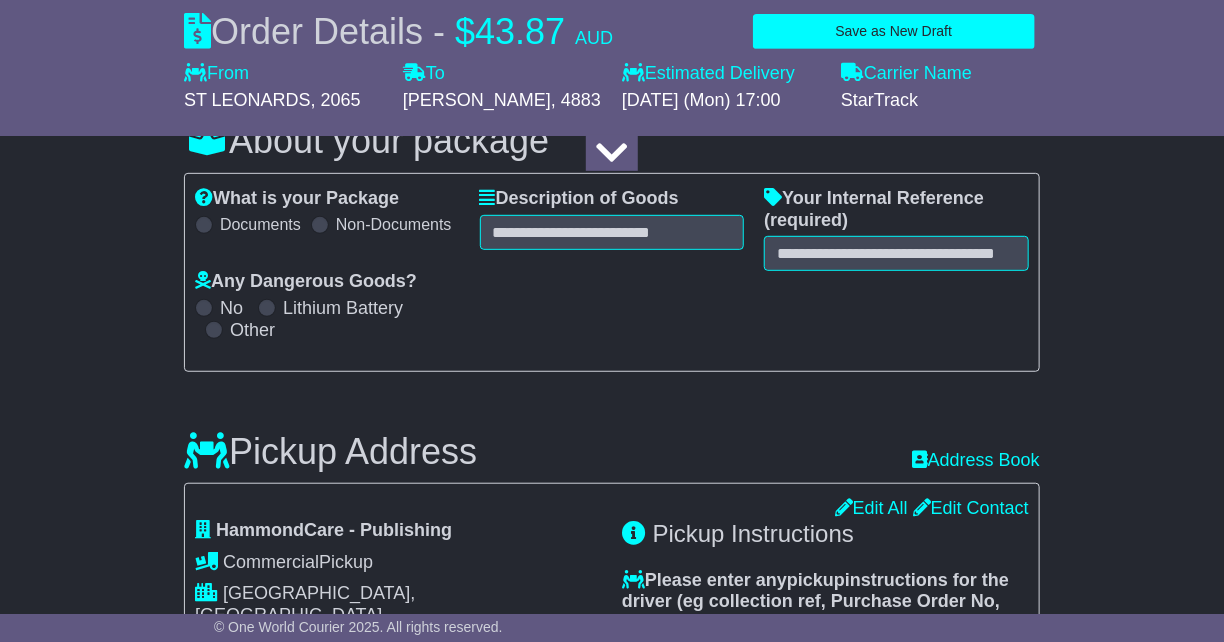 scroll, scrollTop: 333, scrollLeft: 0, axis: vertical 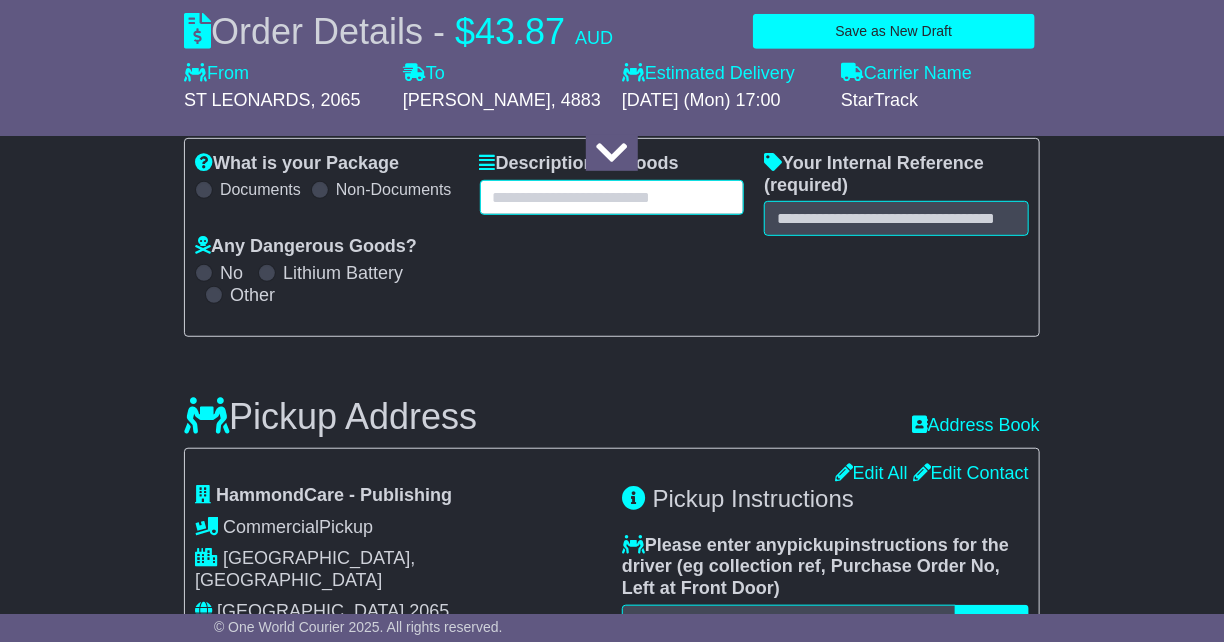 click at bounding box center (612, 197) 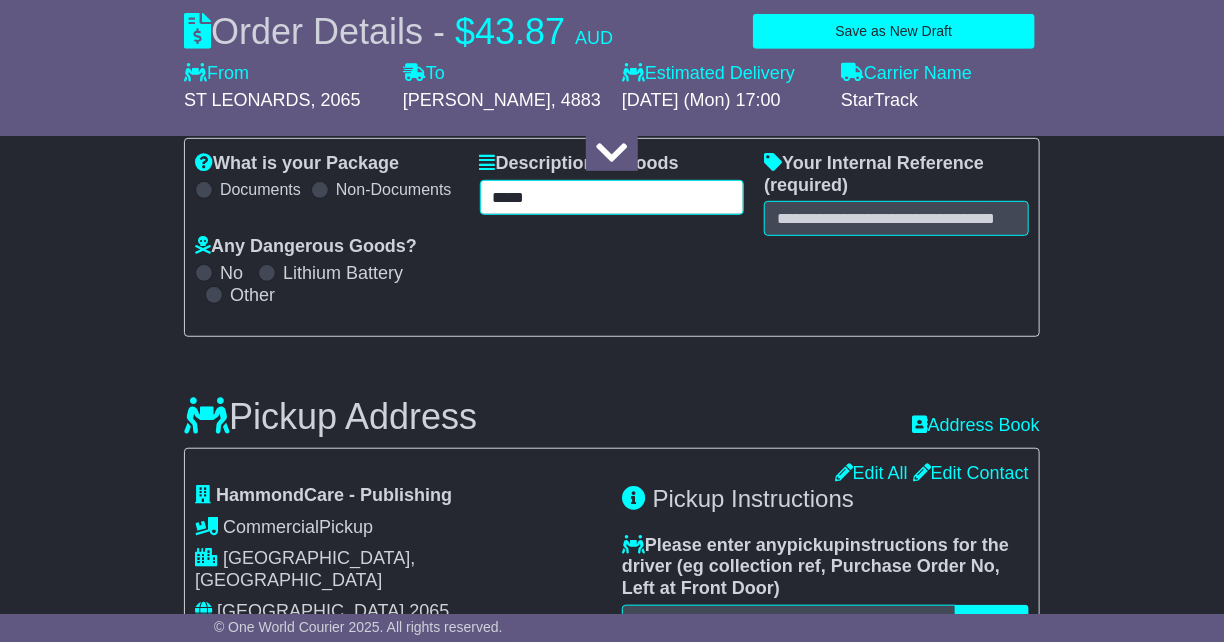 type on "*****" 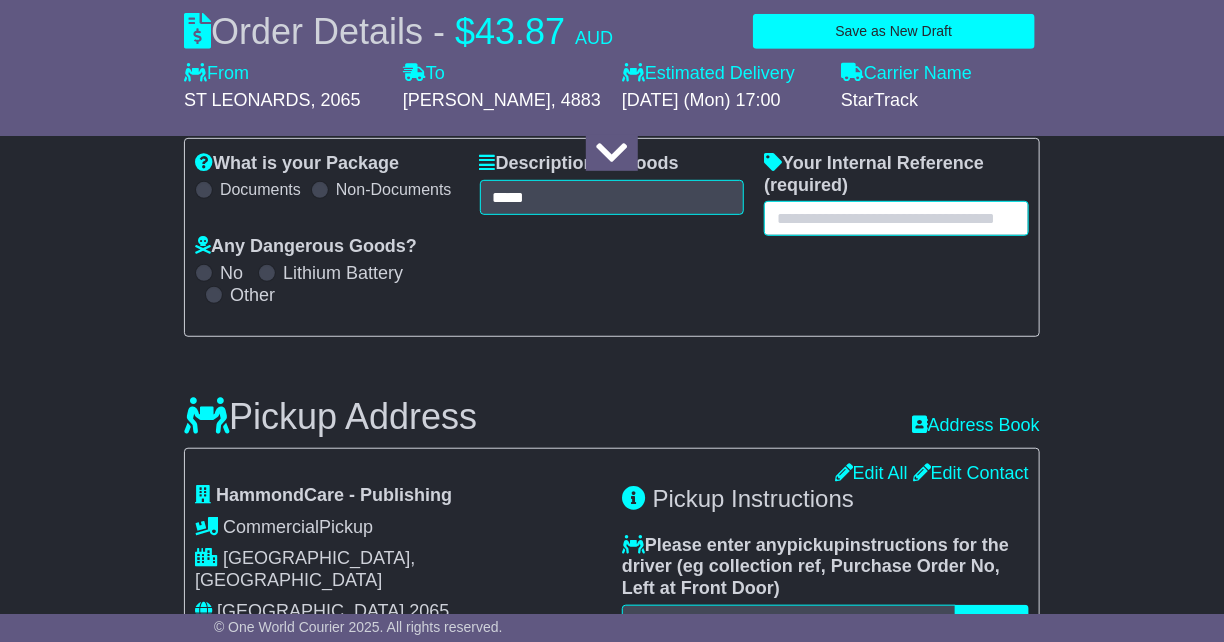 click at bounding box center (896, 218) 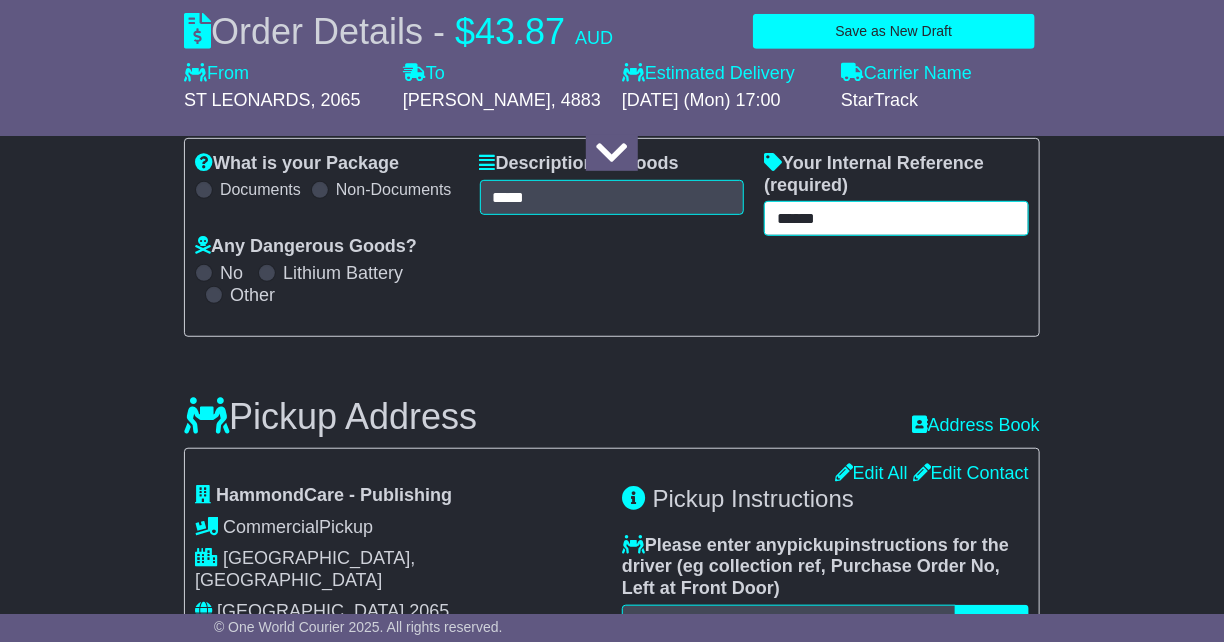click on "******" at bounding box center (896, 218) 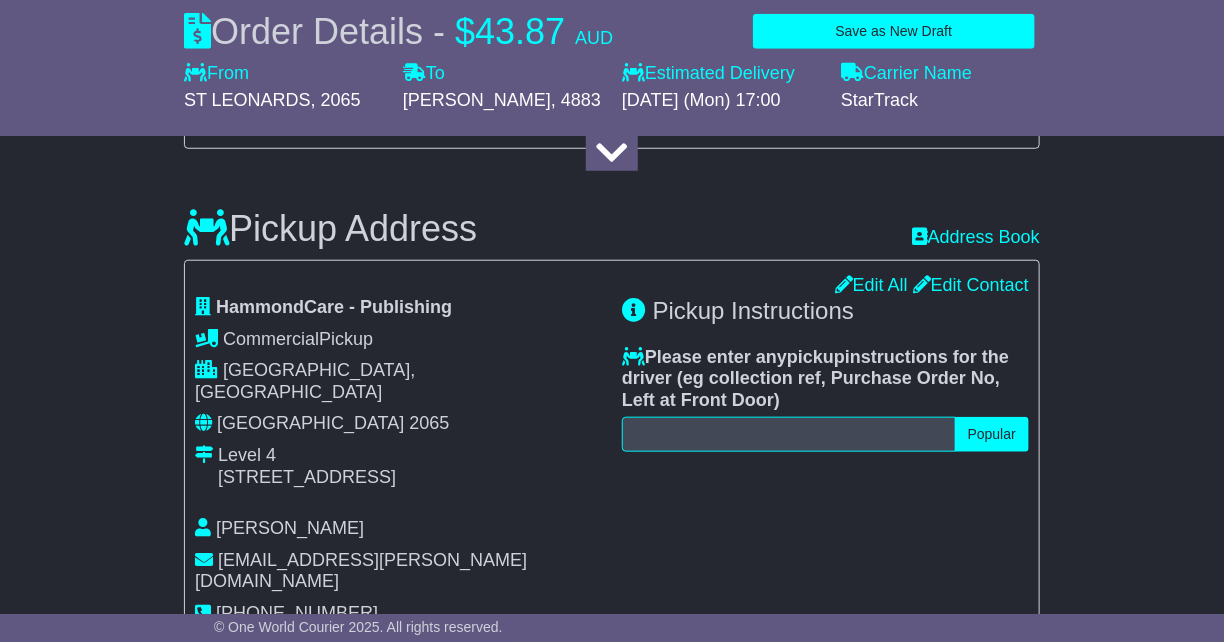 scroll, scrollTop: 555, scrollLeft: 0, axis: vertical 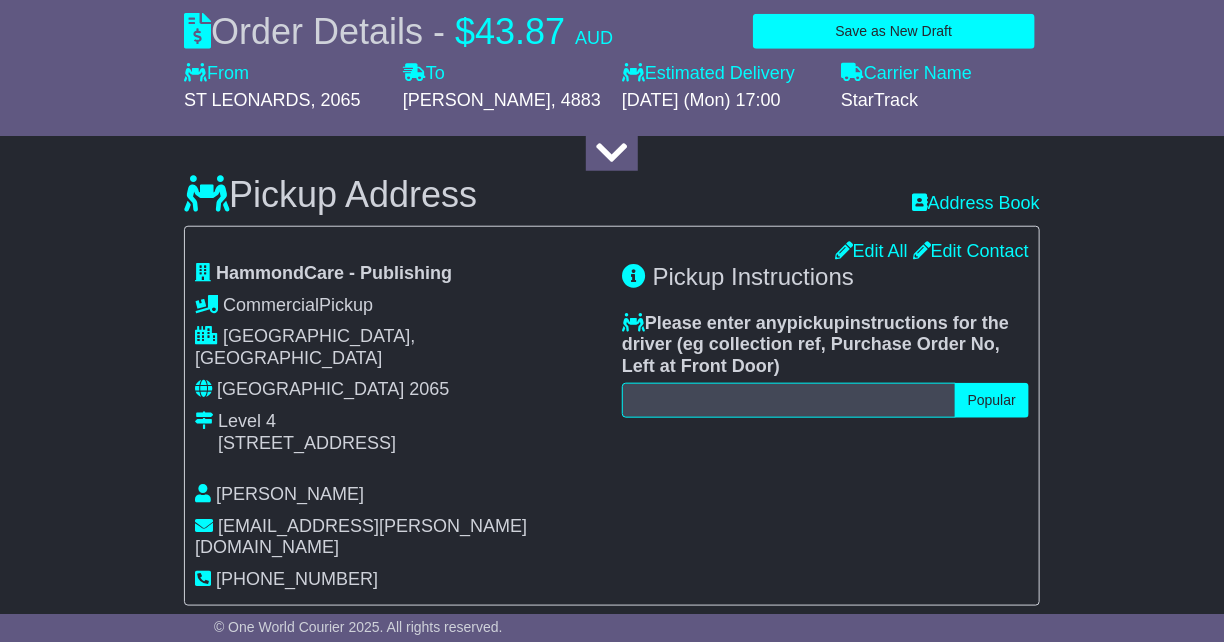 type on "******" 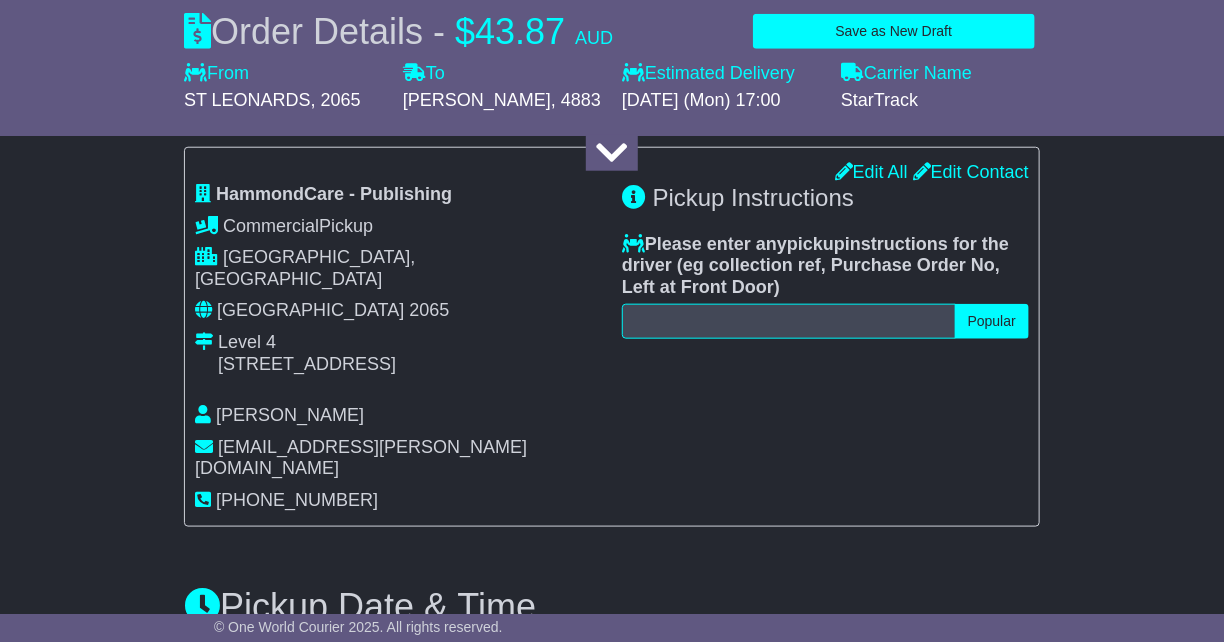 scroll, scrollTop: 666, scrollLeft: 0, axis: vertical 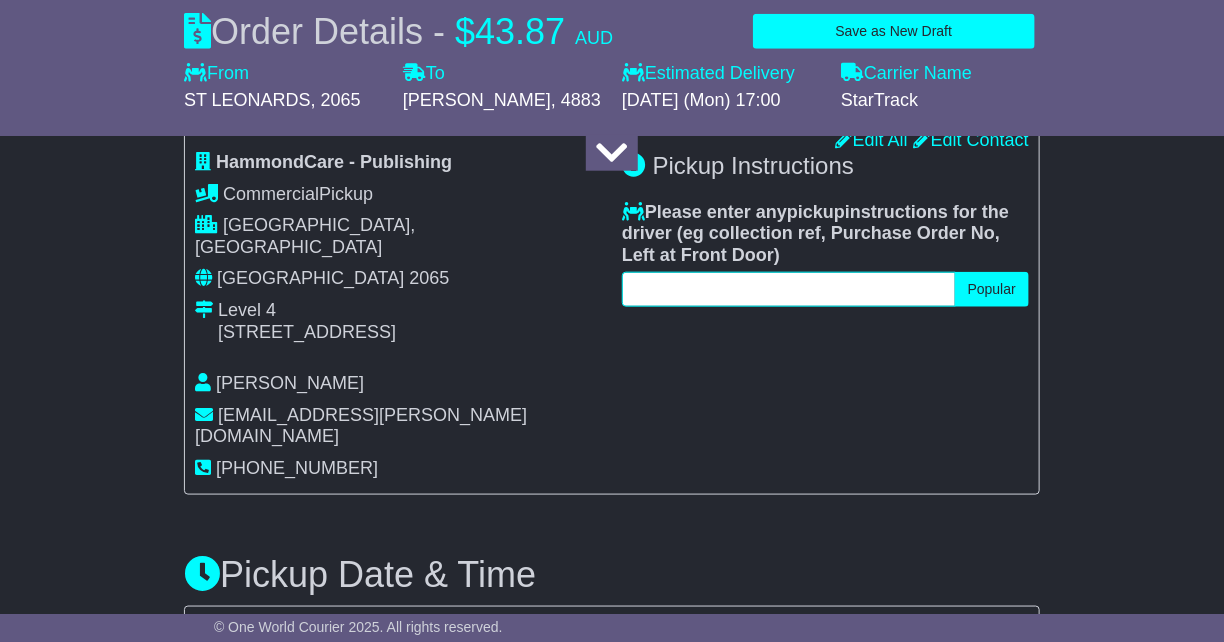 drag, startPoint x: 664, startPoint y: 278, endPoint x: 660, endPoint y: 292, distance: 14.56022 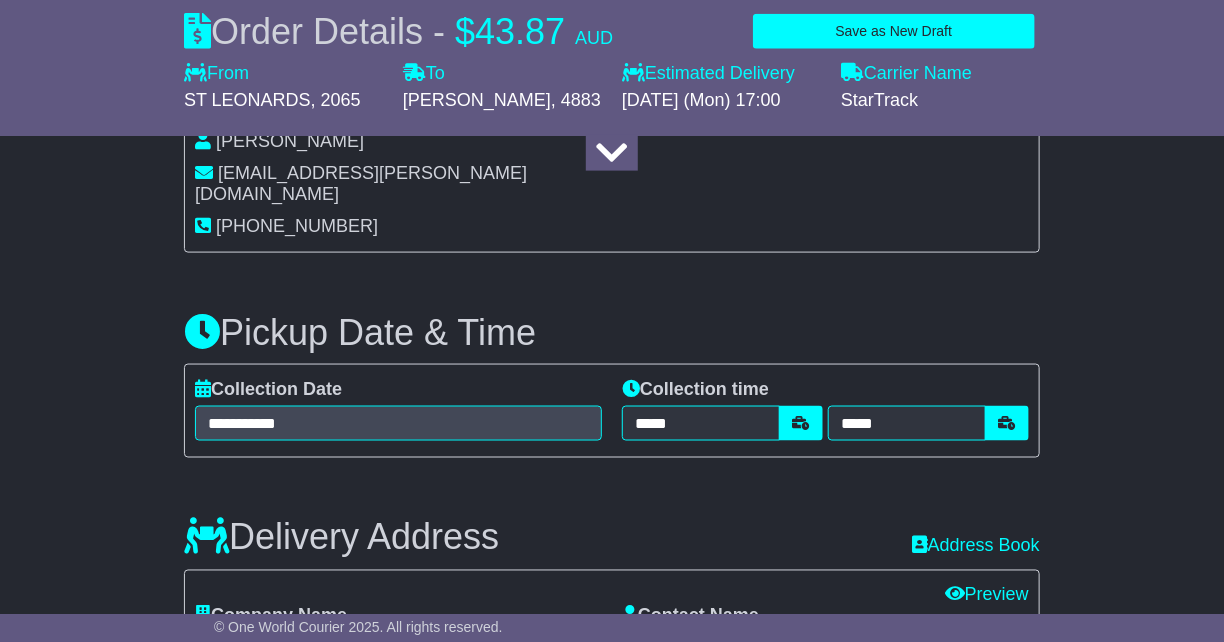 scroll, scrollTop: 1111, scrollLeft: 0, axis: vertical 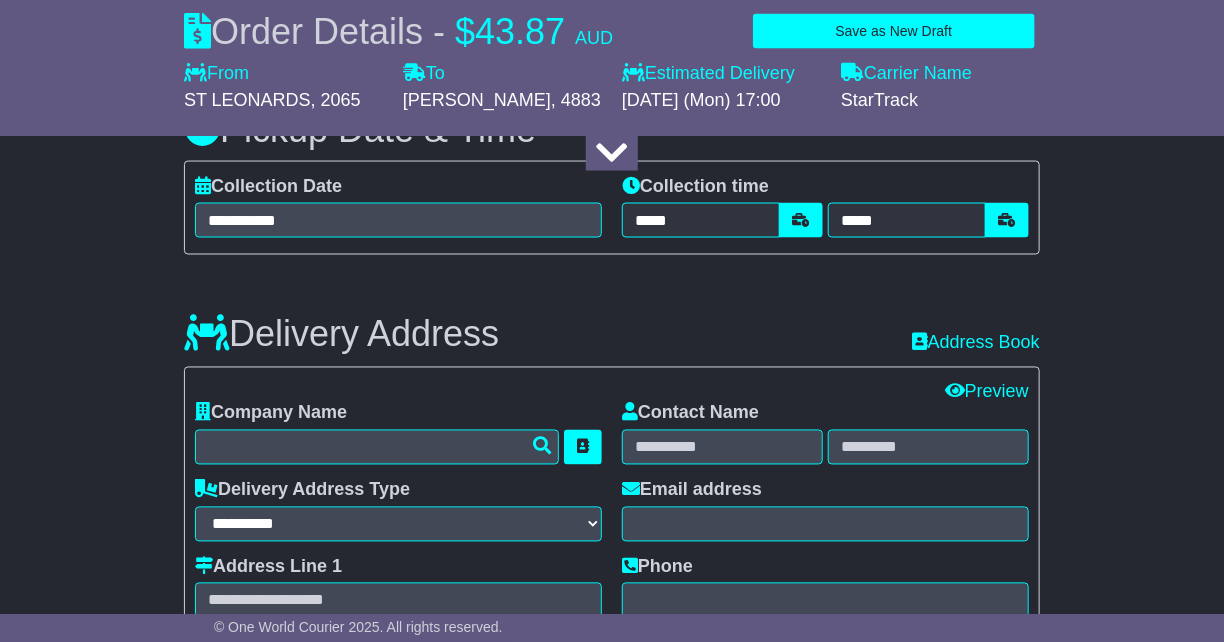 type on "**********" 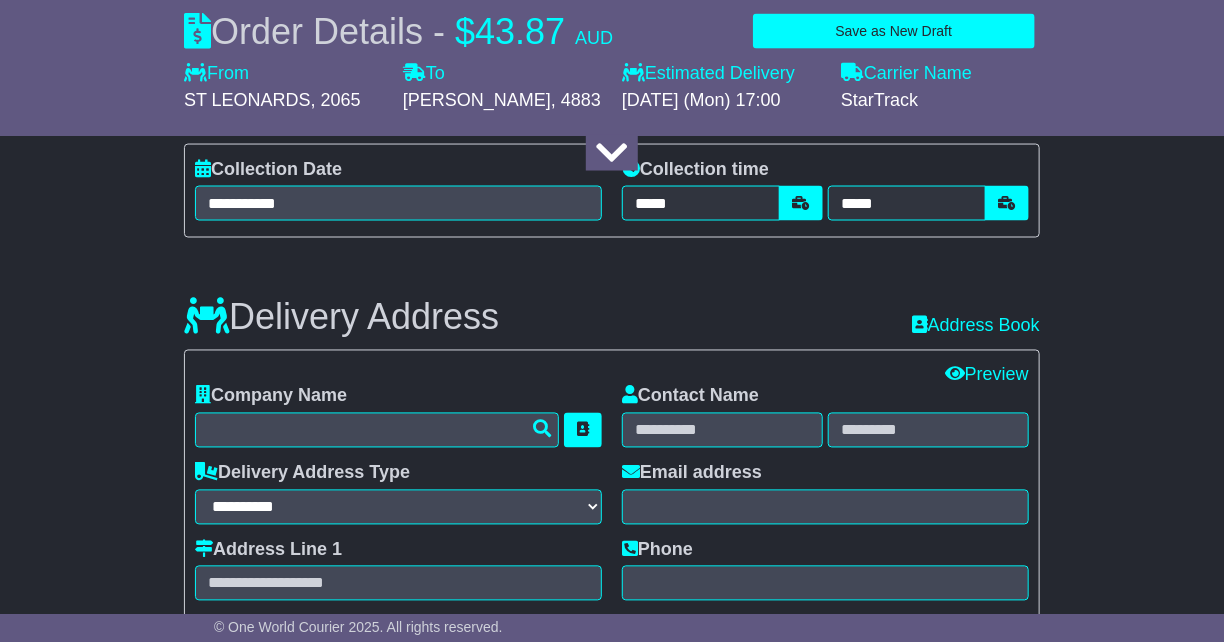 scroll, scrollTop: 1333, scrollLeft: 0, axis: vertical 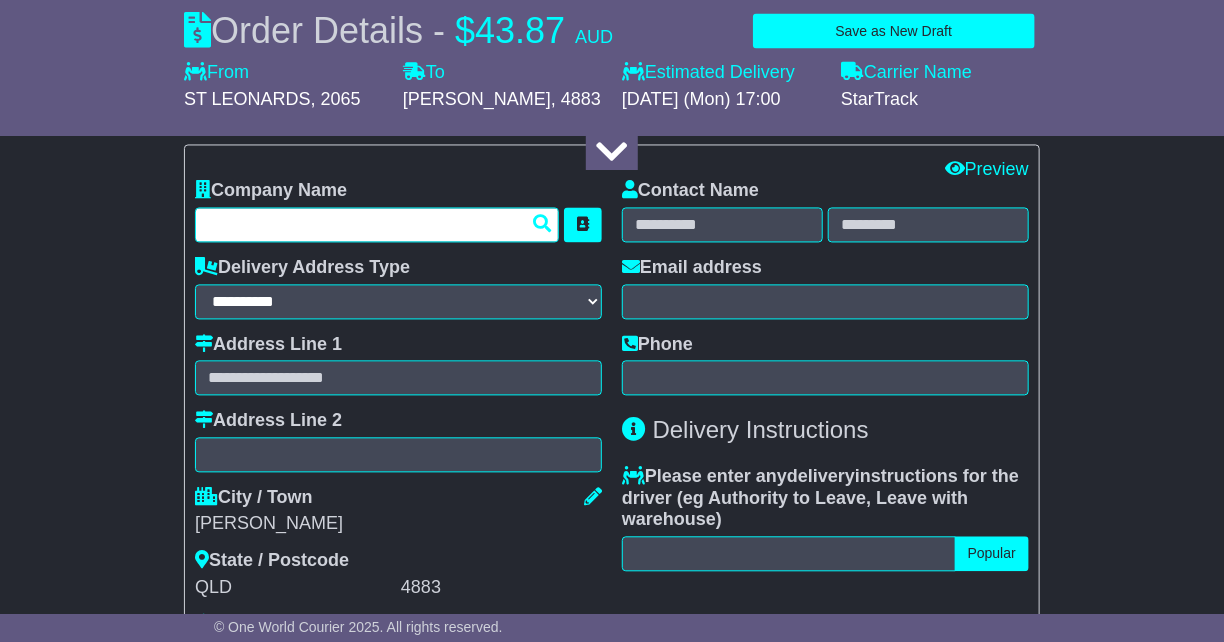 click at bounding box center [377, 225] 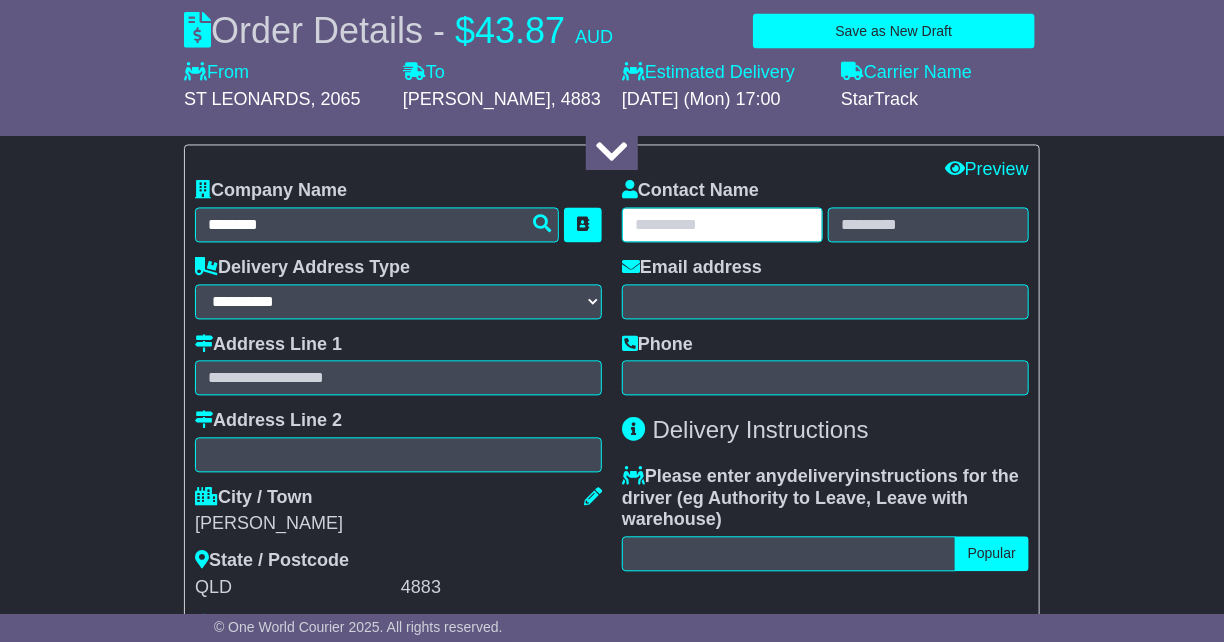 click at bounding box center [722, 225] 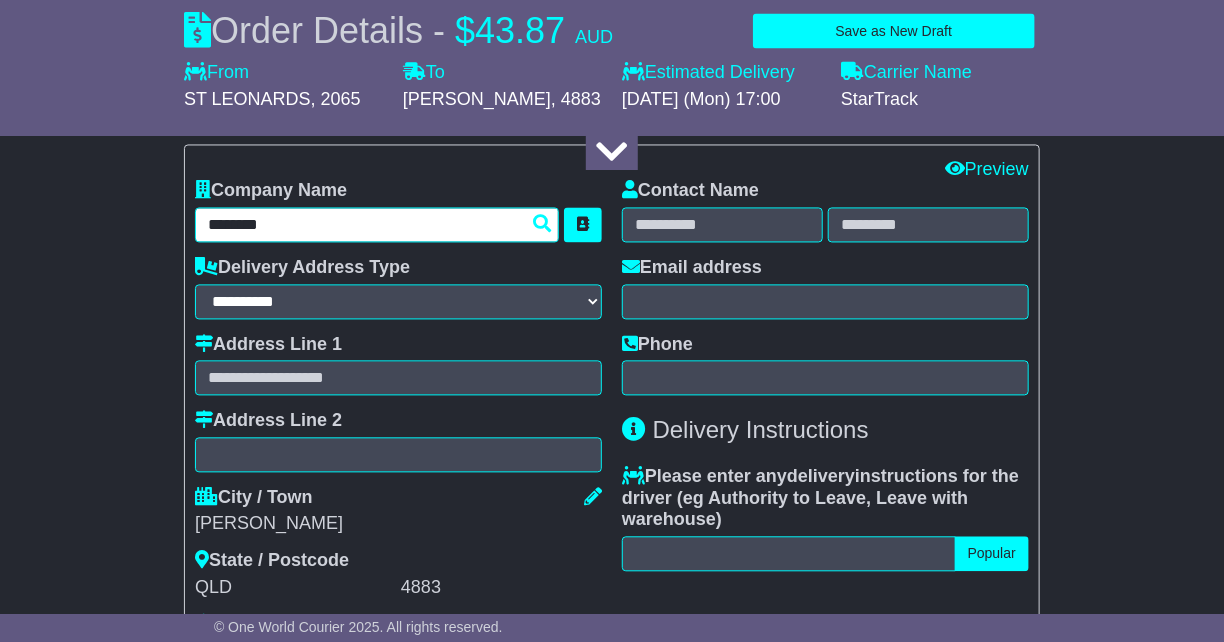 click on "*******" at bounding box center [377, 225] 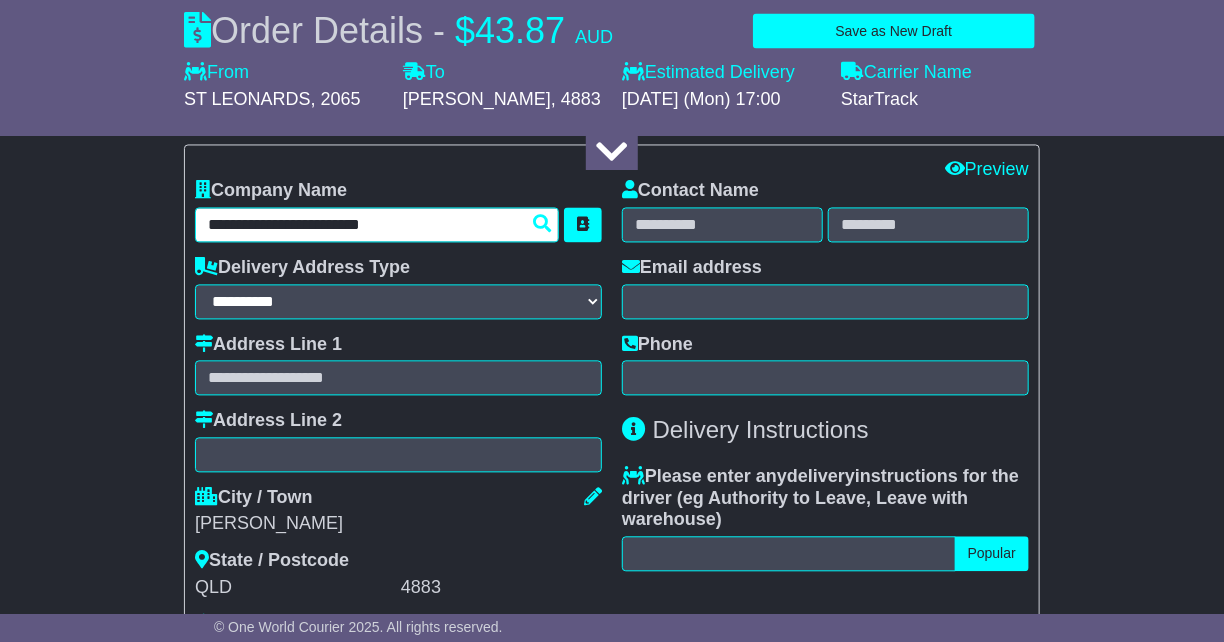 type on "**********" 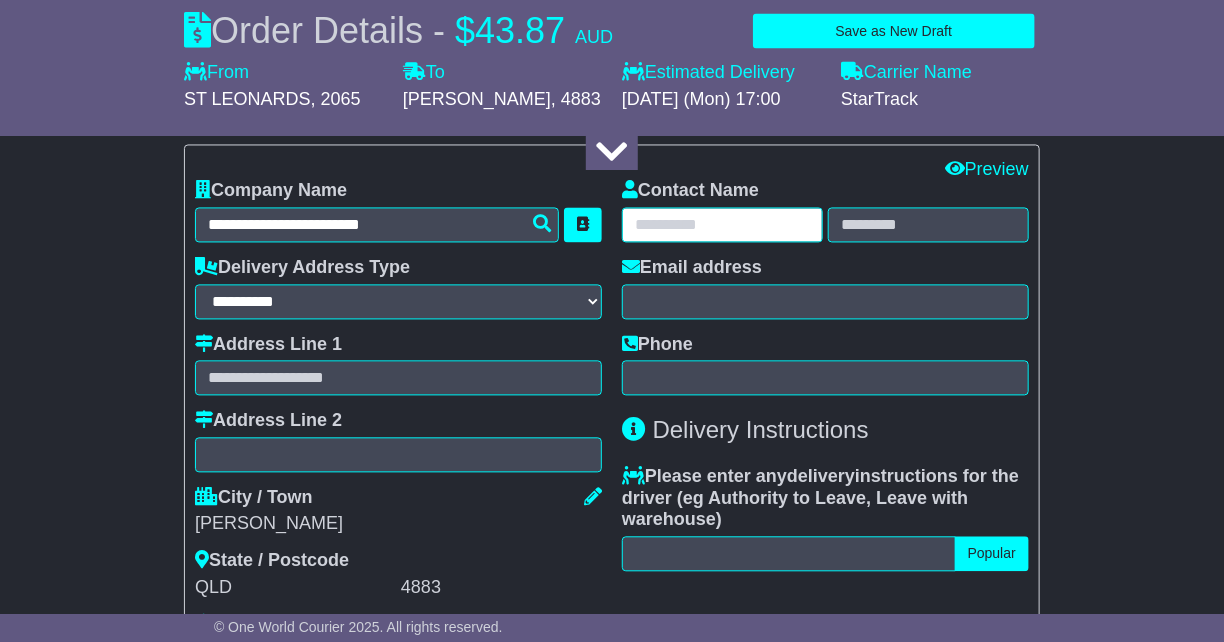 click at bounding box center [722, 225] 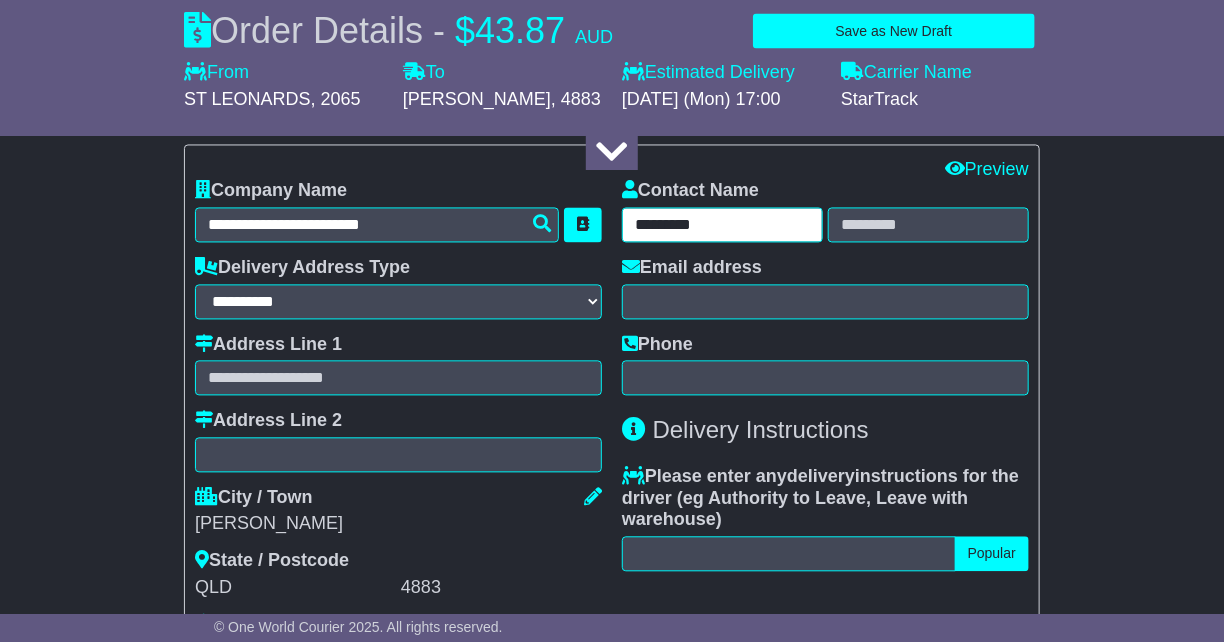 type on "*********" 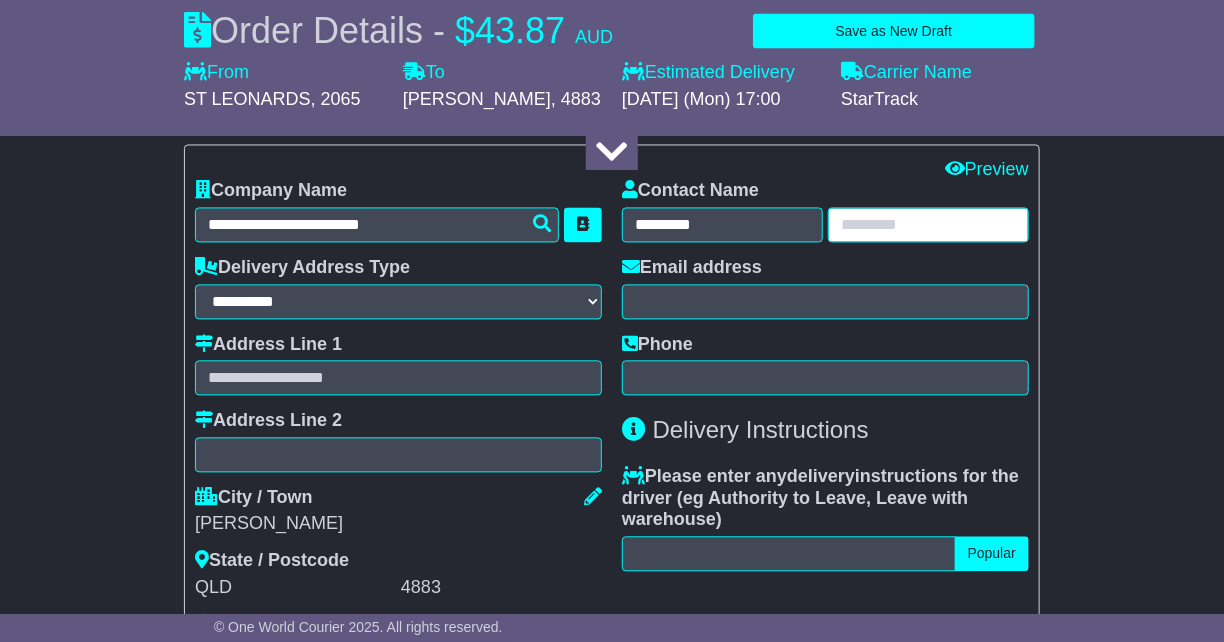 click at bounding box center (928, 225) 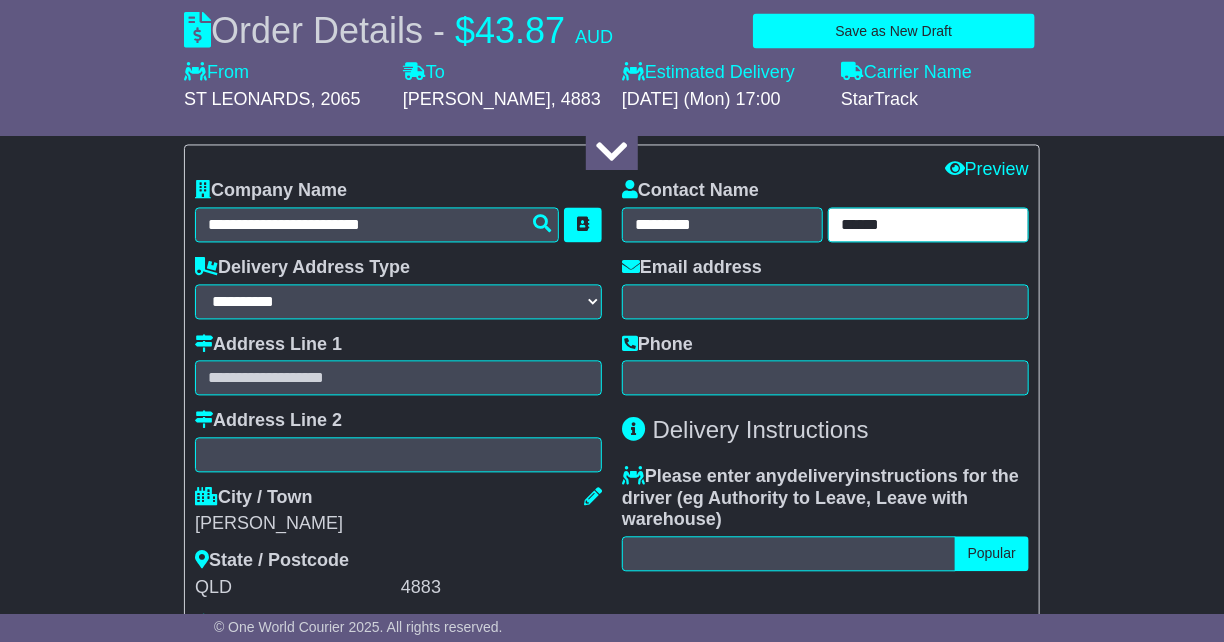 drag, startPoint x: 854, startPoint y: 186, endPoint x: 876, endPoint y: 182, distance: 22.36068 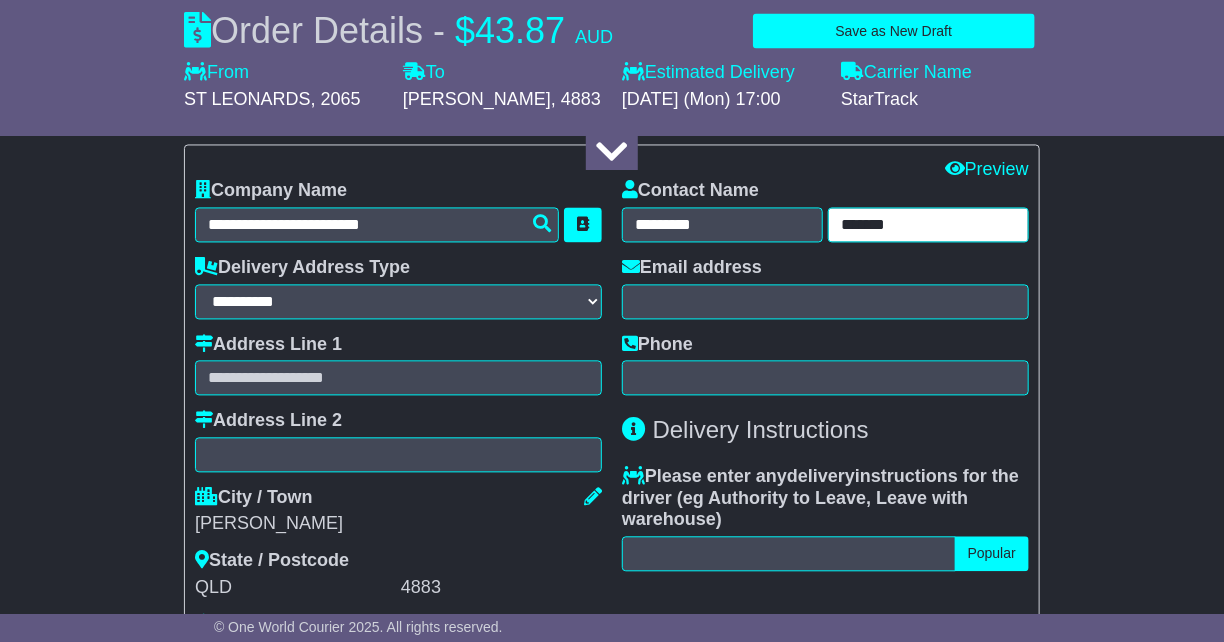 type on "*******" 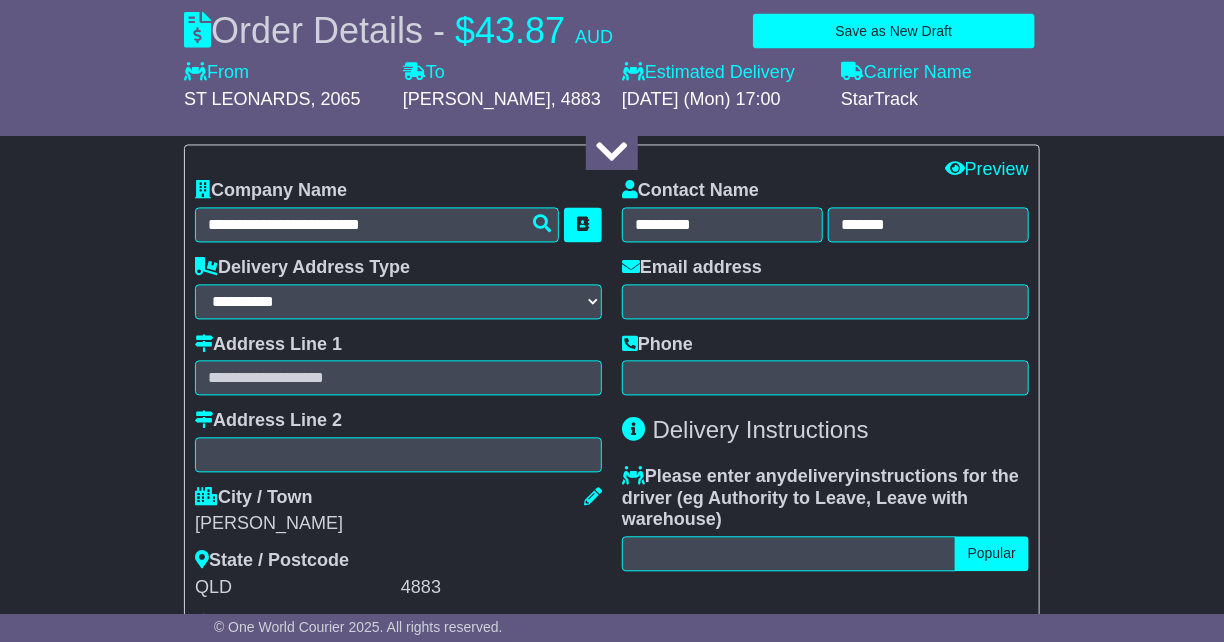 click on "Email address" at bounding box center (825, 289) 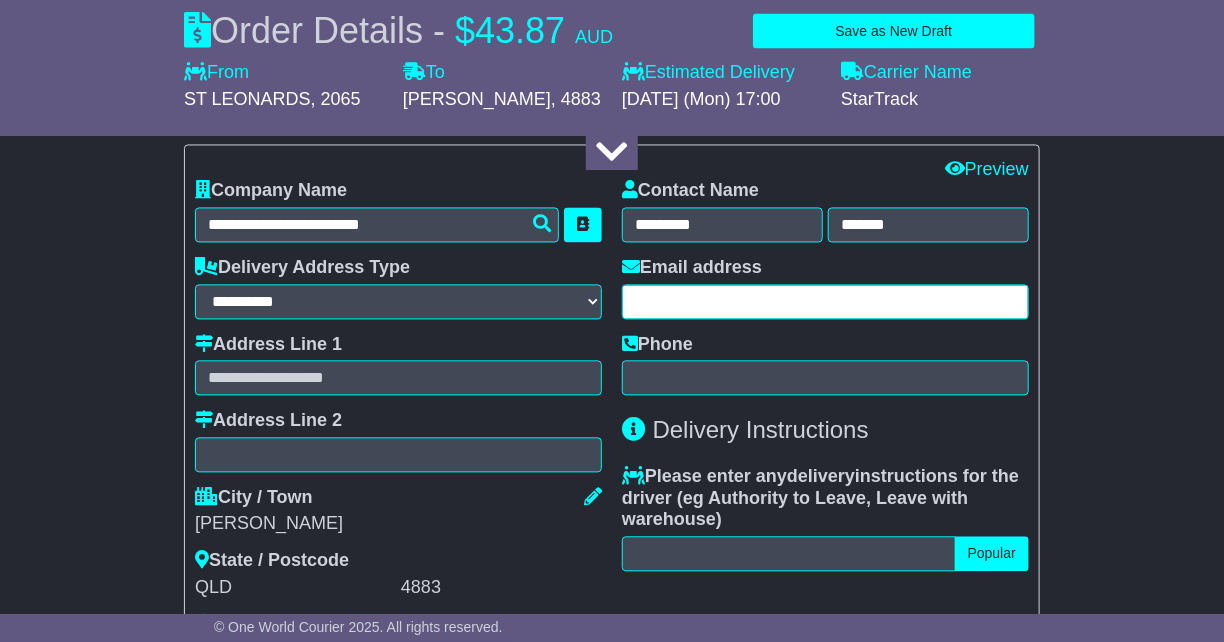 click at bounding box center (825, 302) 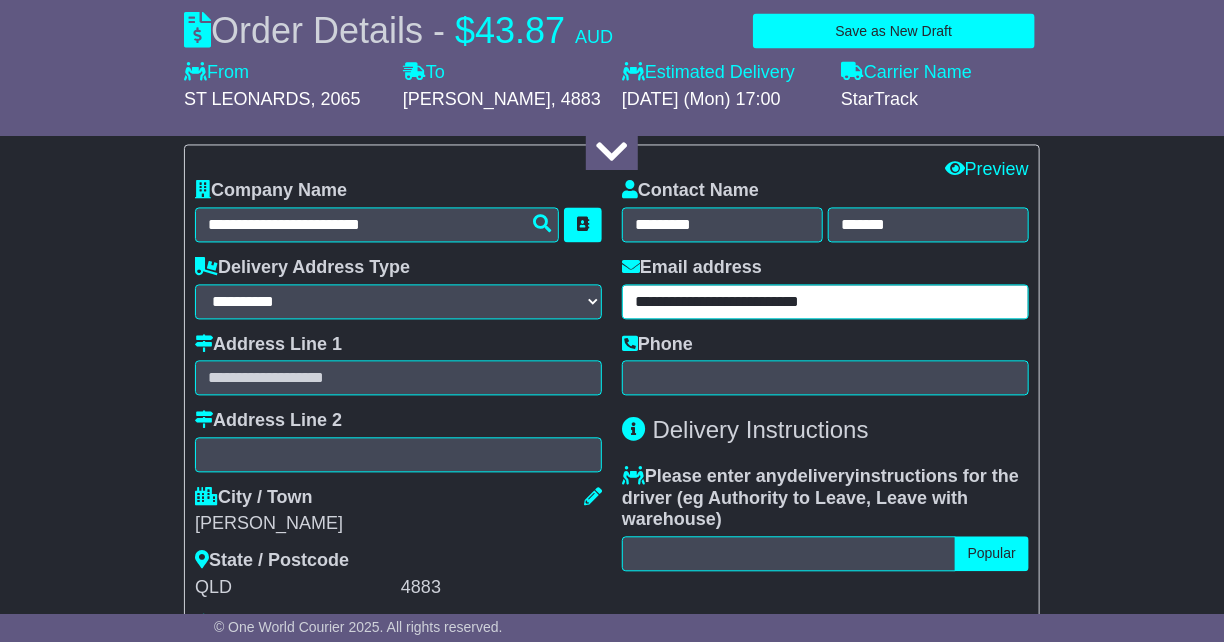 type on "**********" 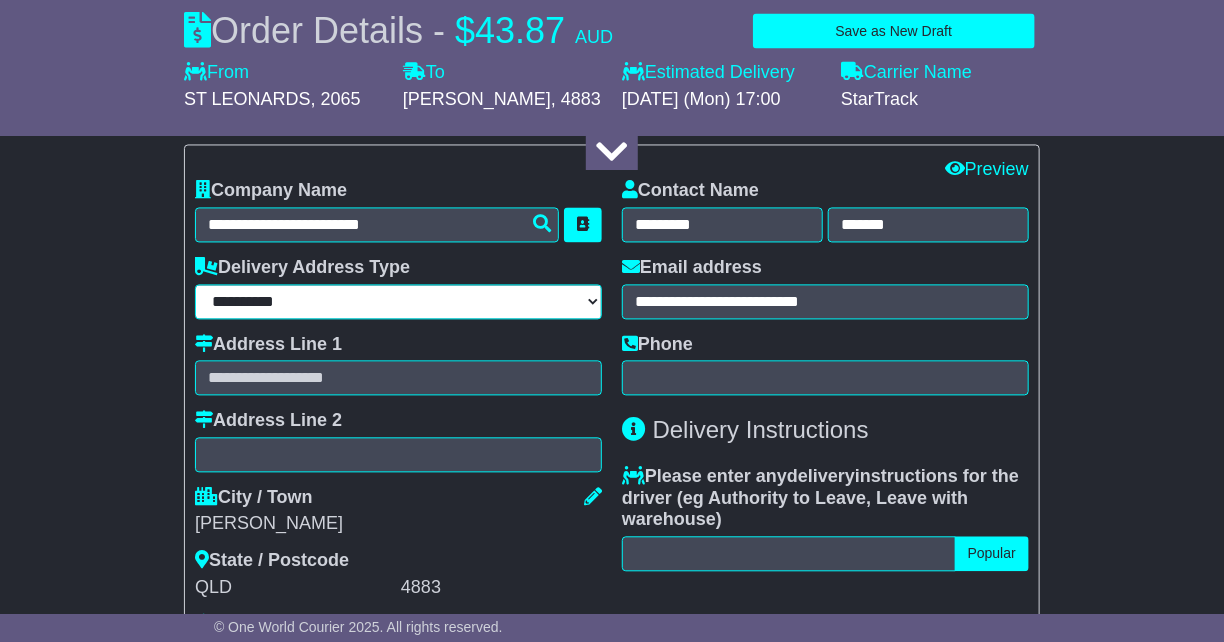 click on "**********" at bounding box center [398, 302] 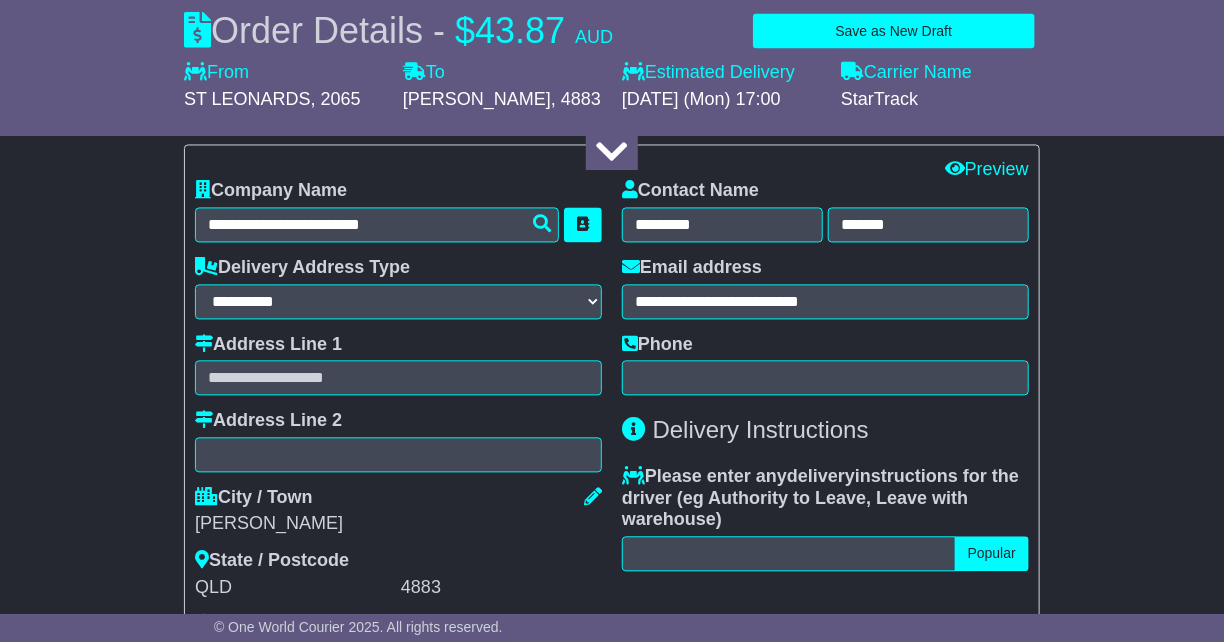 drag, startPoint x: 868, startPoint y: 281, endPoint x: 774, endPoint y: 344, distance: 113.15918 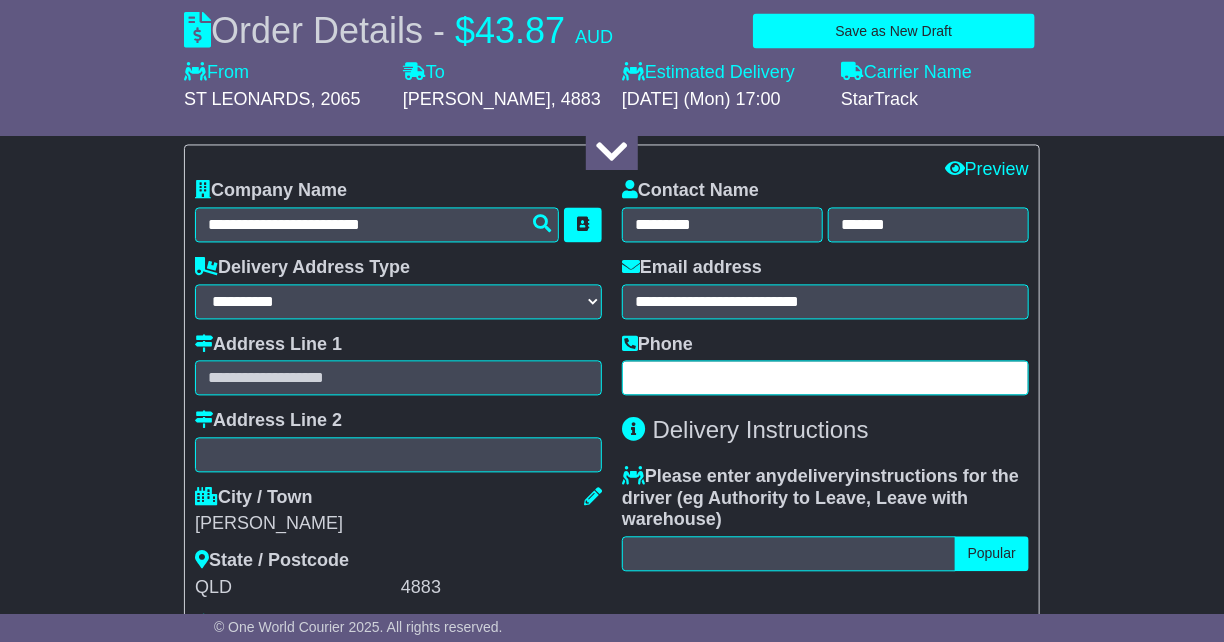 drag, startPoint x: 774, startPoint y: 344, endPoint x: 654, endPoint y: 26, distance: 339.8882 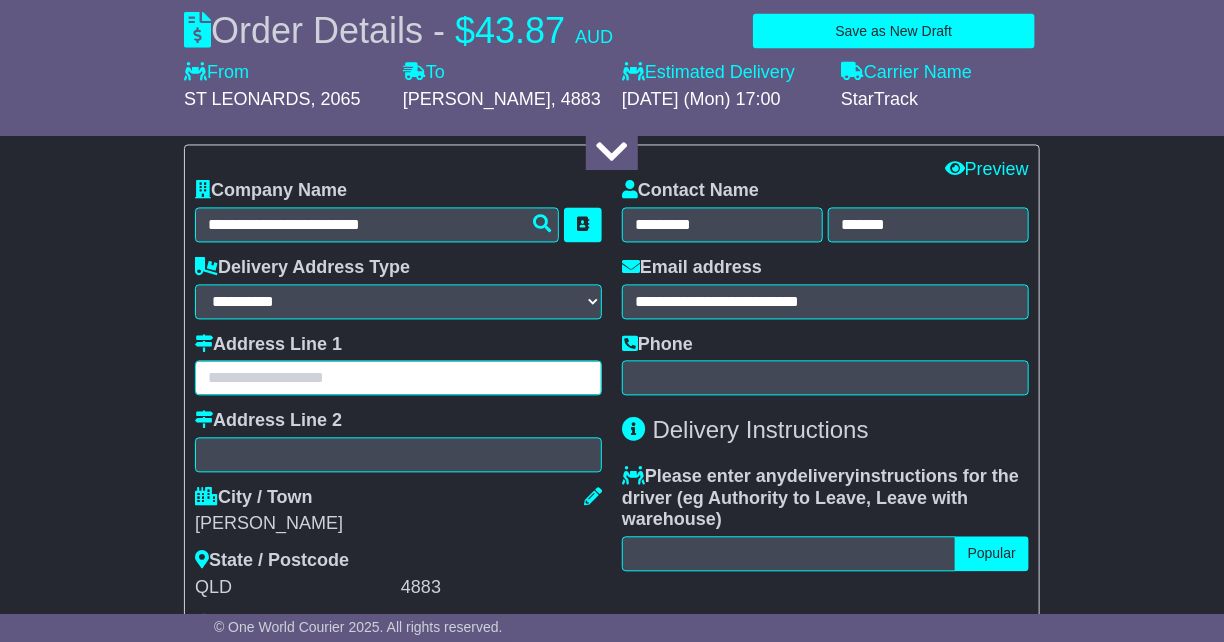 click at bounding box center (398, 378) 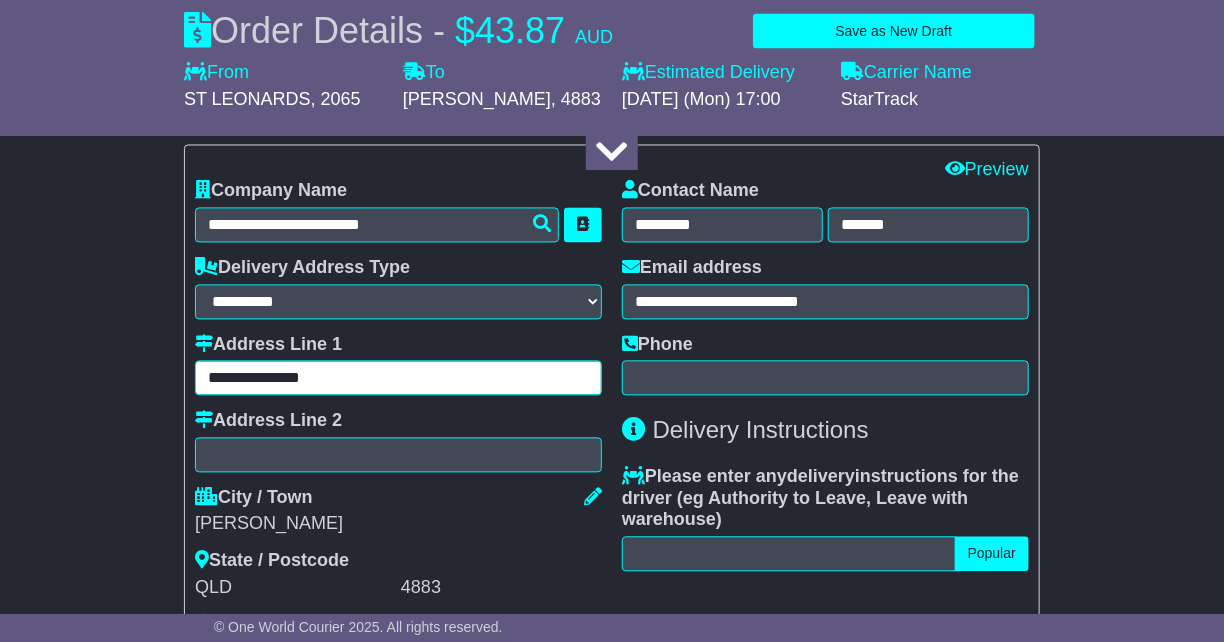 type on "**********" 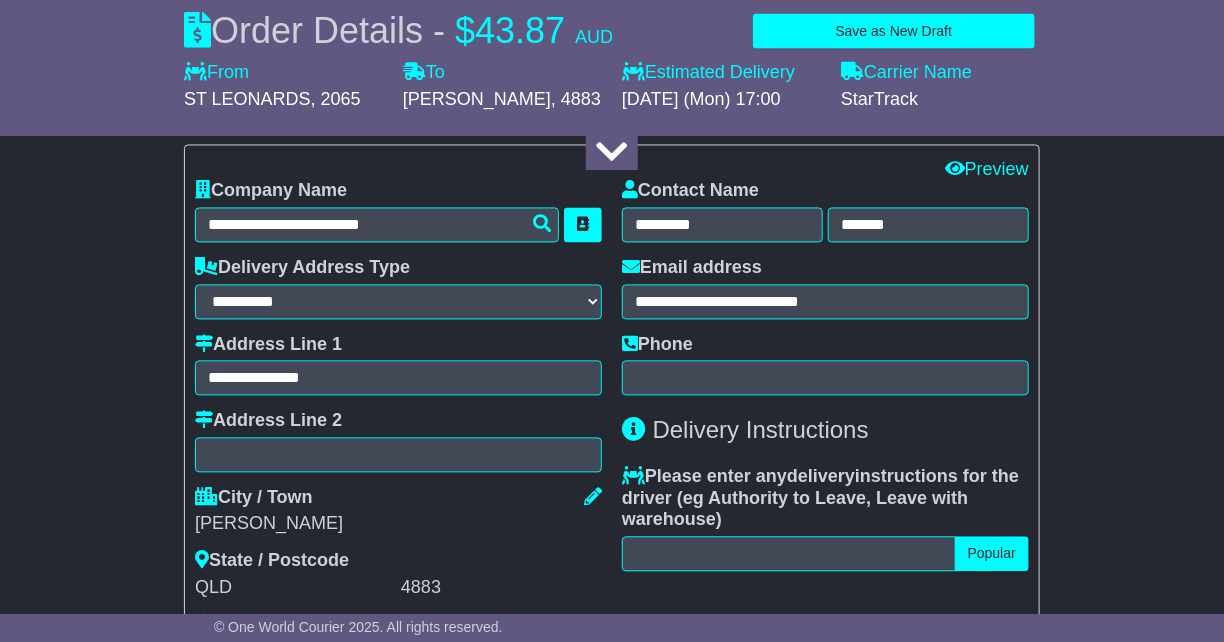 click on "Phone" at bounding box center [825, 366] 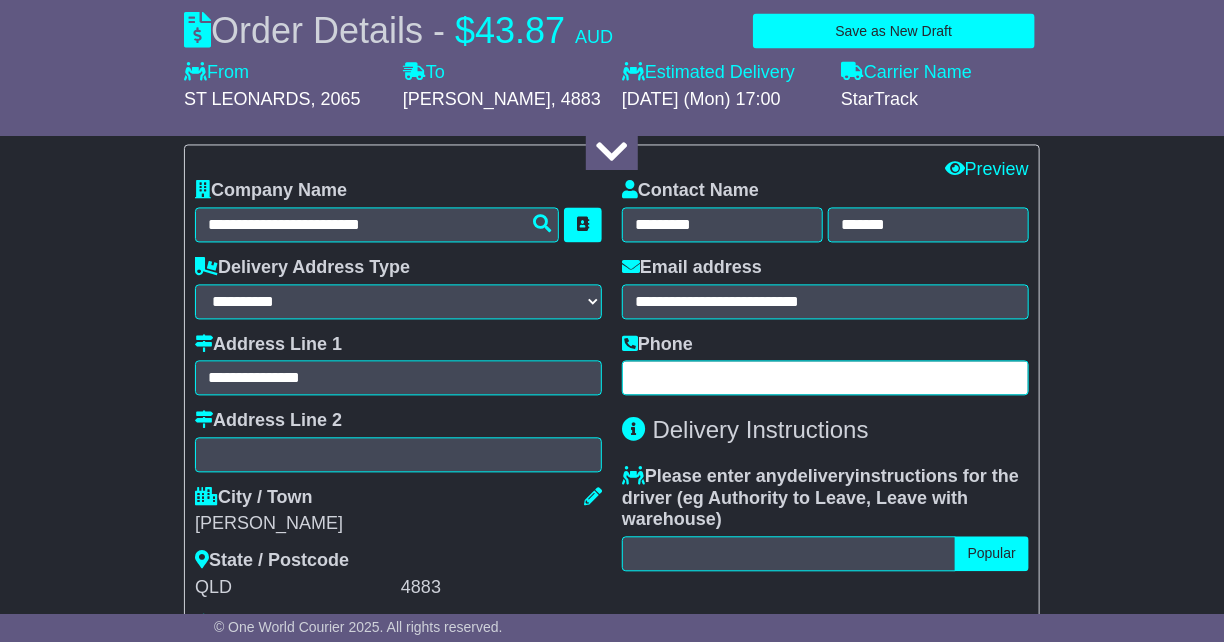 click at bounding box center [825, 378] 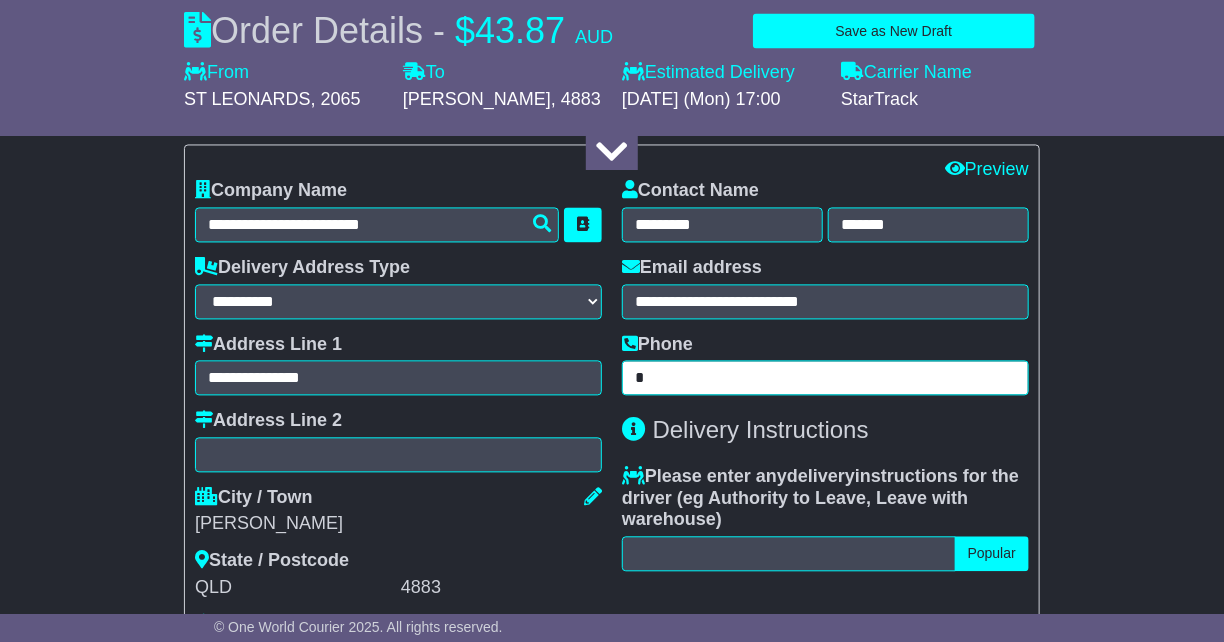 paste on "**********" 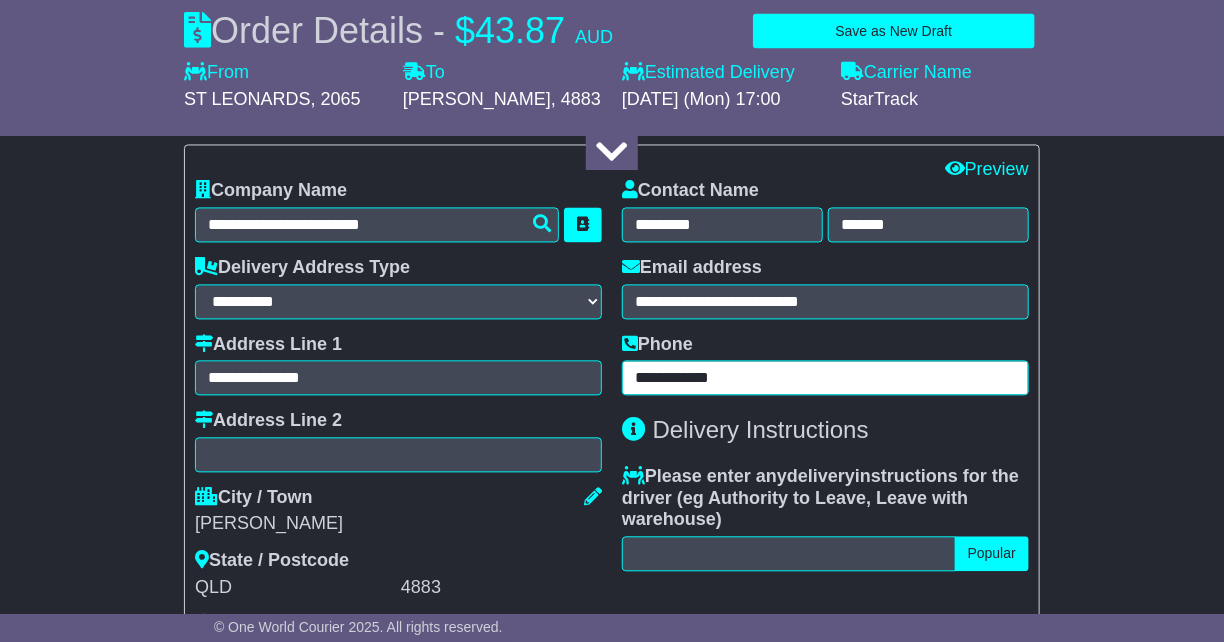 type on "**********" 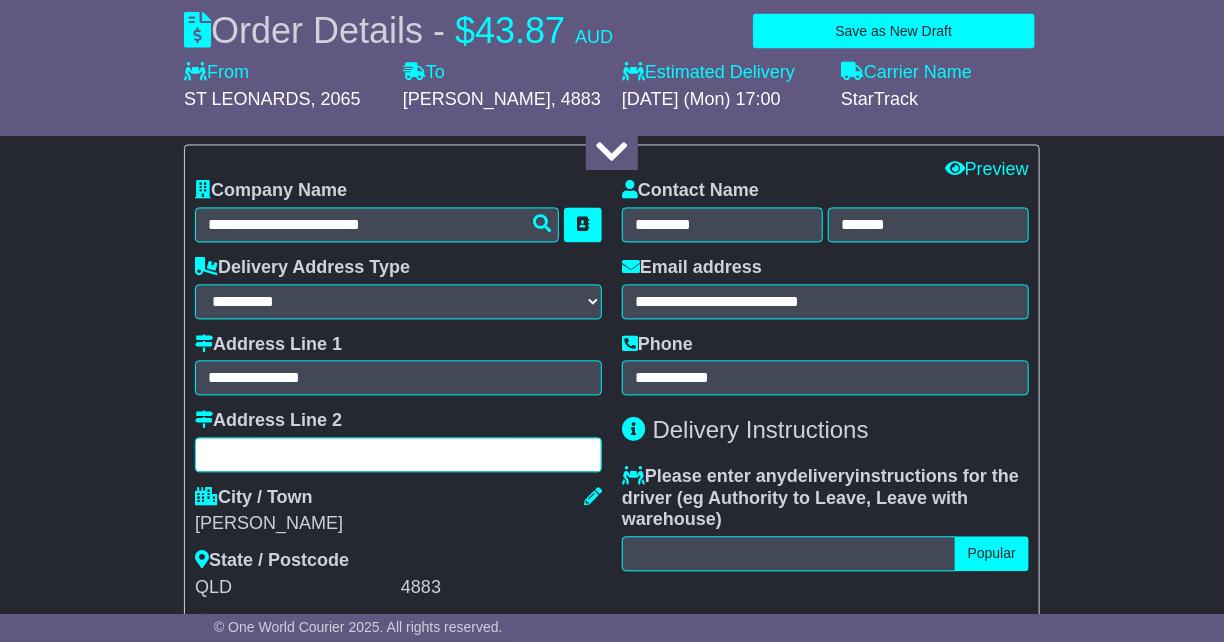 click at bounding box center [398, 455] 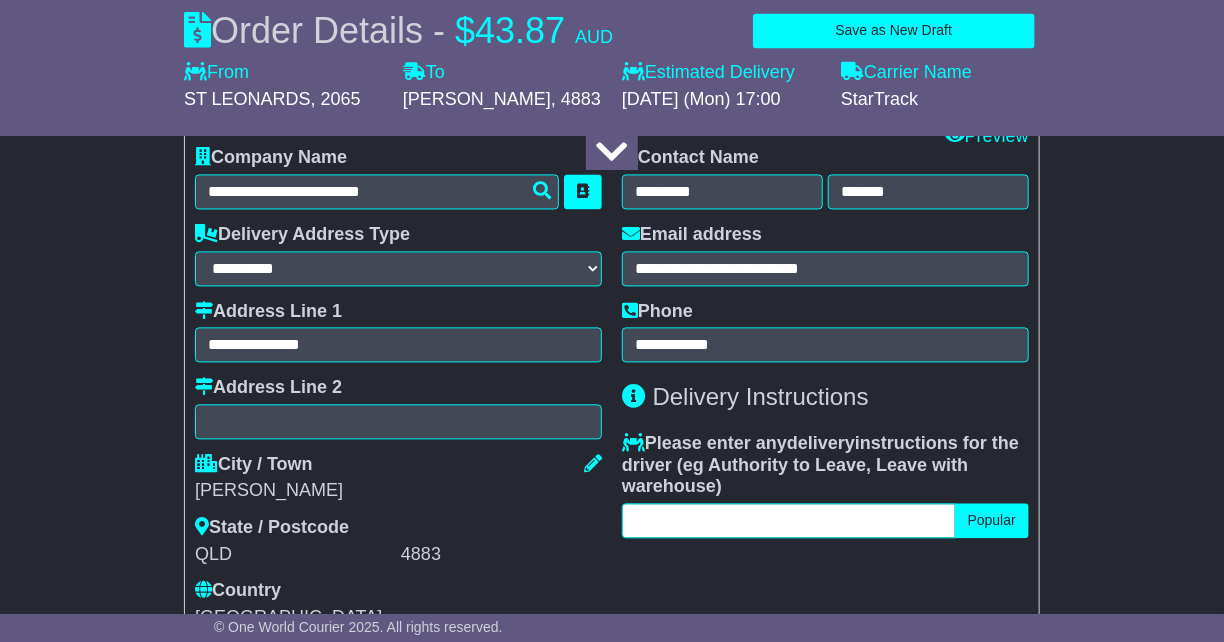 click at bounding box center [789, 521] 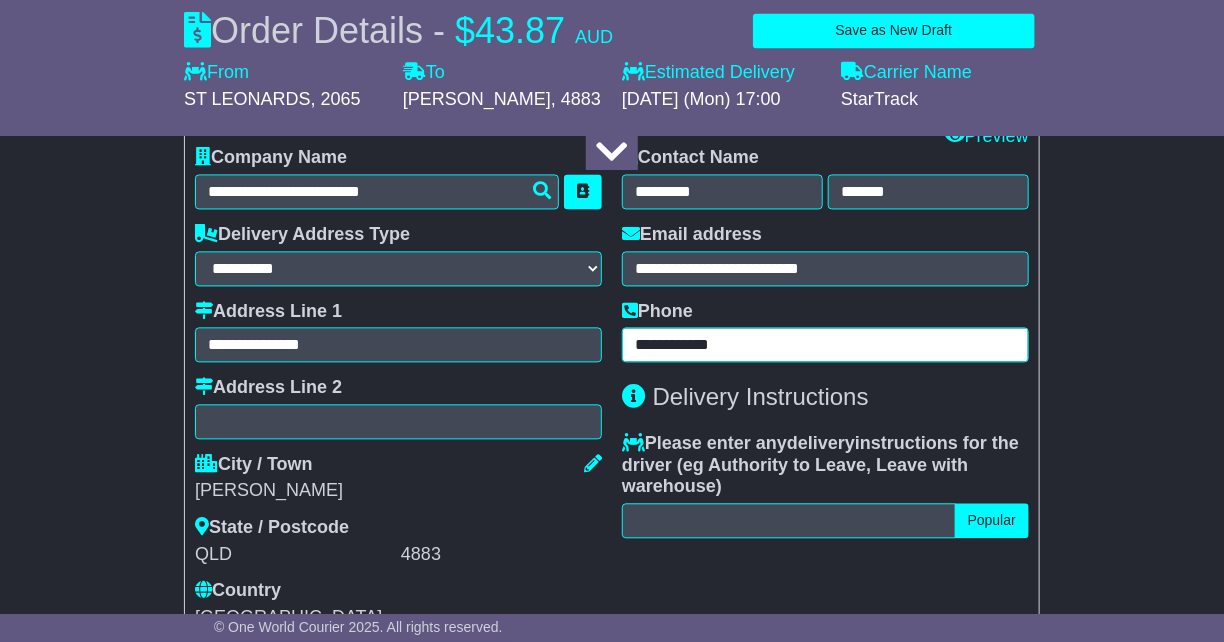 drag, startPoint x: 760, startPoint y: 303, endPoint x: 591, endPoint y: 327, distance: 170.69563 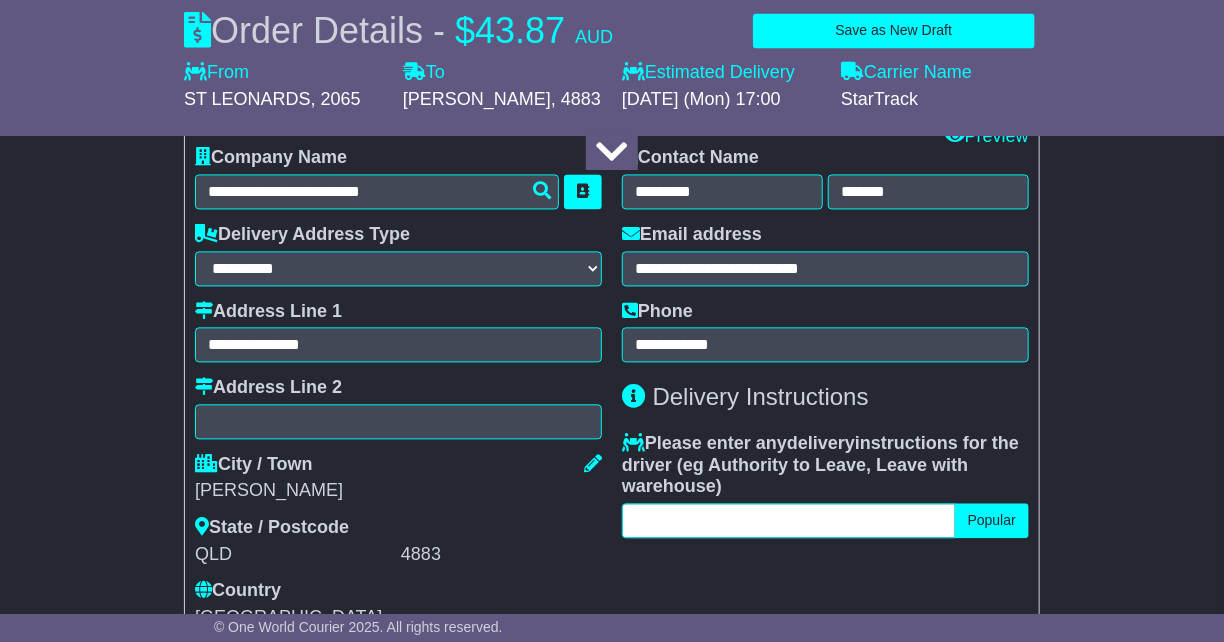 click at bounding box center [789, 521] 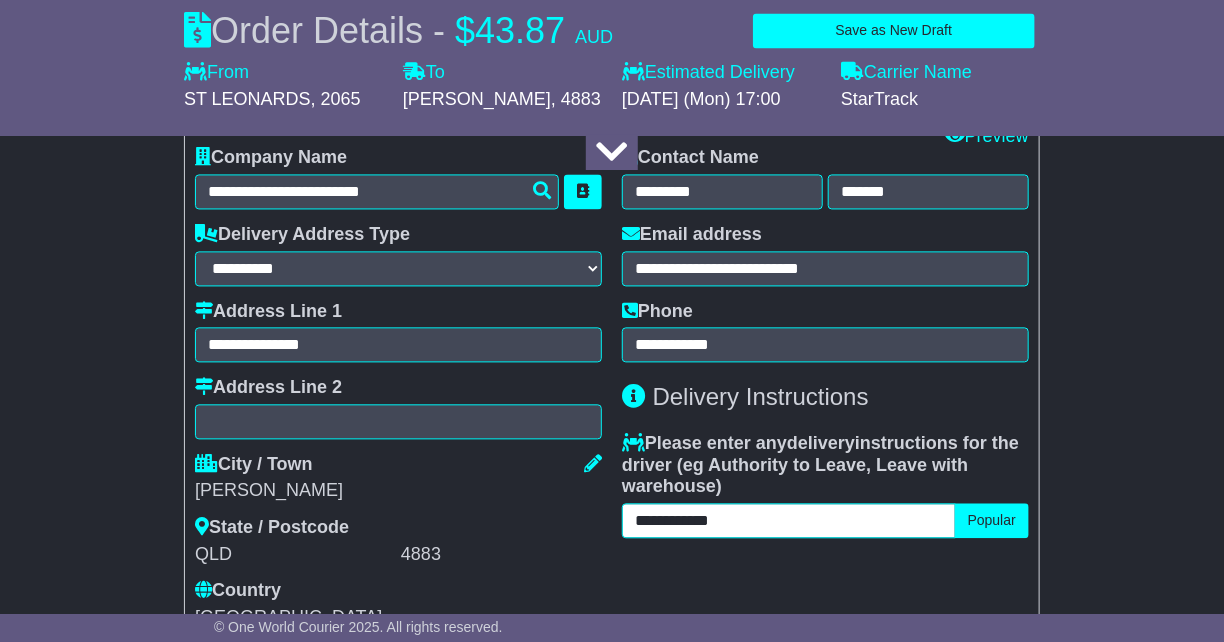 type on "**********" 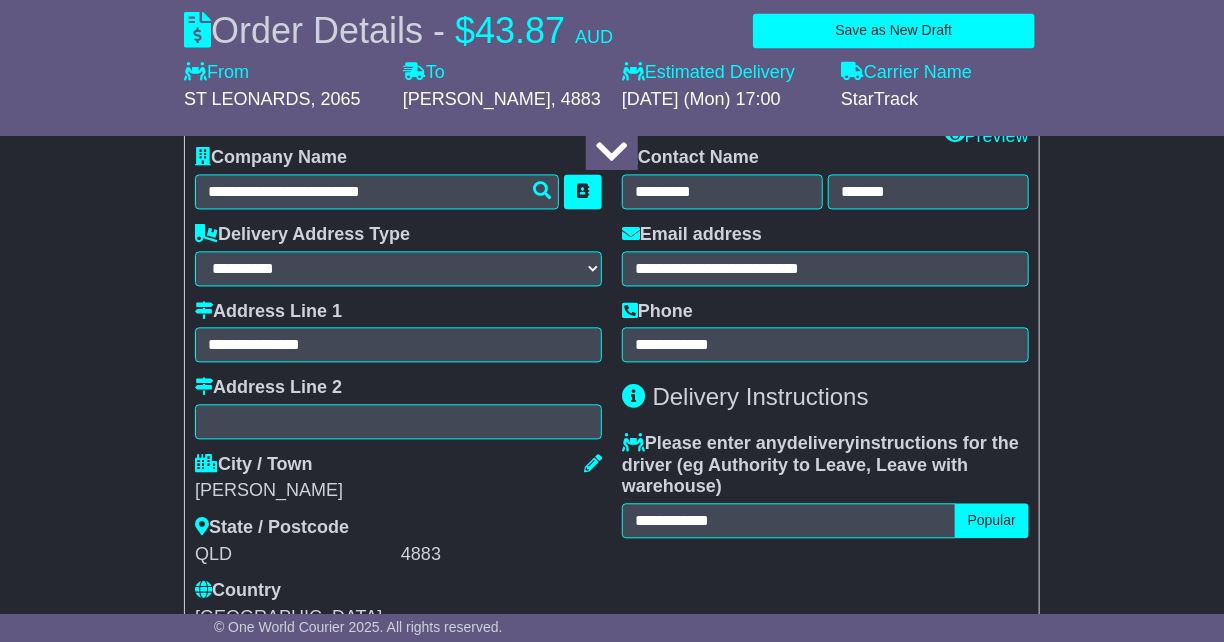 click on "City / Town
[GEOGRAPHIC_DATA]
State / Postcode
[GEOGRAPHIC_DATA]
4883
Country
[GEOGRAPHIC_DATA]
[GEOGRAPHIC_DATA]
[GEOGRAPHIC_DATA]
[US_STATE]
[GEOGRAPHIC_DATA]
[GEOGRAPHIC_DATA]
[GEOGRAPHIC_DATA]
[GEOGRAPHIC_DATA]
[GEOGRAPHIC_DATA]
[GEOGRAPHIC_DATA]
[GEOGRAPHIC_DATA]
[GEOGRAPHIC_DATA]
[GEOGRAPHIC_DATA]
[GEOGRAPHIC_DATA] [GEOGRAPHIC_DATA] [GEOGRAPHIC_DATA]" at bounding box center [398, 542] 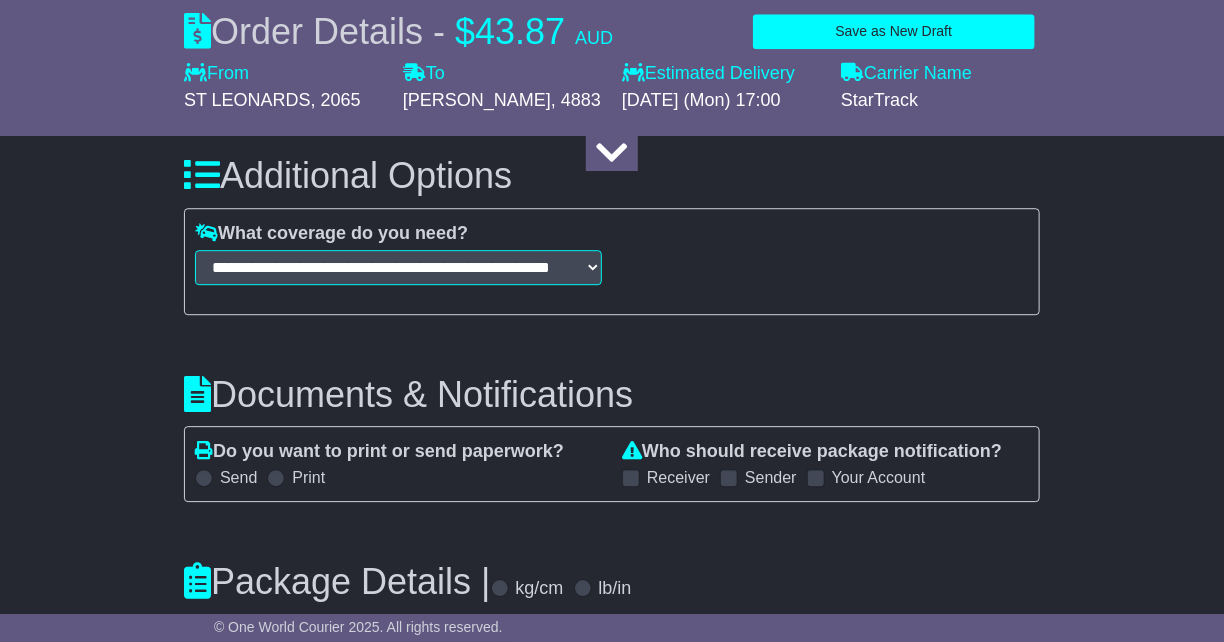 scroll, scrollTop: 1922, scrollLeft: 0, axis: vertical 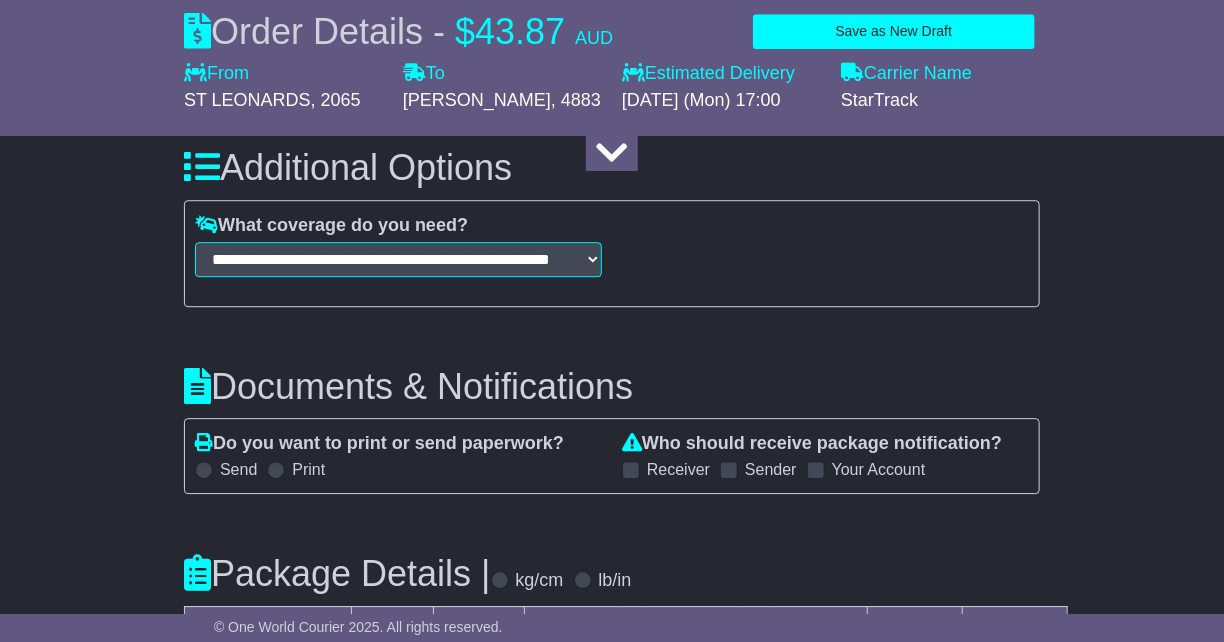 click at bounding box center (729, 470) 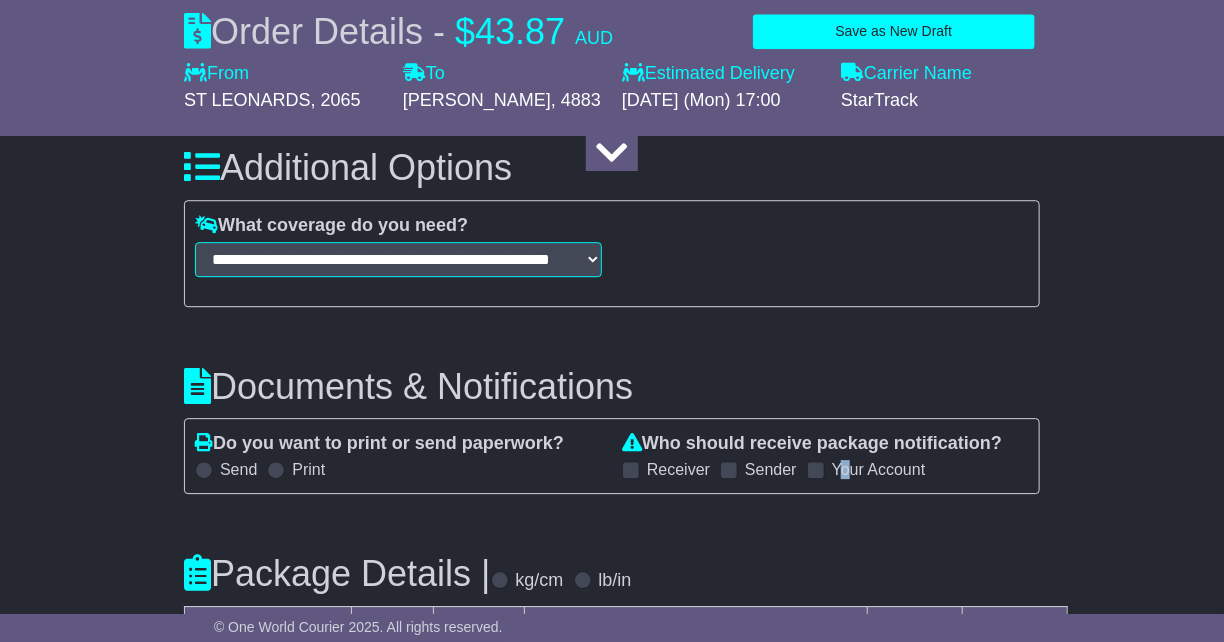 click on "Your Account" at bounding box center (879, 469) 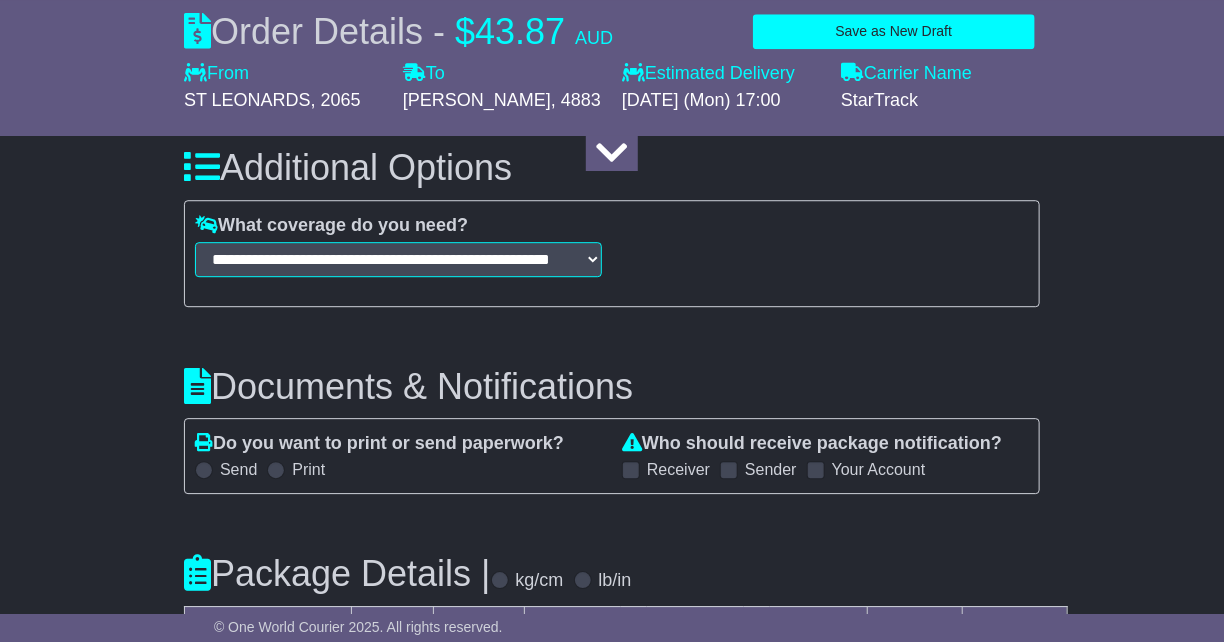 click at bounding box center [816, 470] 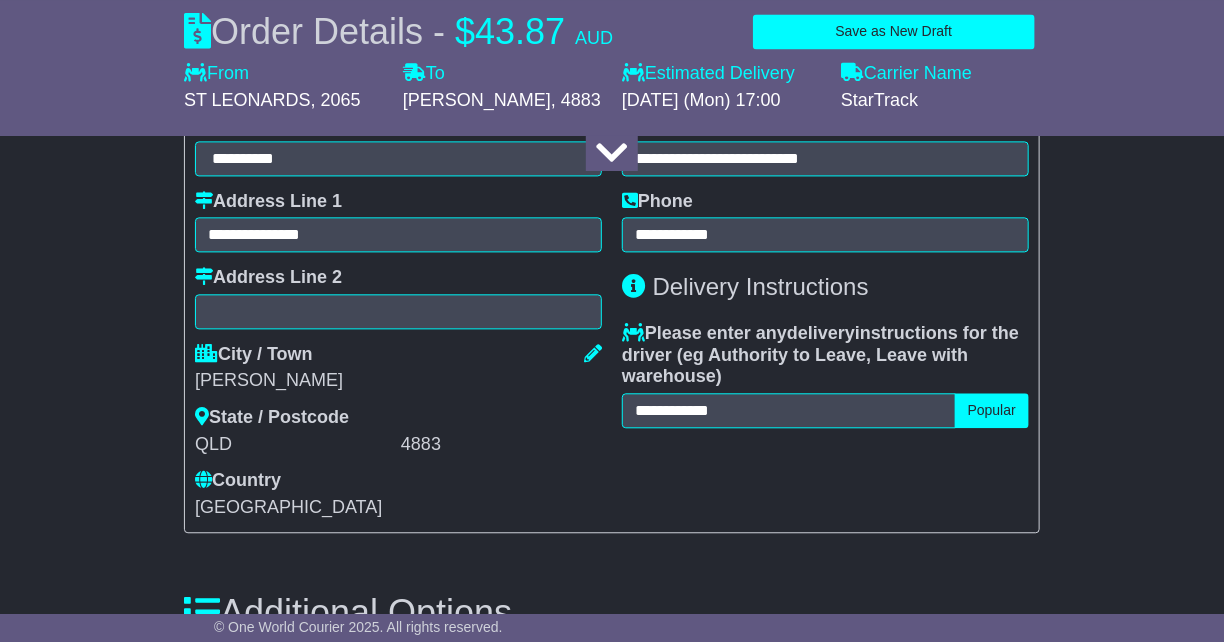 scroll, scrollTop: 1255, scrollLeft: 0, axis: vertical 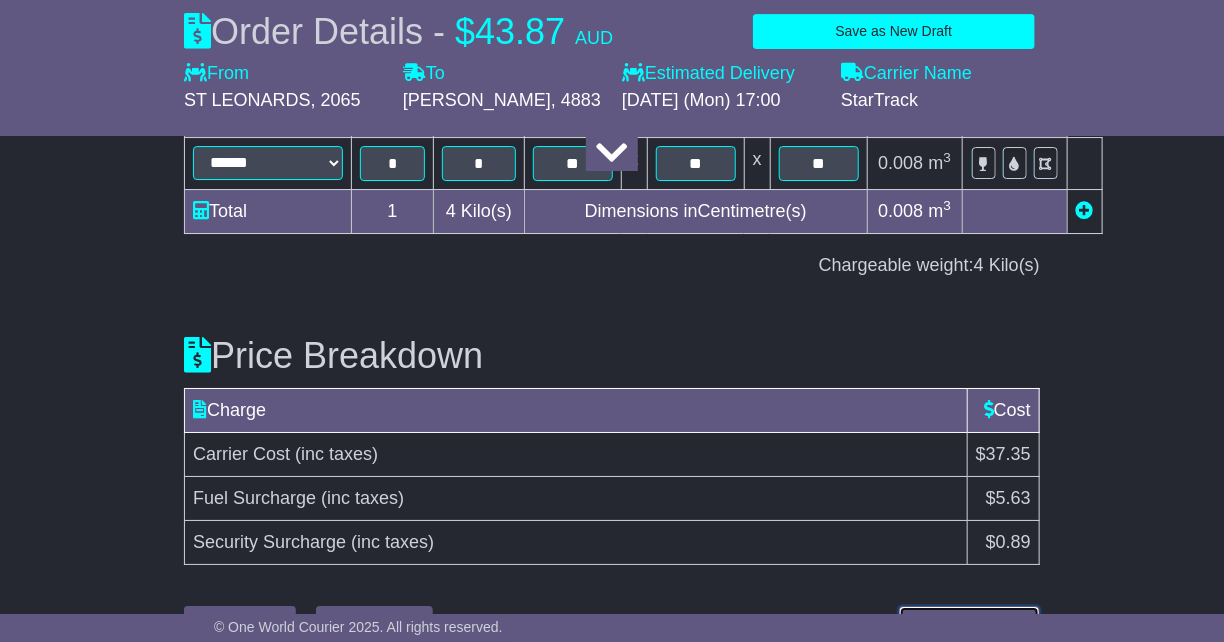 click on "Submit Your Order" at bounding box center (969, 623) 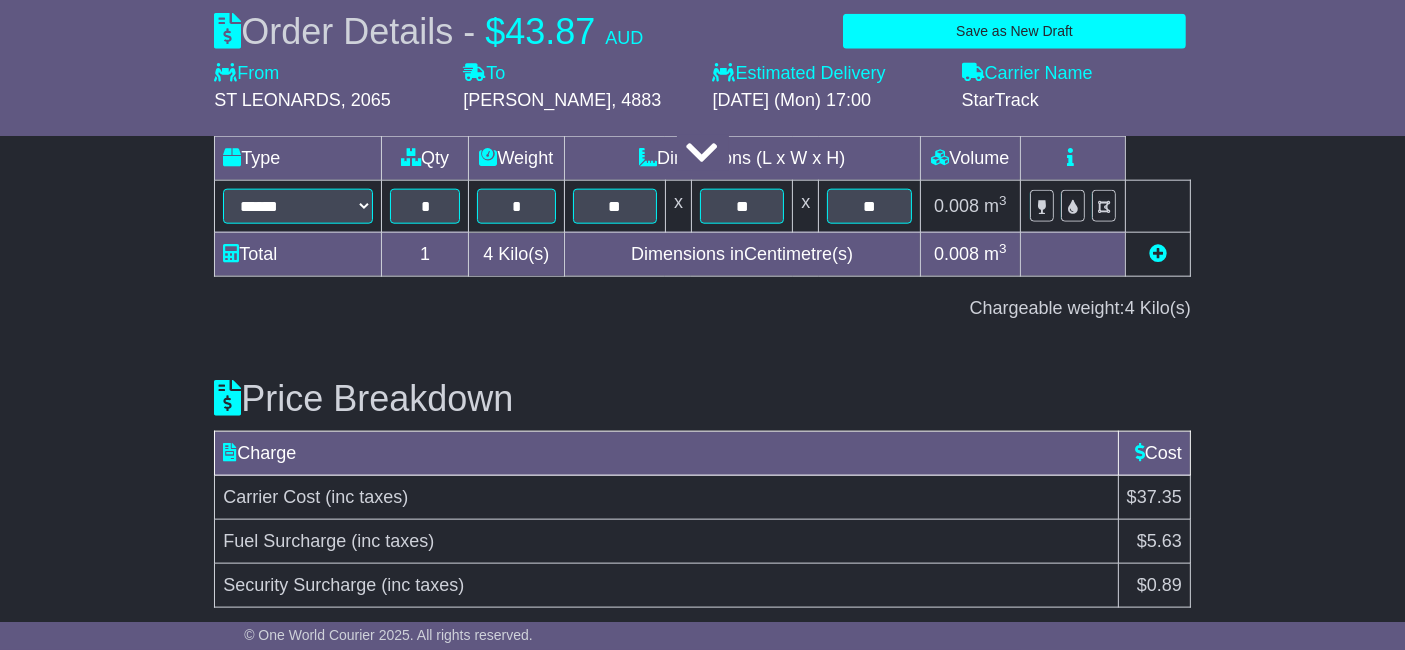 scroll, scrollTop: 2423, scrollLeft: 0, axis: vertical 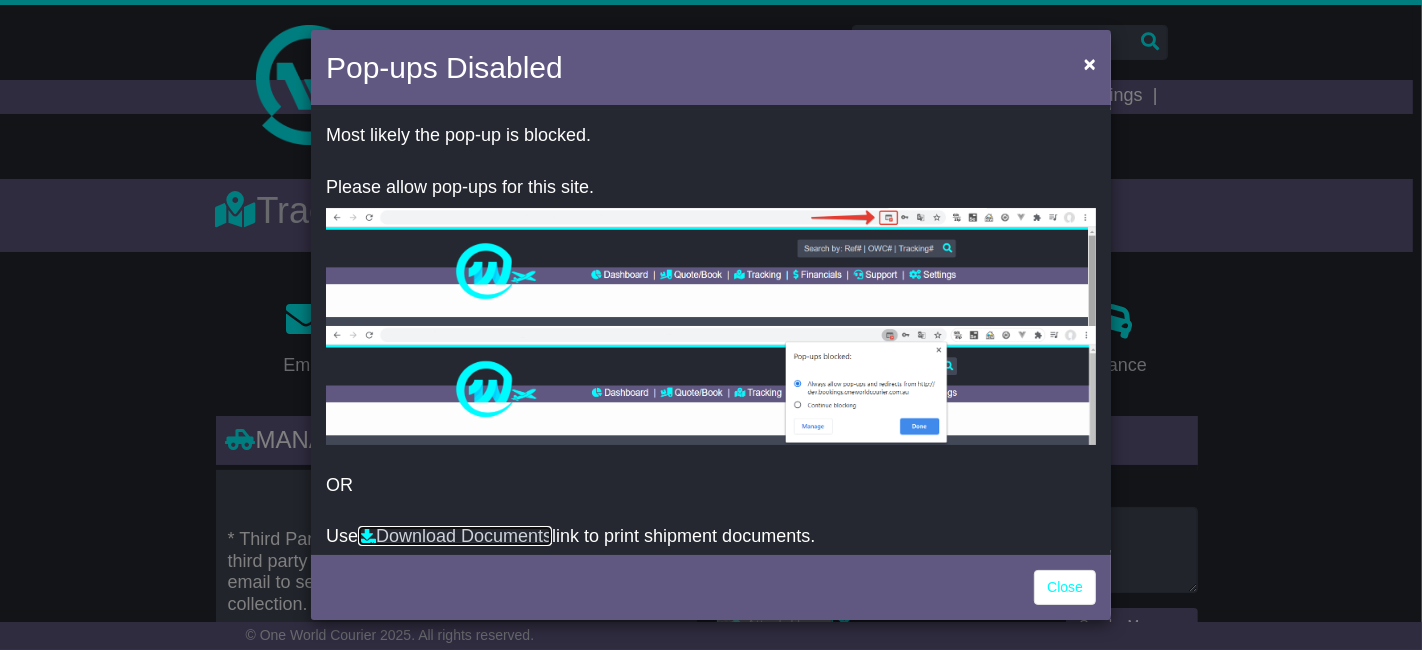 click on "Download Documents" at bounding box center (455, 536) 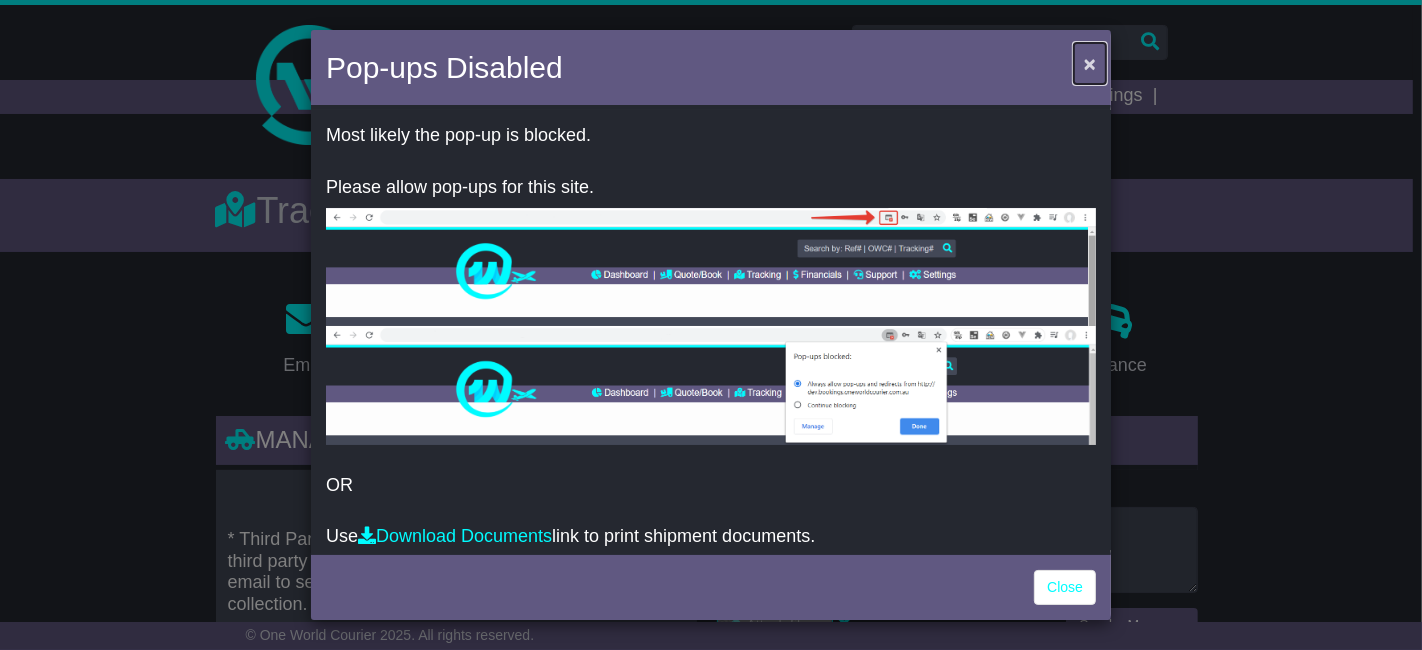 click on "×" at bounding box center [1090, 63] 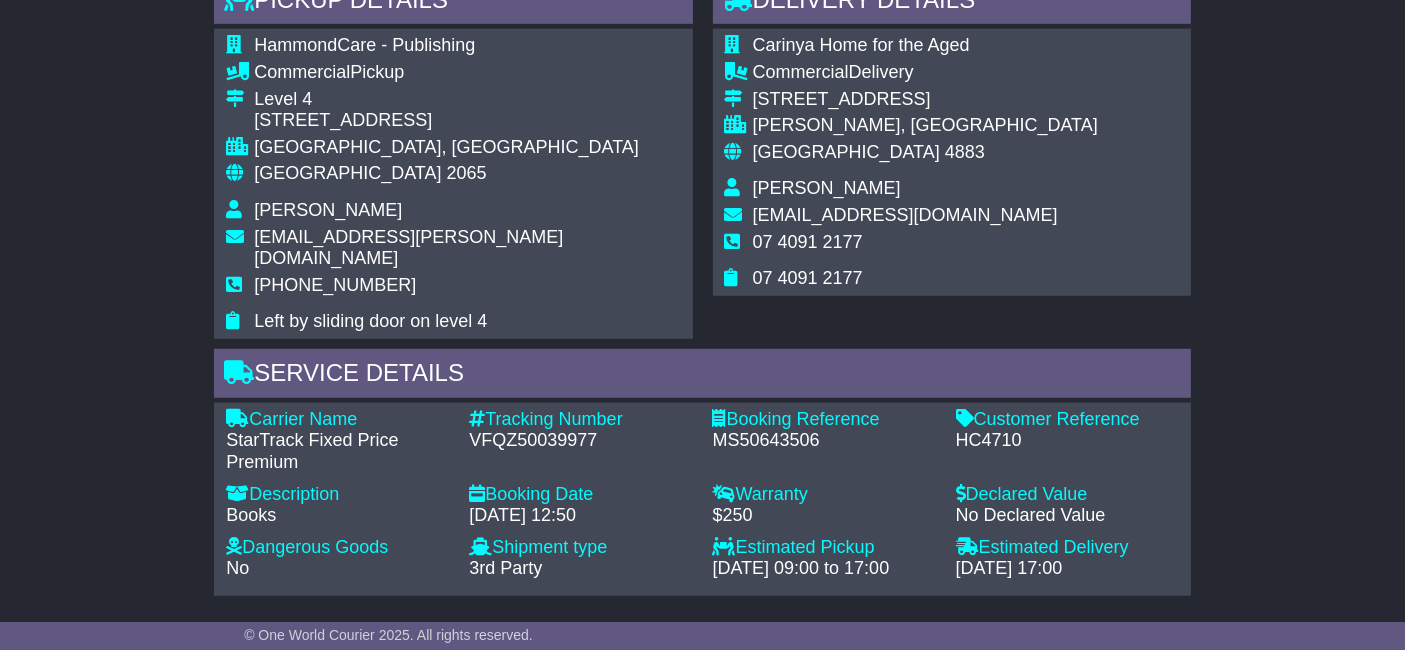 scroll, scrollTop: 1555, scrollLeft: 0, axis: vertical 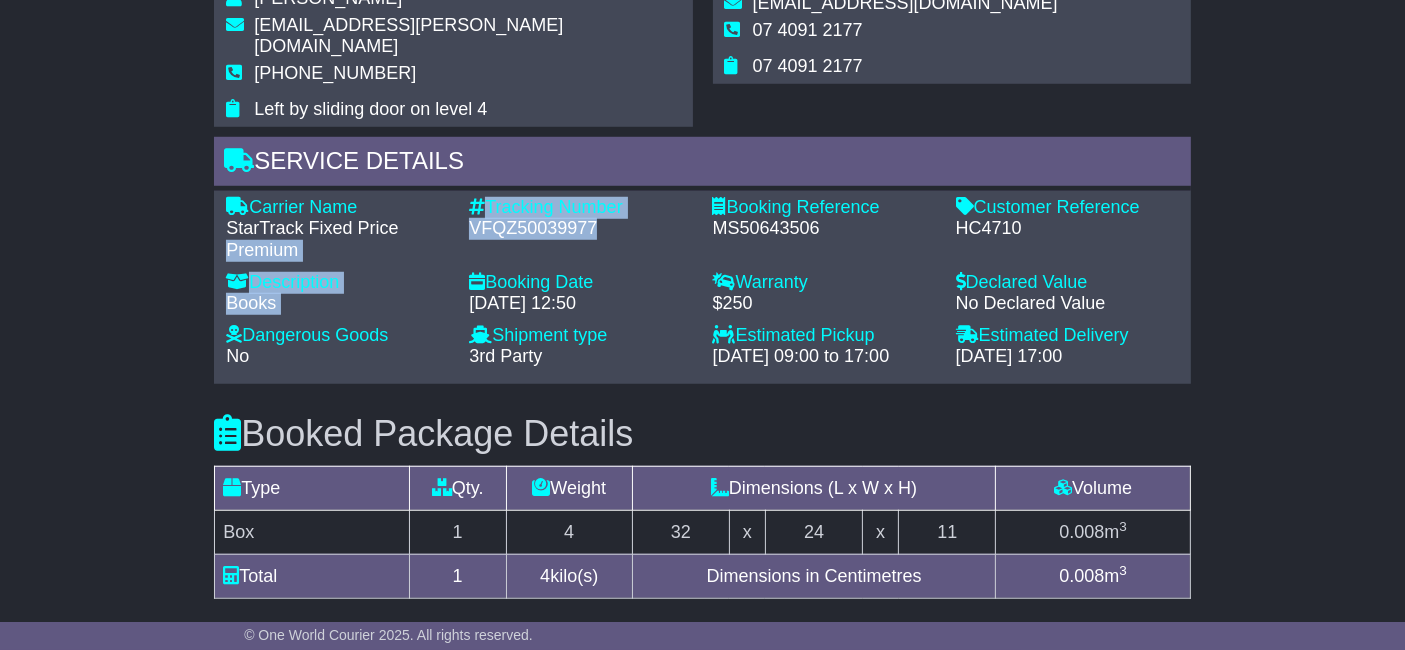 drag, startPoint x: 456, startPoint y: 179, endPoint x: 599, endPoint y: 187, distance: 143.2236 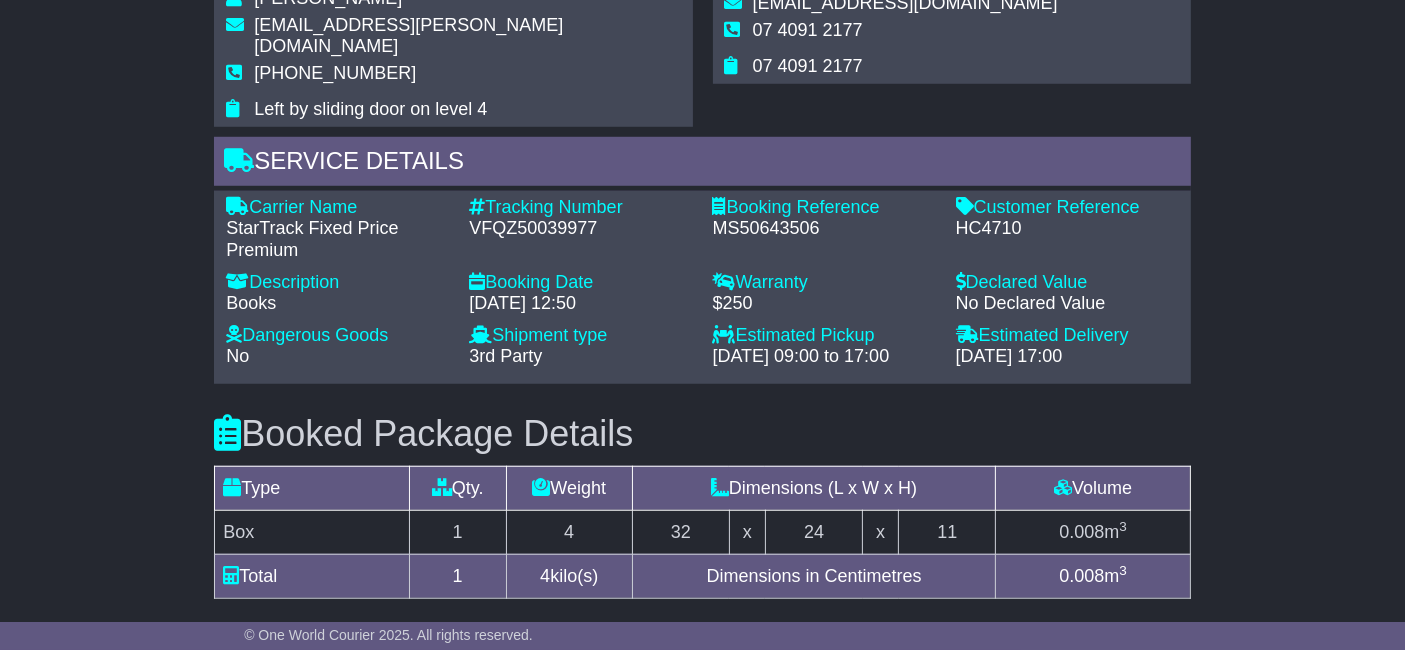 drag, startPoint x: 542, startPoint y: 171, endPoint x: 497, endPoint y: 187, distance: 47.759815 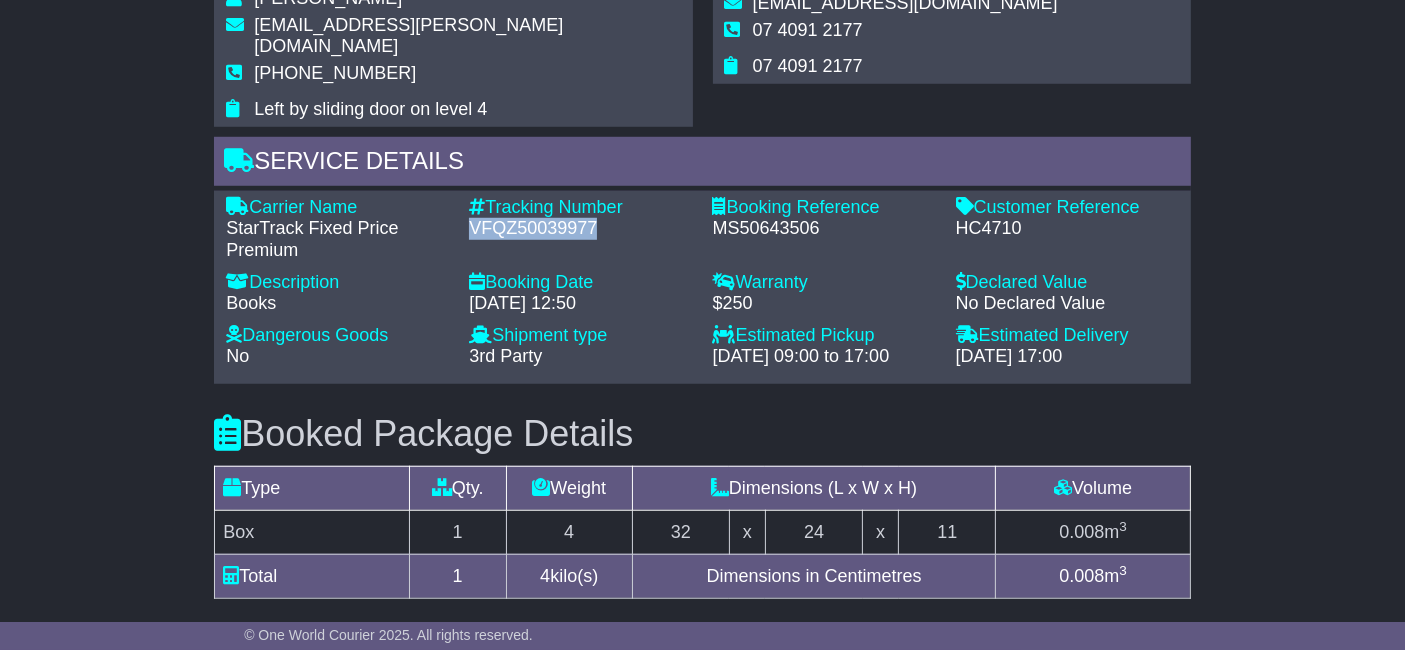 drag, startPoint x: 471, startPoint y: 179, endPoint x: 577, endPoint y: 178, distance: 106.004715 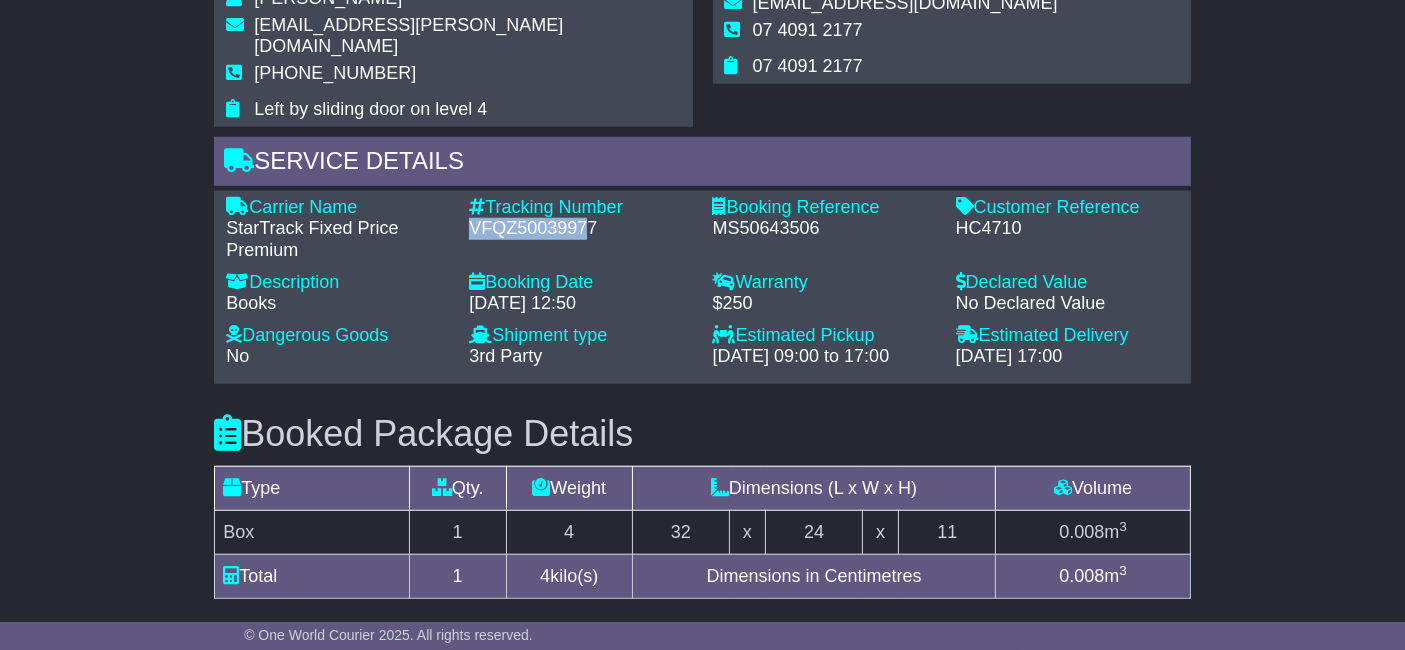 click on "VFQZ50039977" at bounding box center [580, 229] 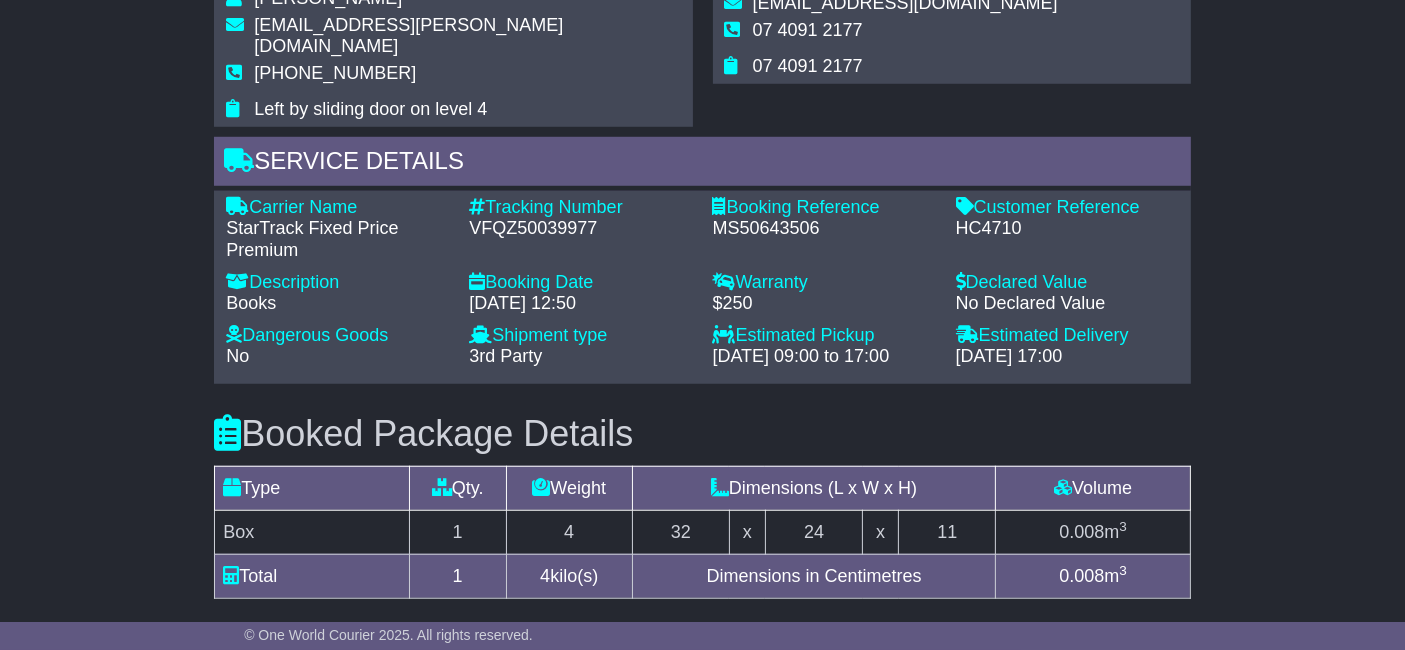 click on "Carrier Name
-
StarTrack Fixed Price Premium" at bounding box center [337, 229] 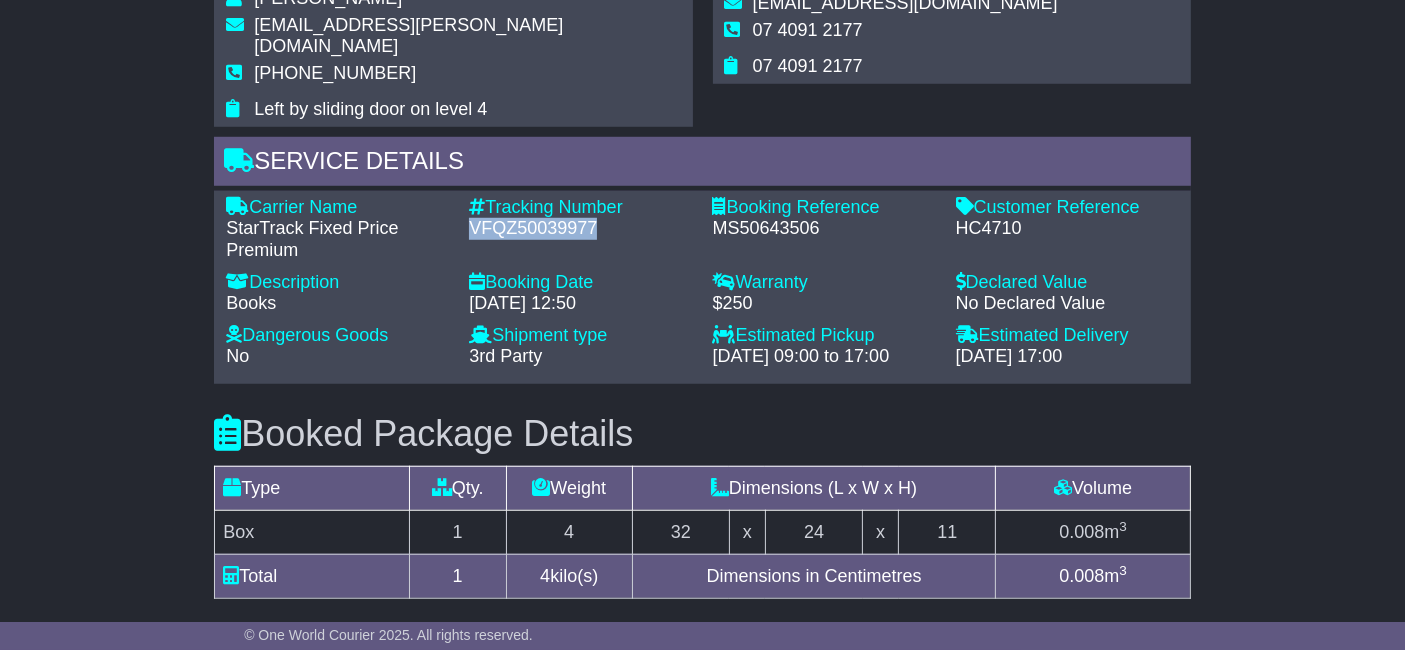 drag, startPoint x: 468, startPoint y: 181, endPoint x: 612, endPoint y: 177, distance: 144.05554 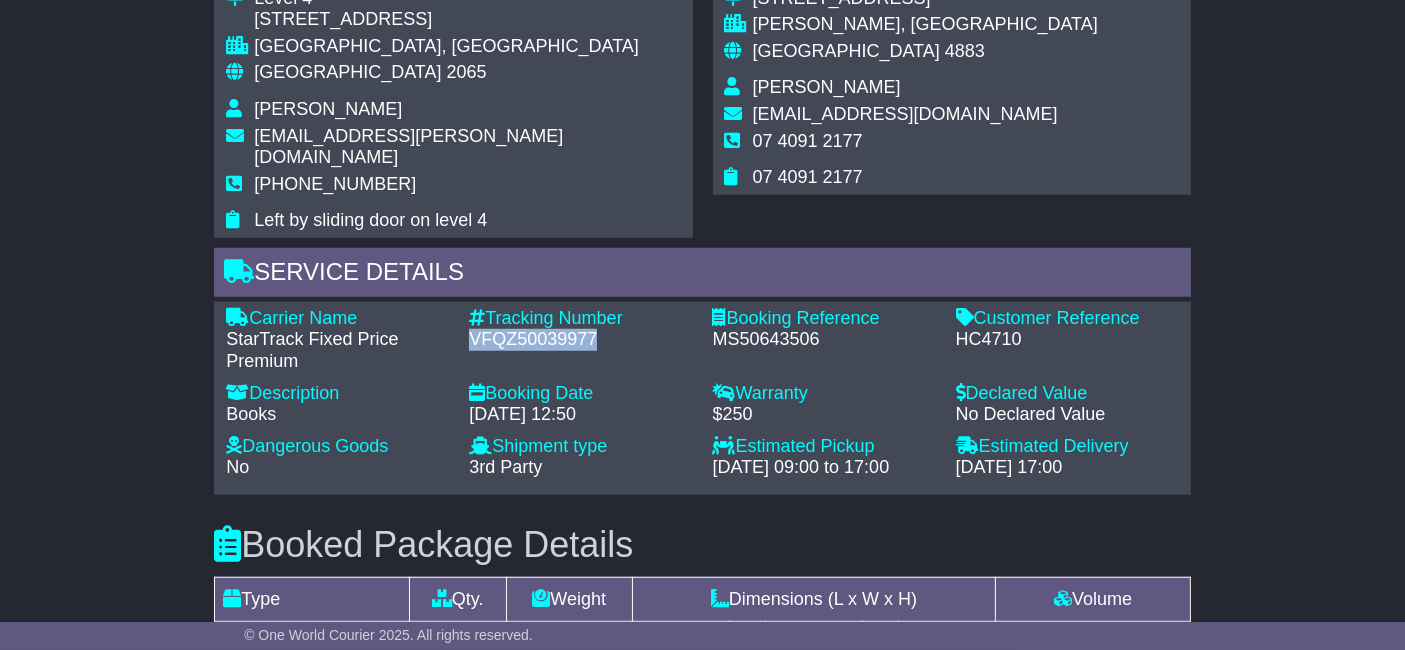 scroll, scrollTop: 1333, scrollLeft: 0, axis: vertical 